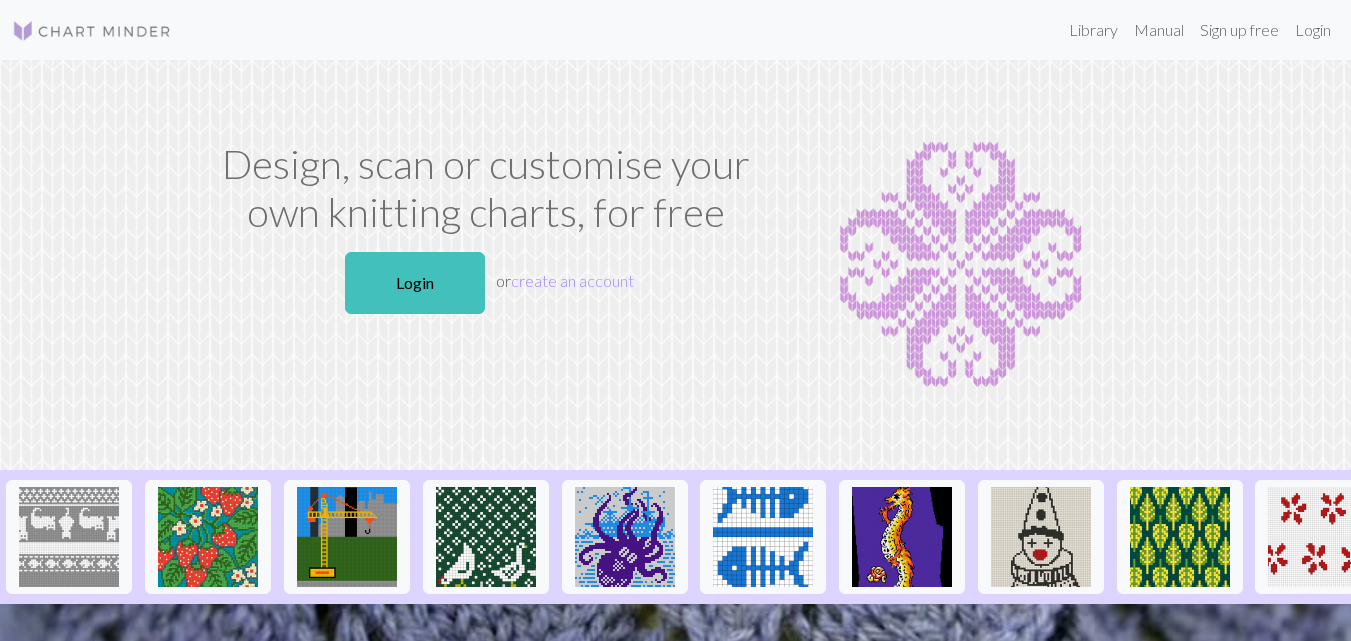 scroll, scrollTop: 0, scrollLeft: 0, axis: both 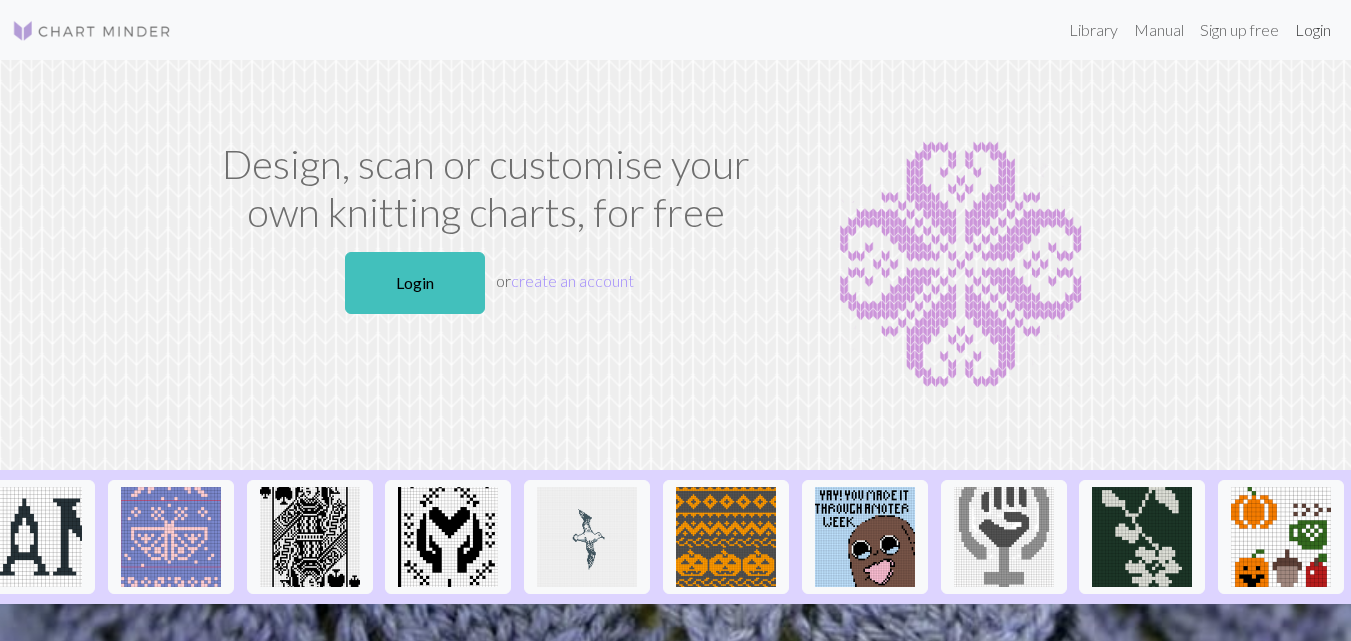click on "Login" at bounding box center [1313, 30] 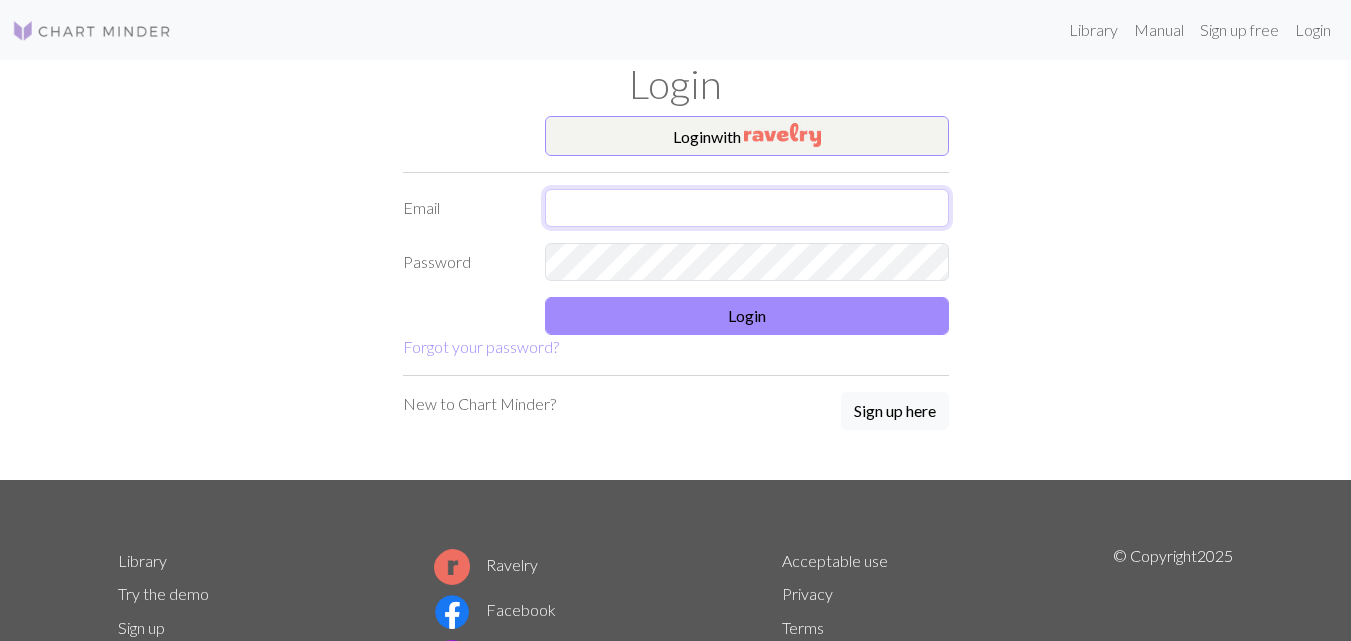 type on "[EMAIL_ADDRESS][DOMAIN_NAME]" 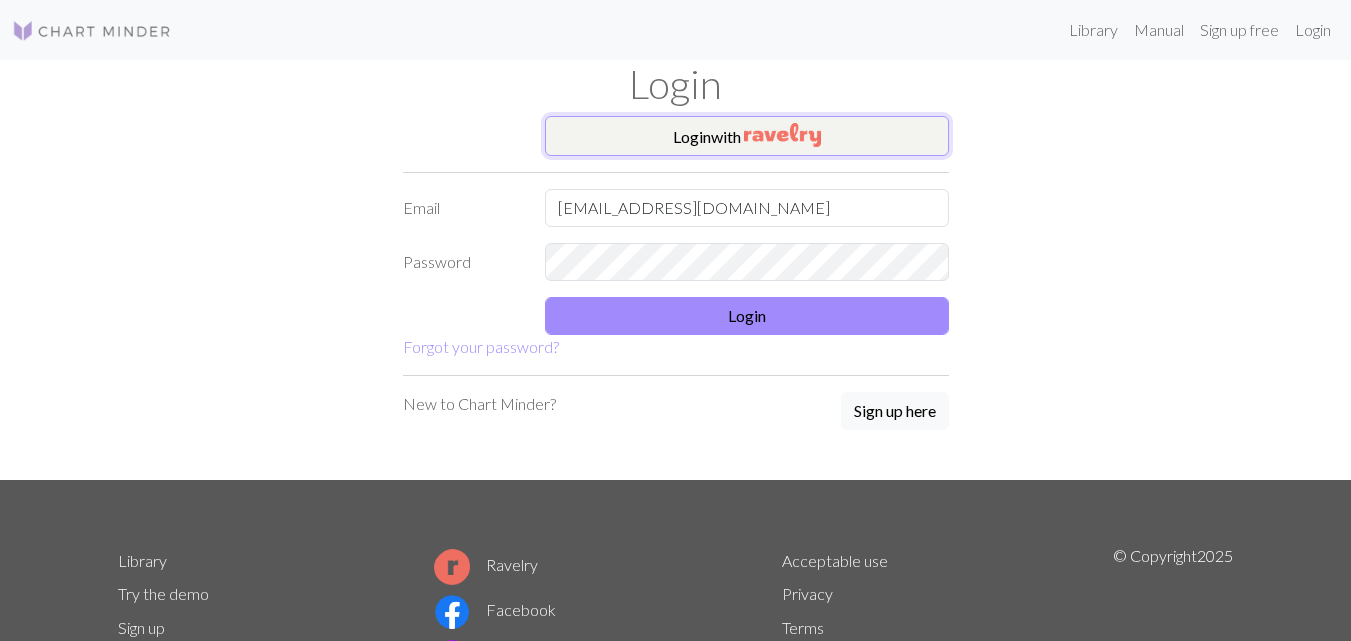 click at bounding box center (782, 135) 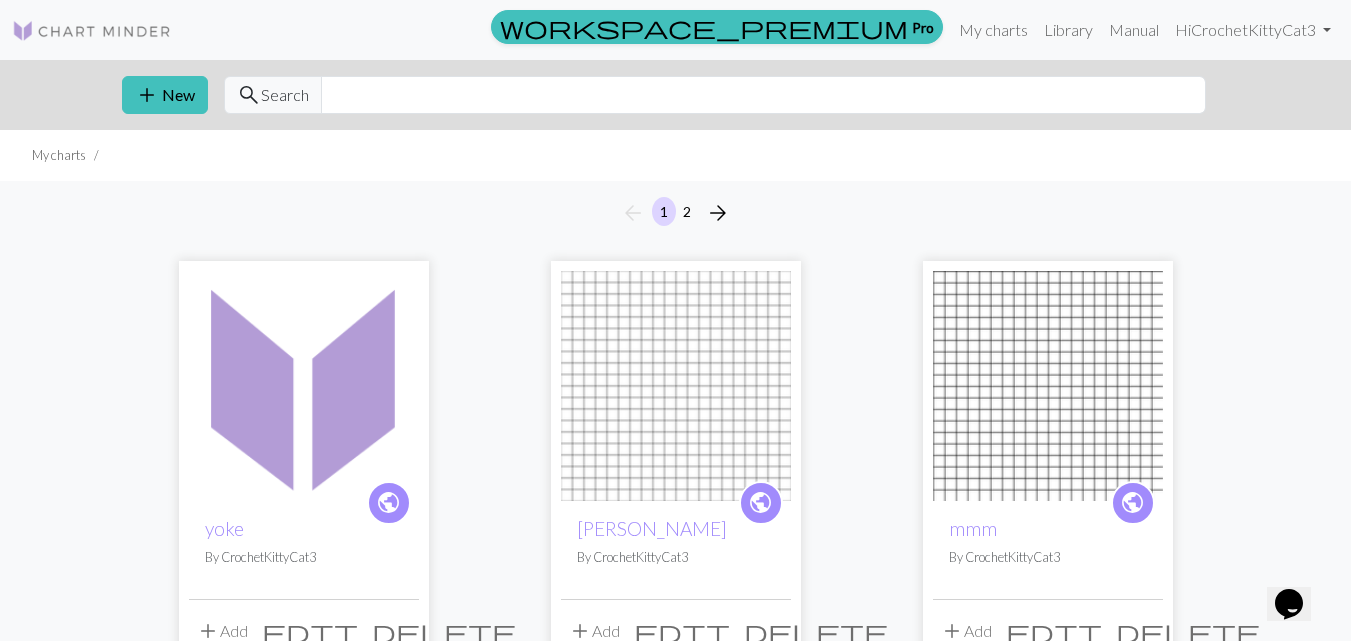 scroll, scrollTop: 560, scrollLeft: 0, axis: vertical 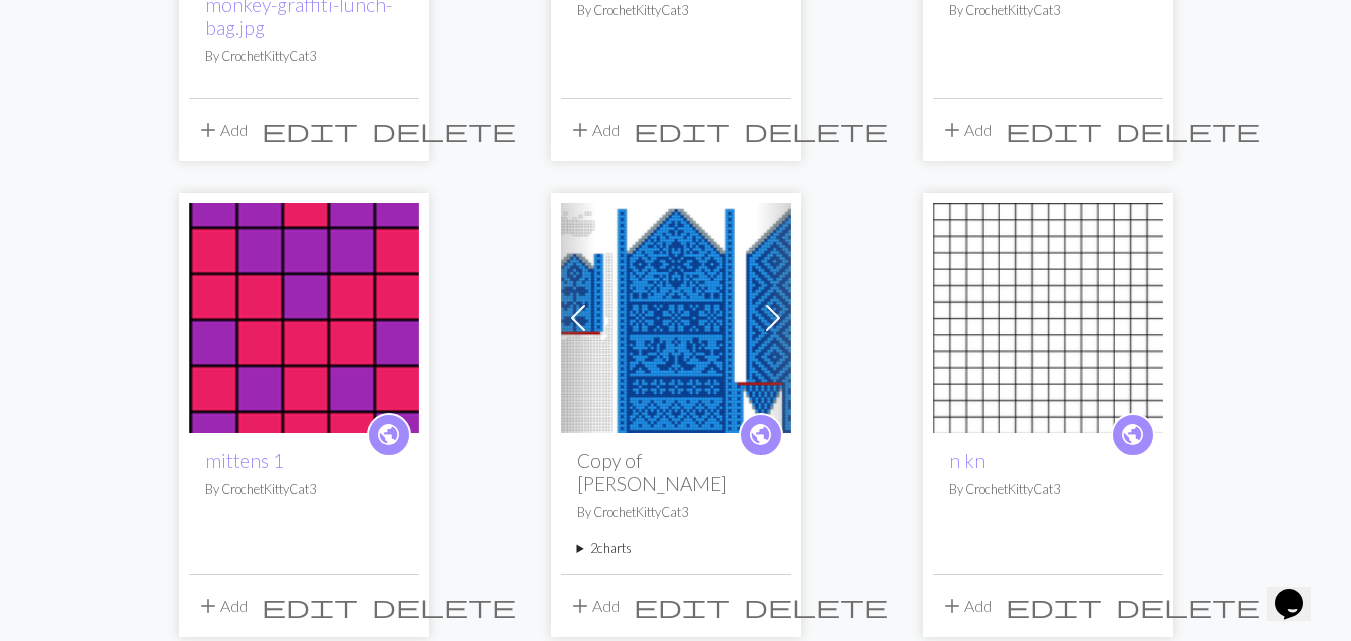 click at bounding box center (1048, 318) 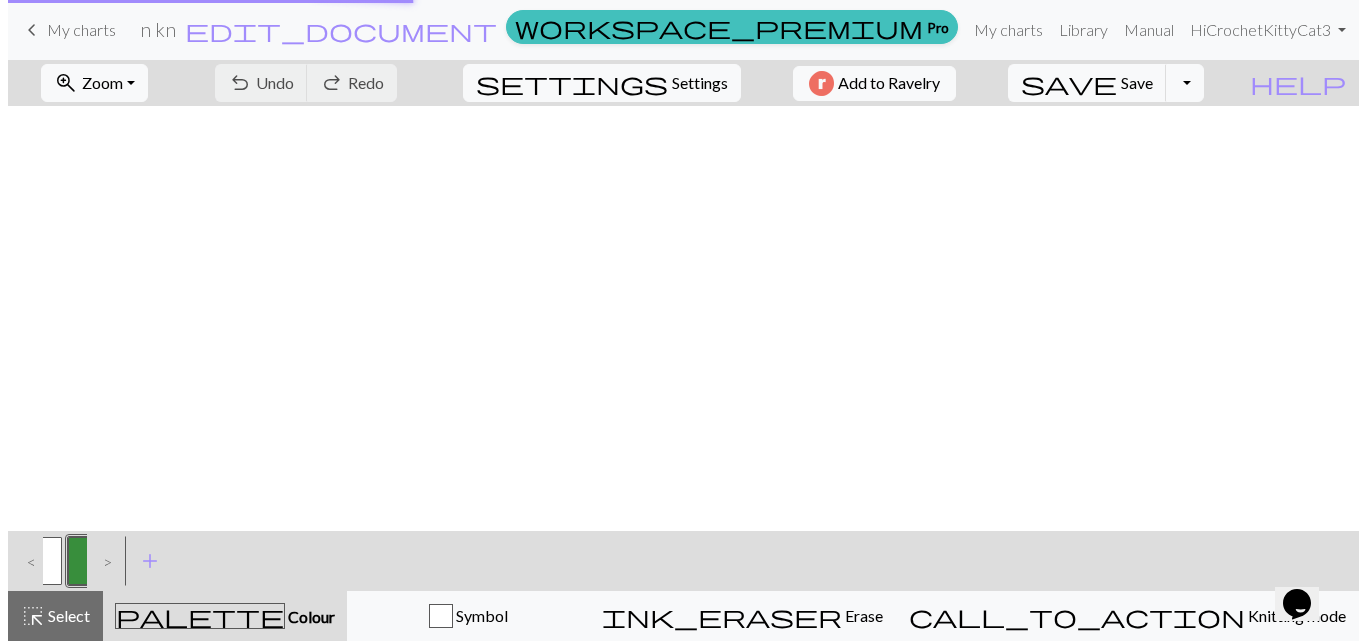 scroll, scrollTop: 0, scrollLeft: 0, axis: both 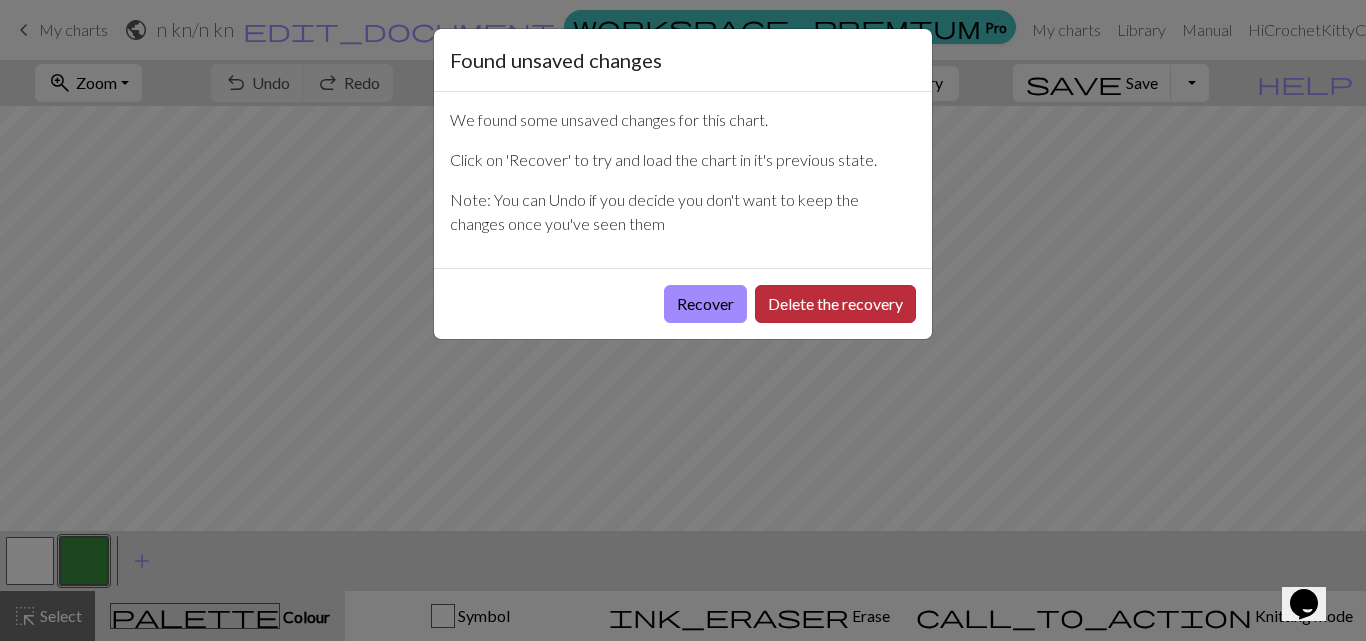 click on "Delete the recovery" at bounding box center (835, 304) 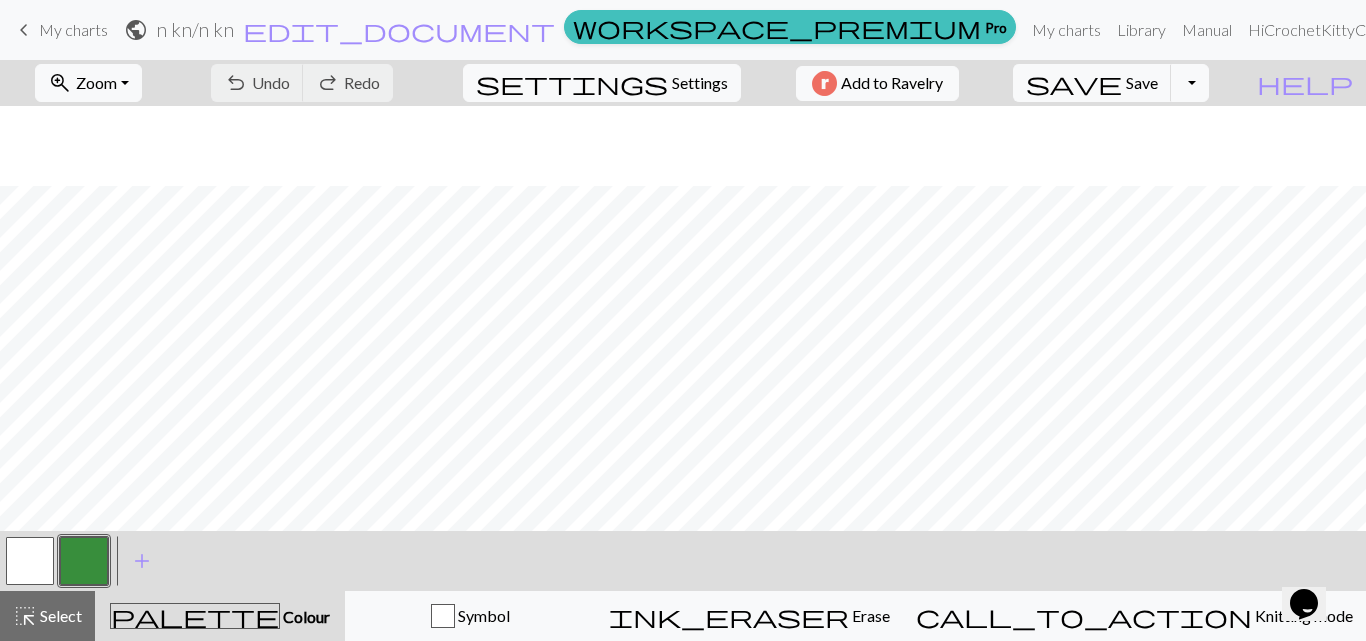 scroll, scrollTop: 80, scrollLeft: 0, axis: vertical 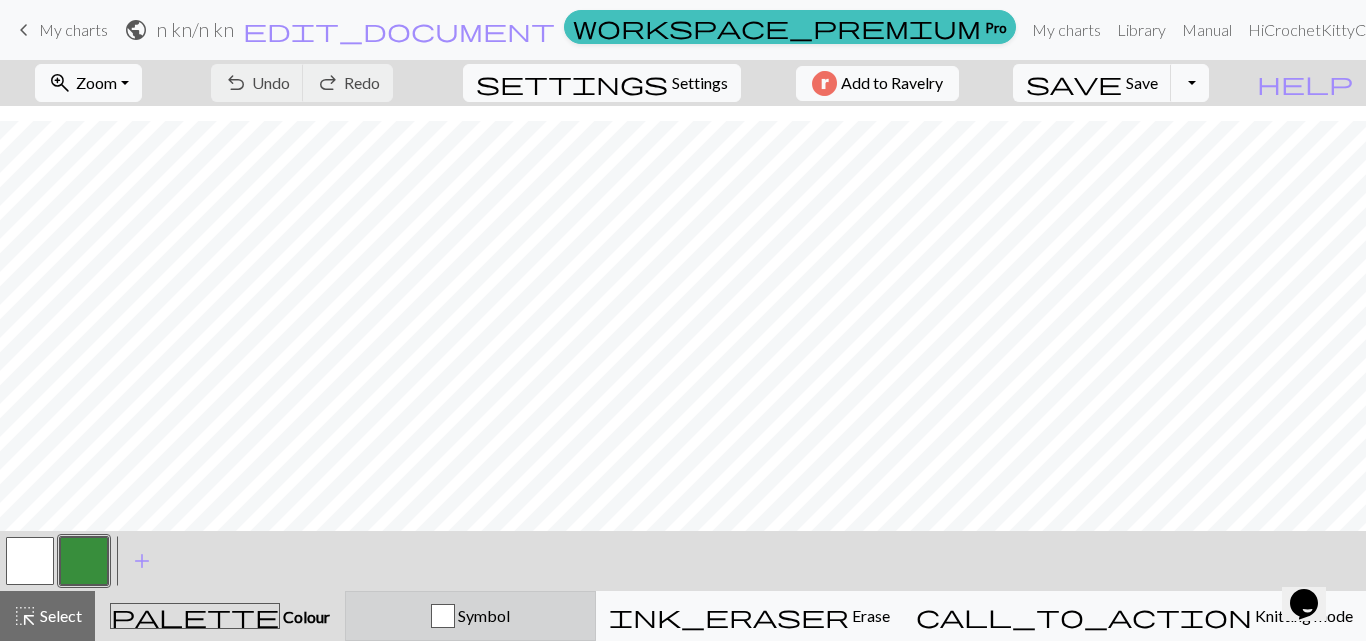 click on "Symbol" at bounding box center [470, 616] 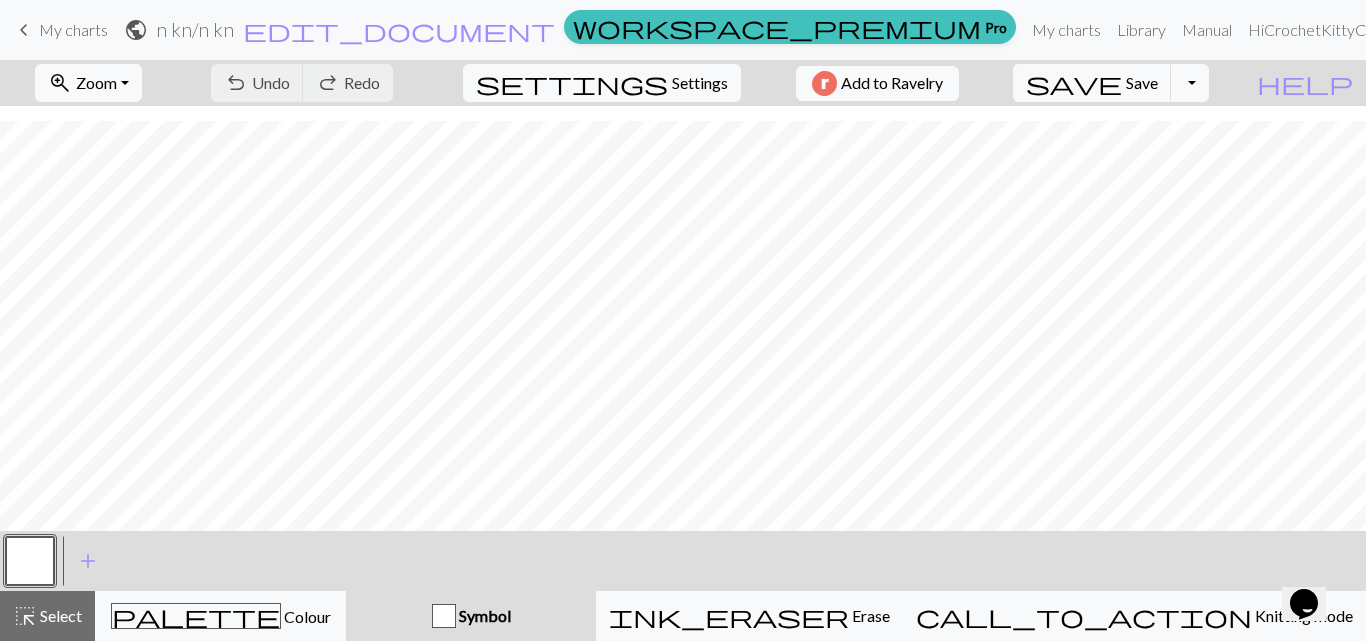 click on "< > add Add a  symbol" at bounding box center (683, 561) 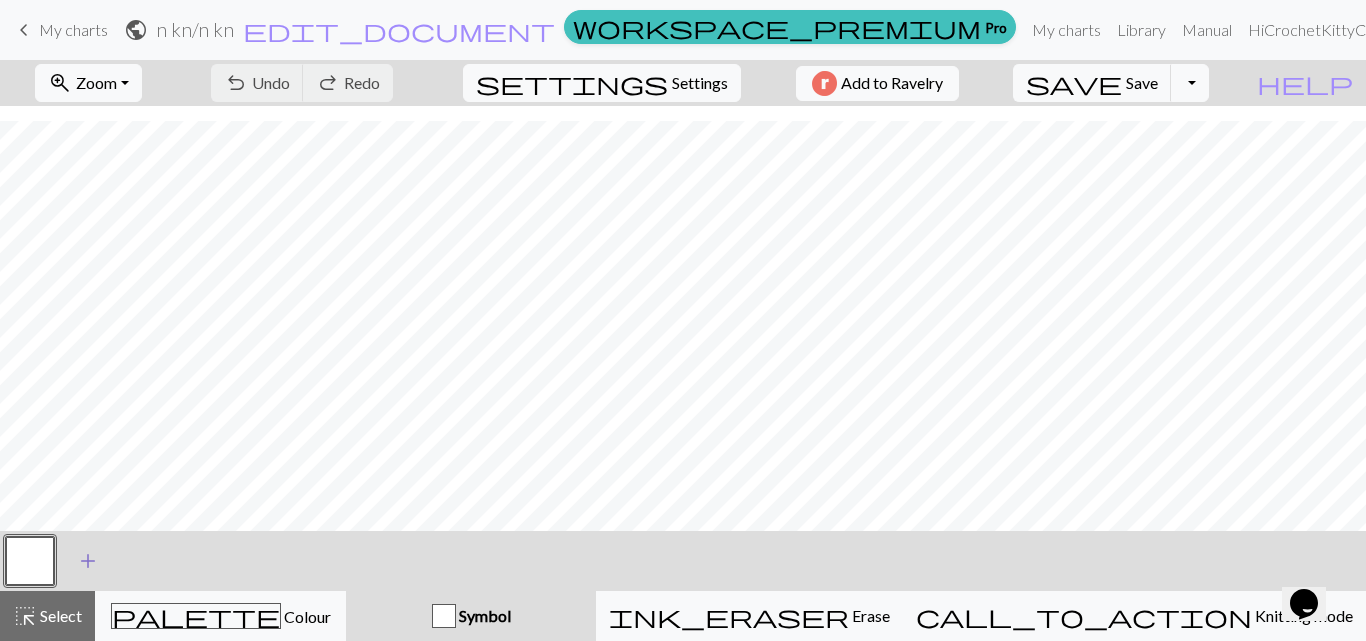 click on "add" at bounding box center (88, 561) 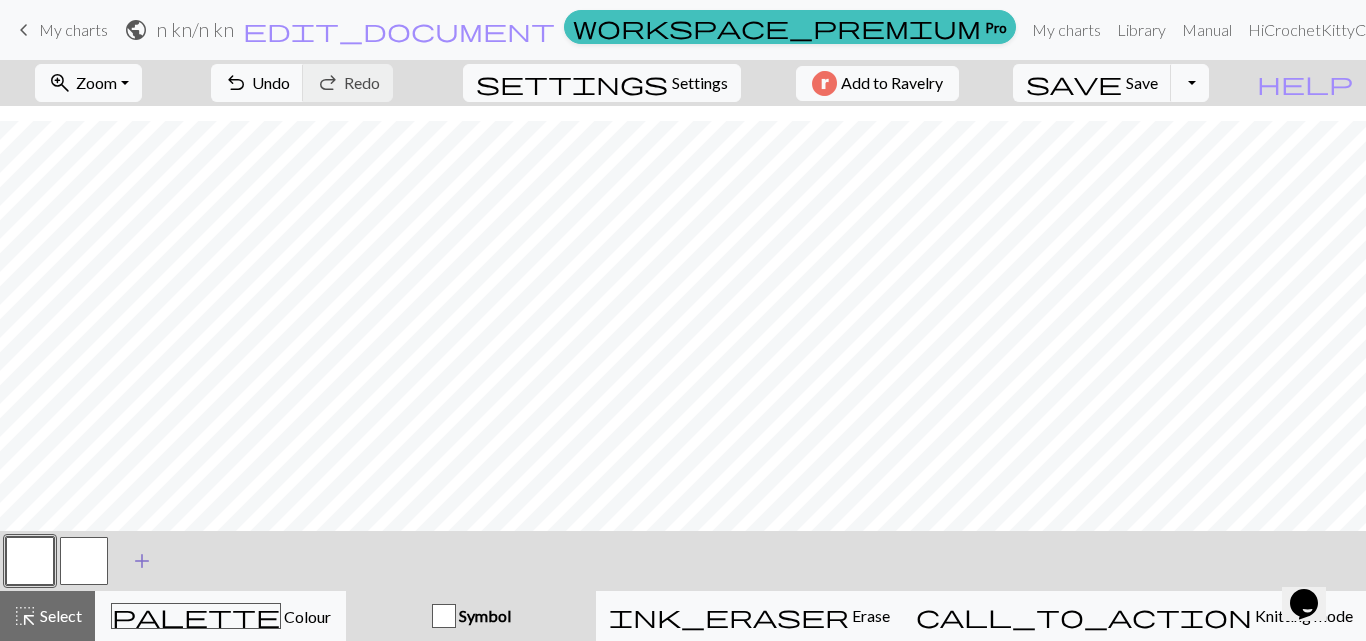 click on "add" at bounding box center [142, 561] 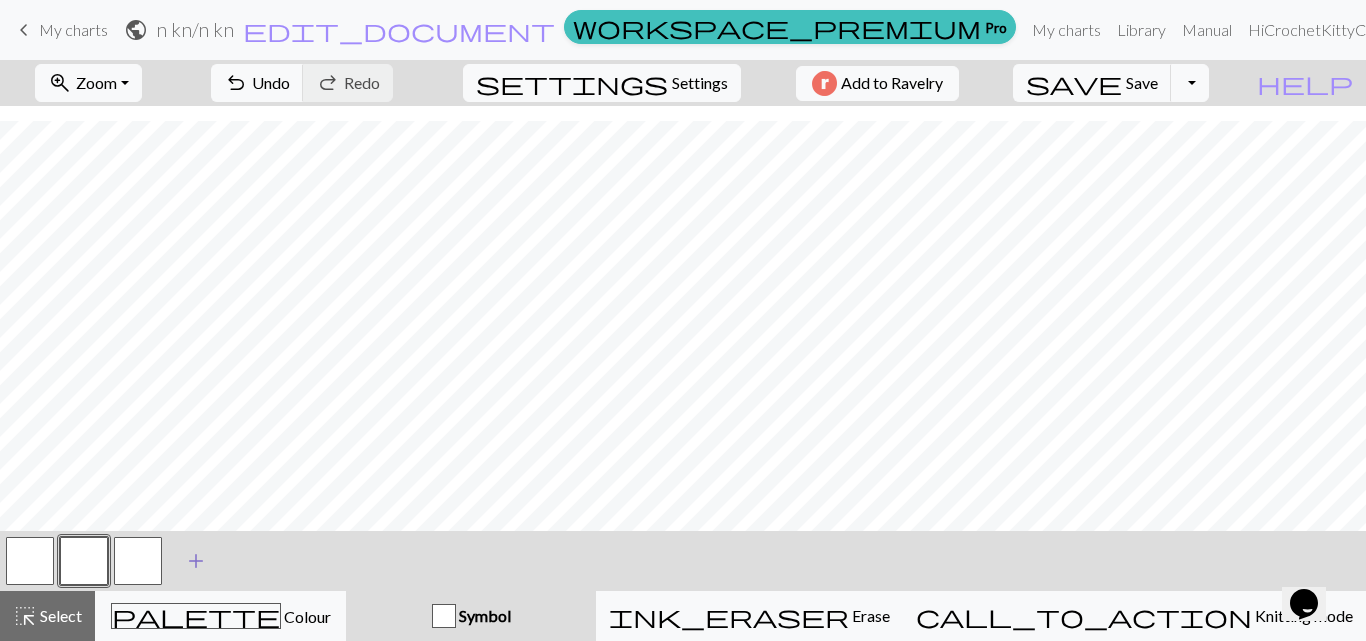 click on "add" at bounding box center (196, 561) 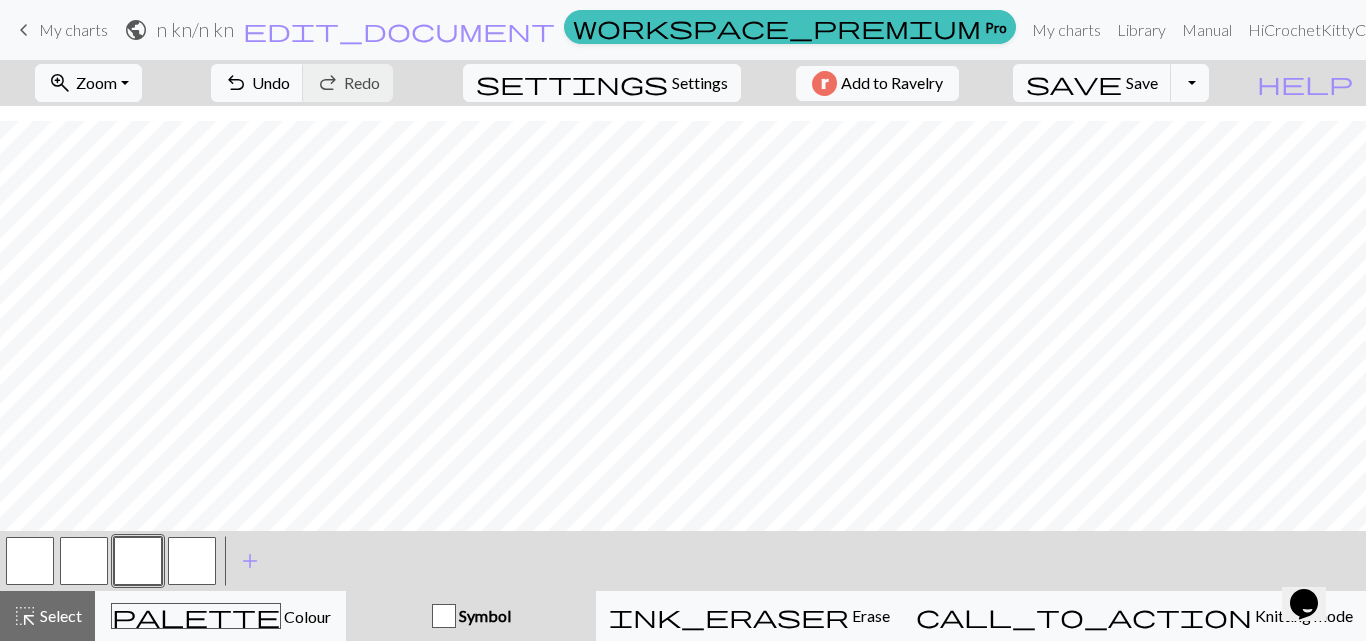 click at bounding box center [30, 561] 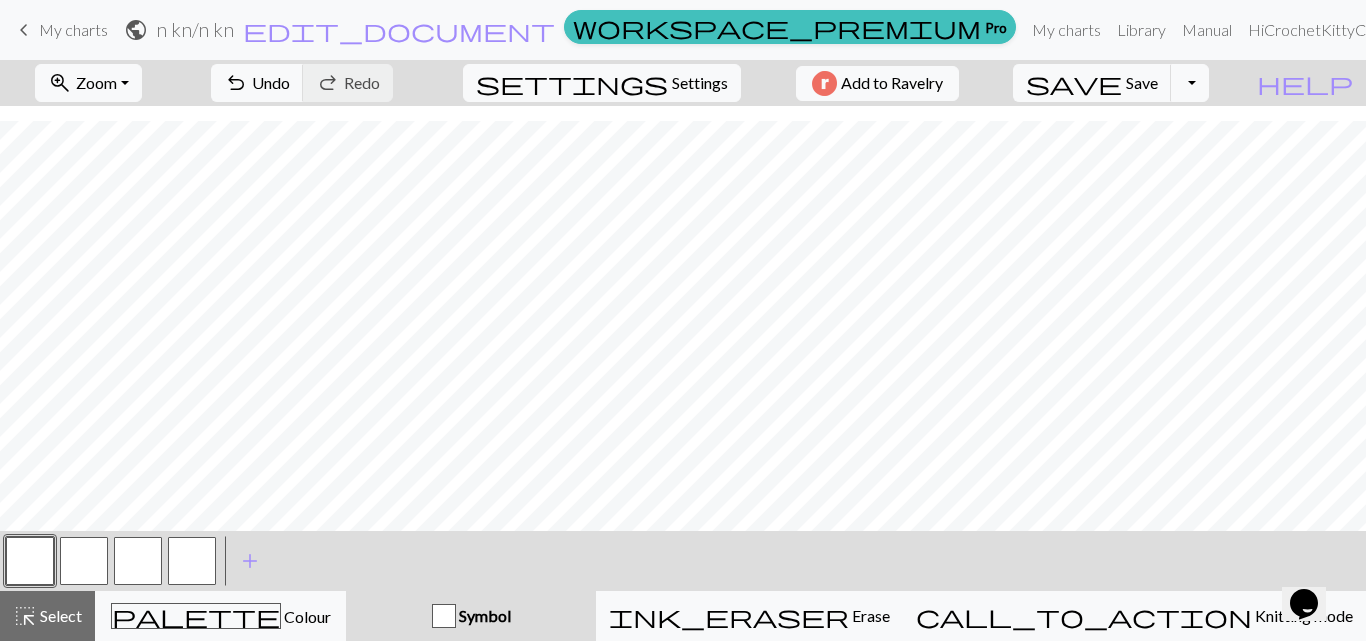 click at bounding box center [30, 561] 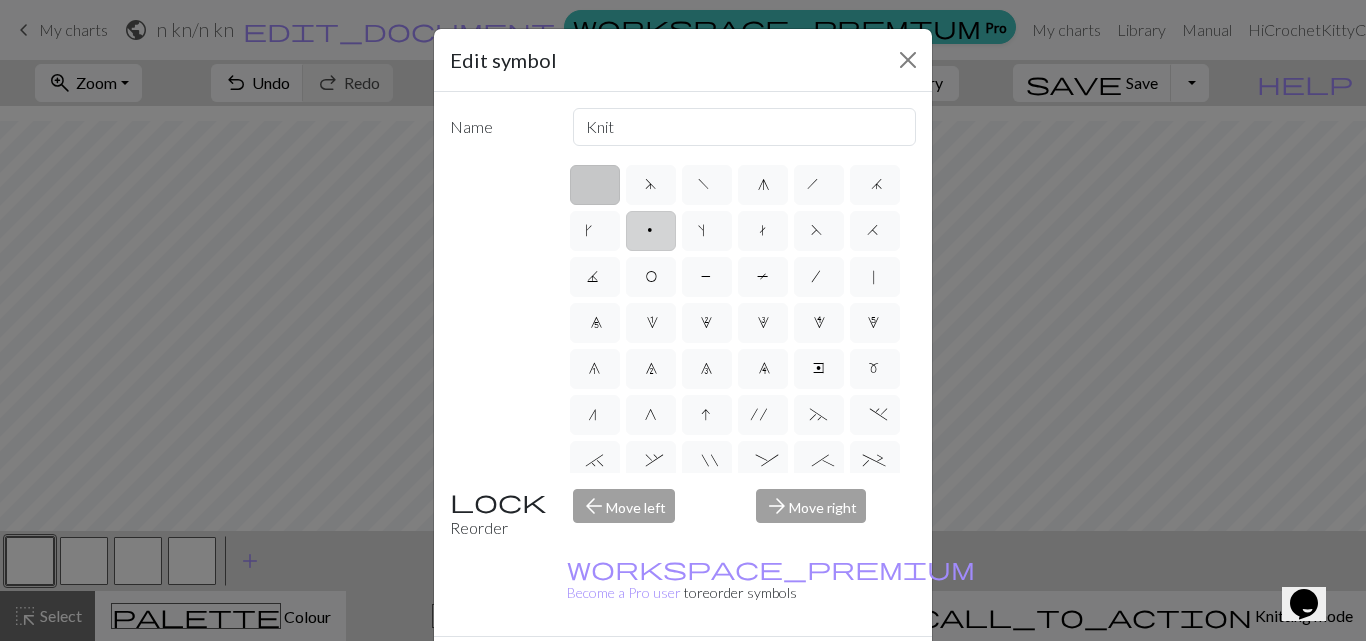 click on "p" at bounding box center (651, 231) 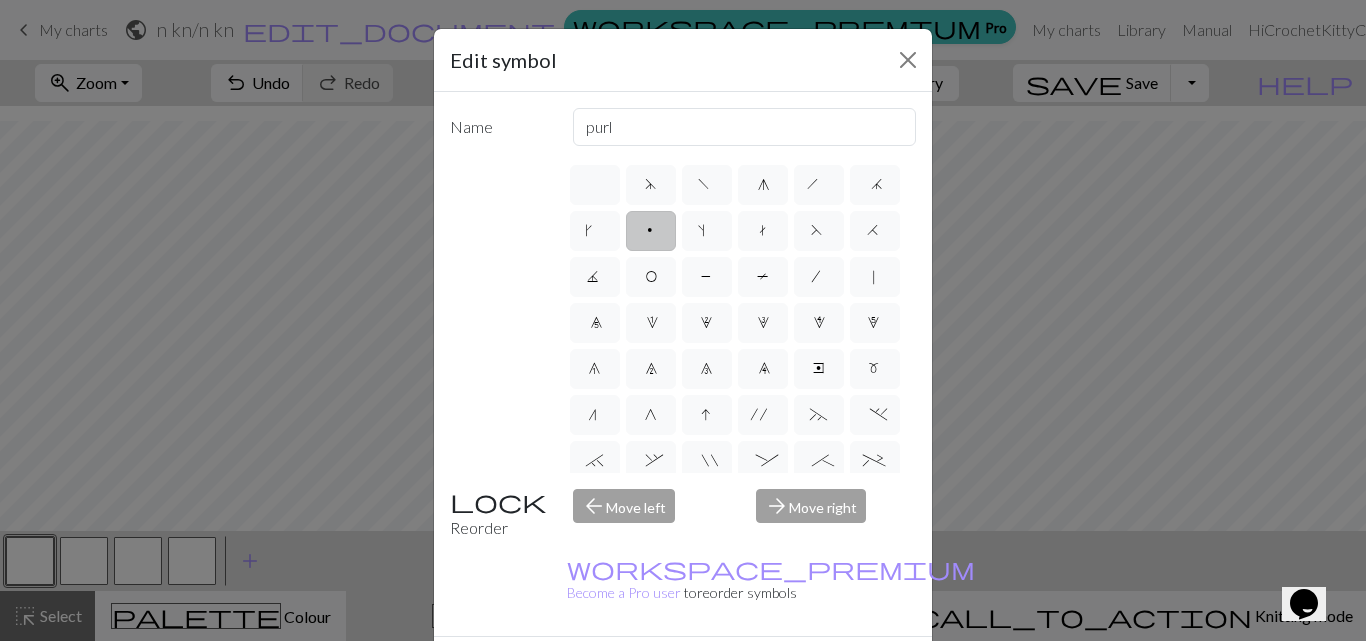 click on "Done" at bounding box center [803, 672] 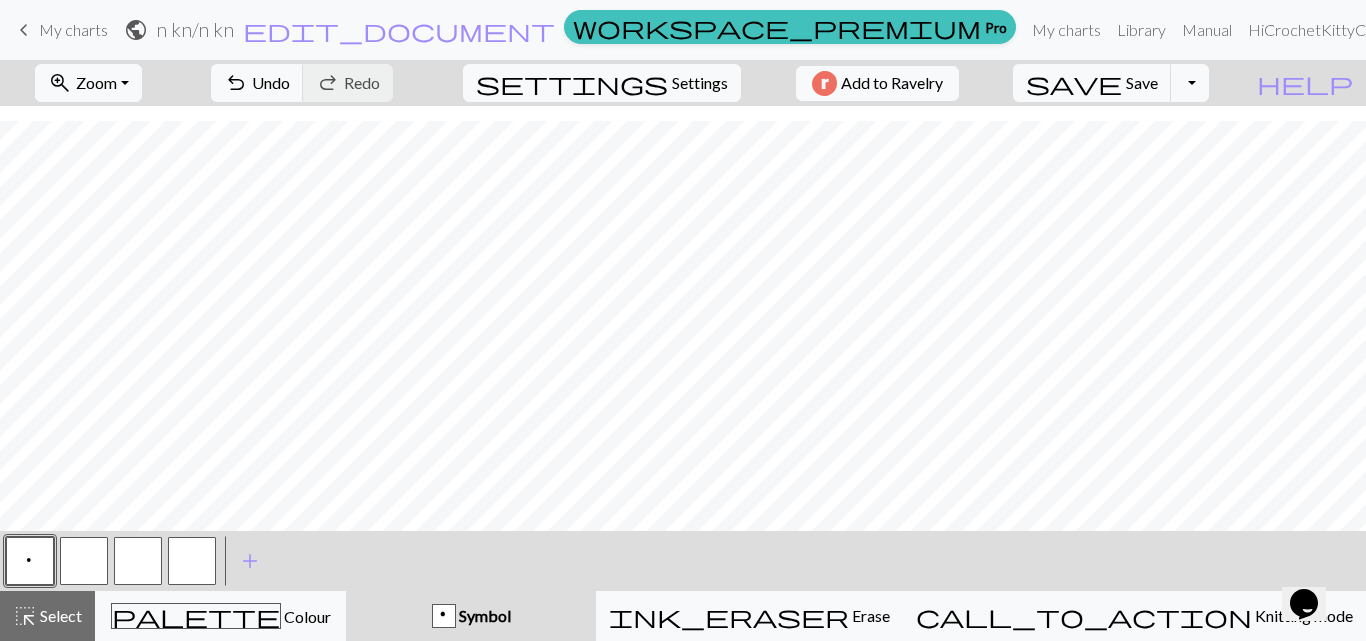 click at bounding box center [84, 561] 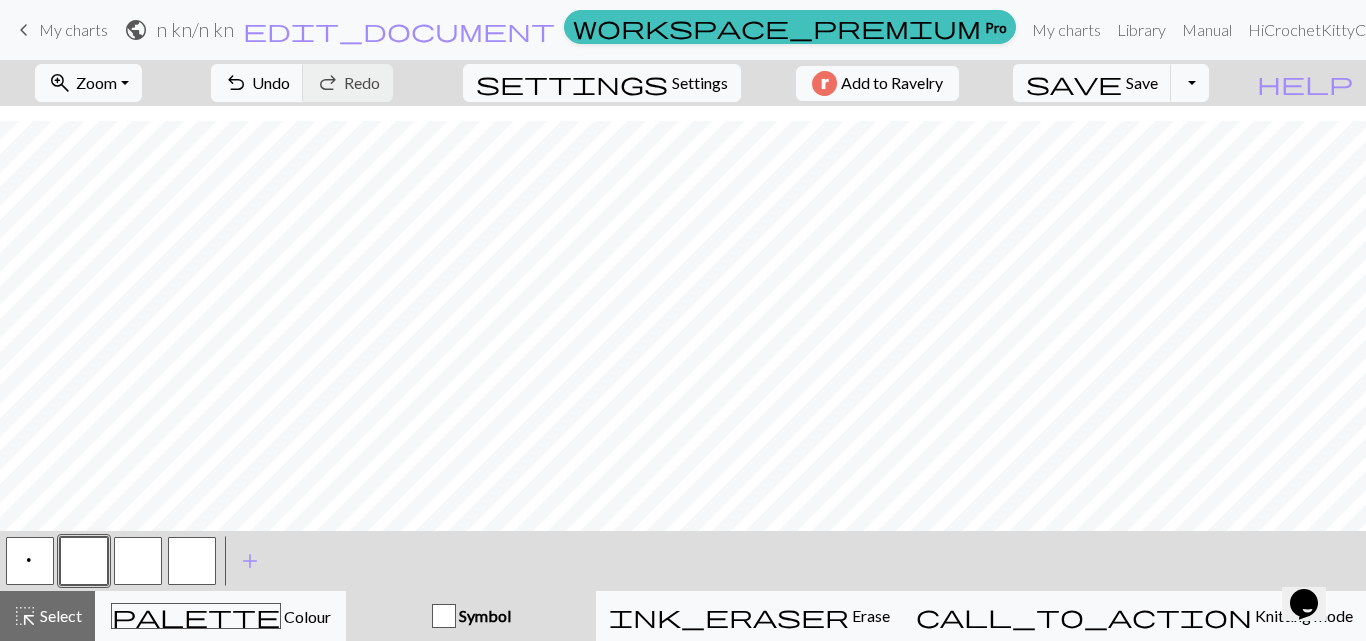 click on "p" at bounding box center [30, 561] 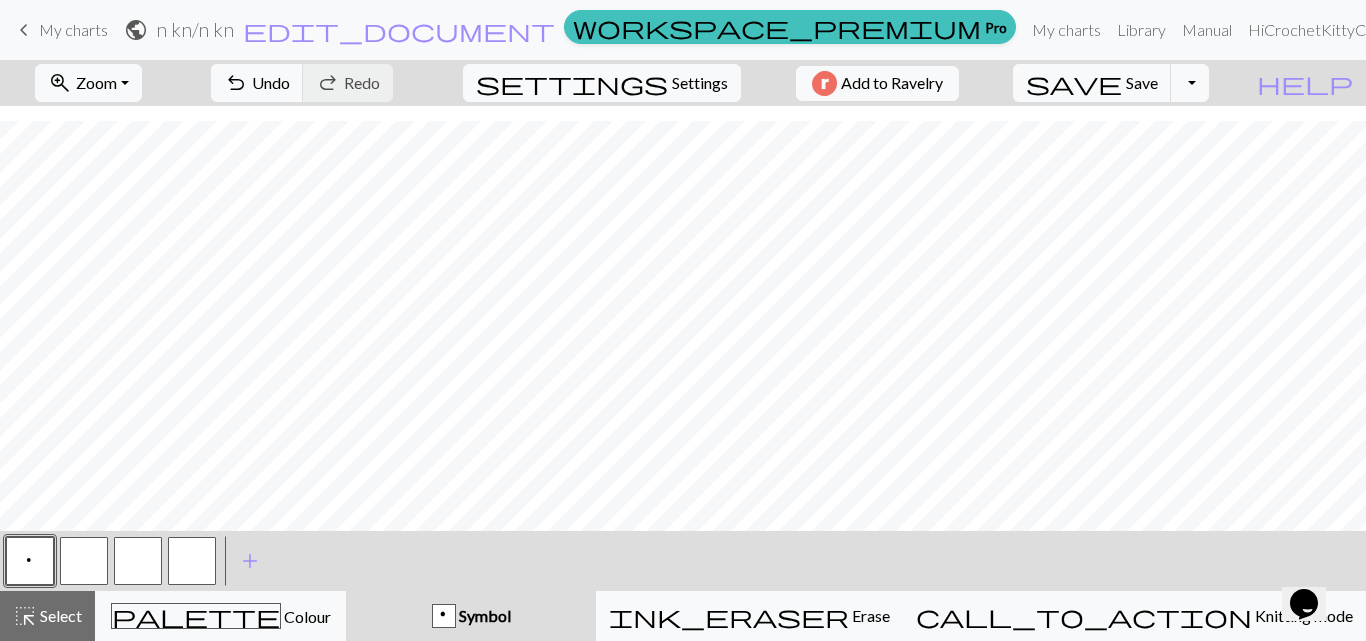 click on "p" at bounding box center (30, 561) 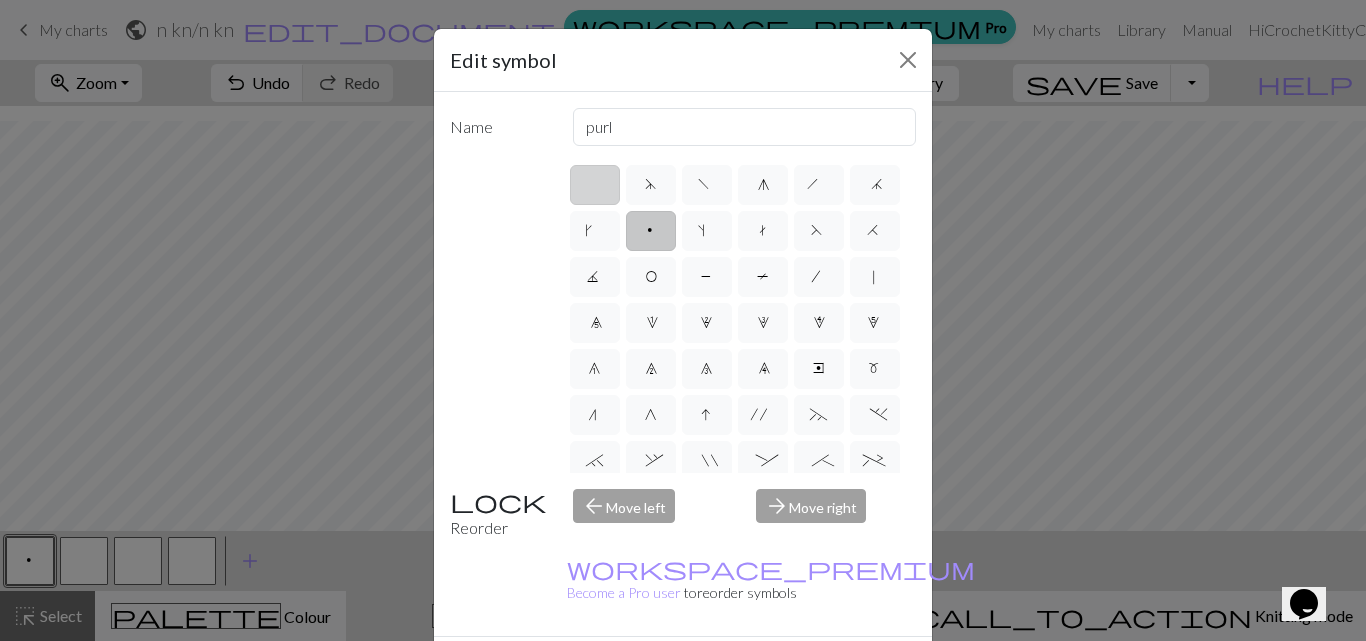 click at bounding box center [595, 185] 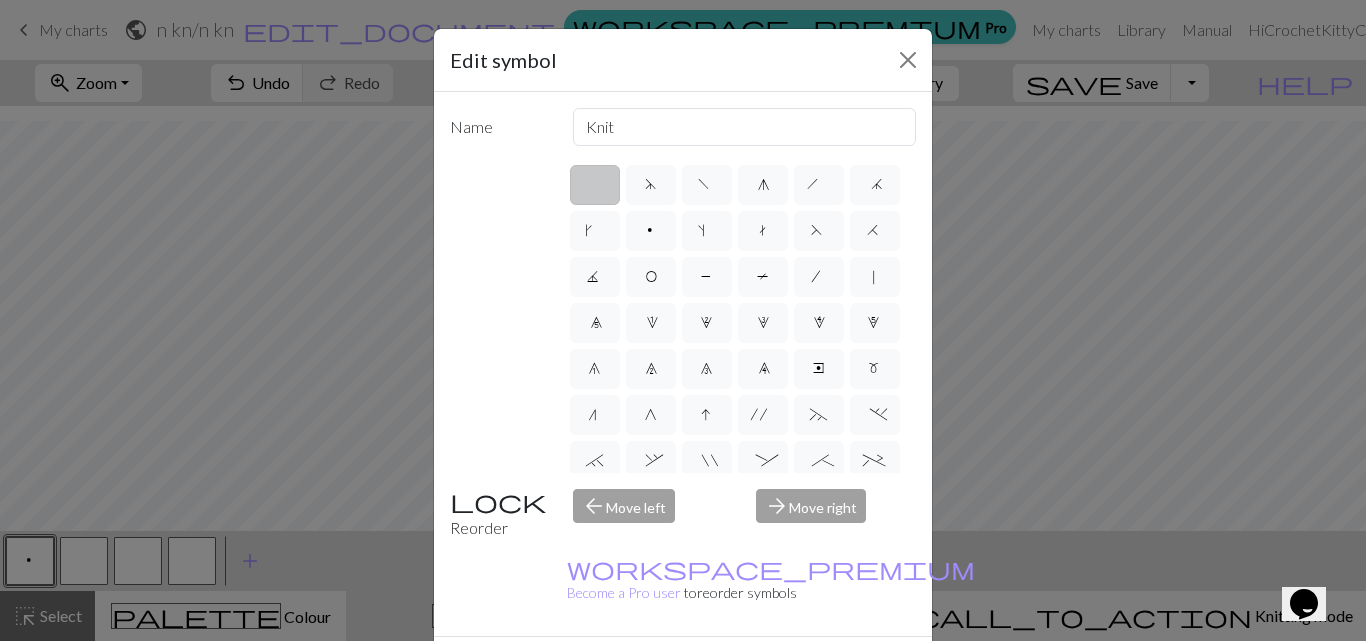 click on "Done" at bounding box center [803, 672] 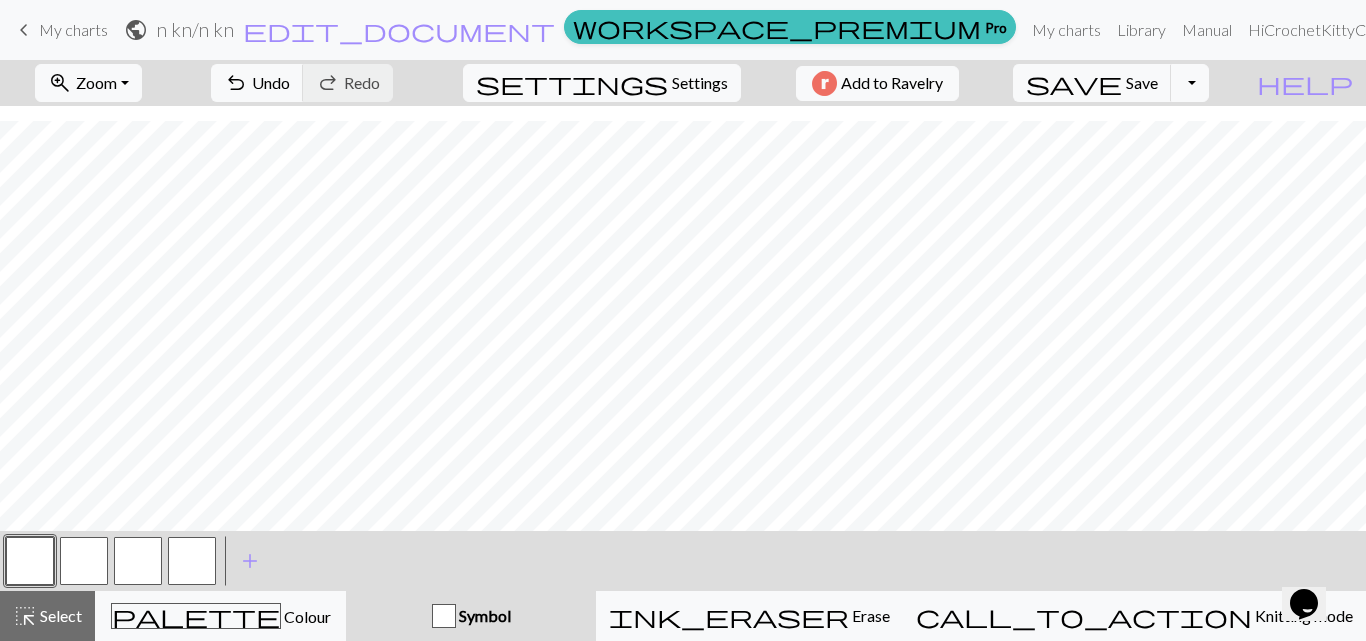 click at bounding box center [84, 561] 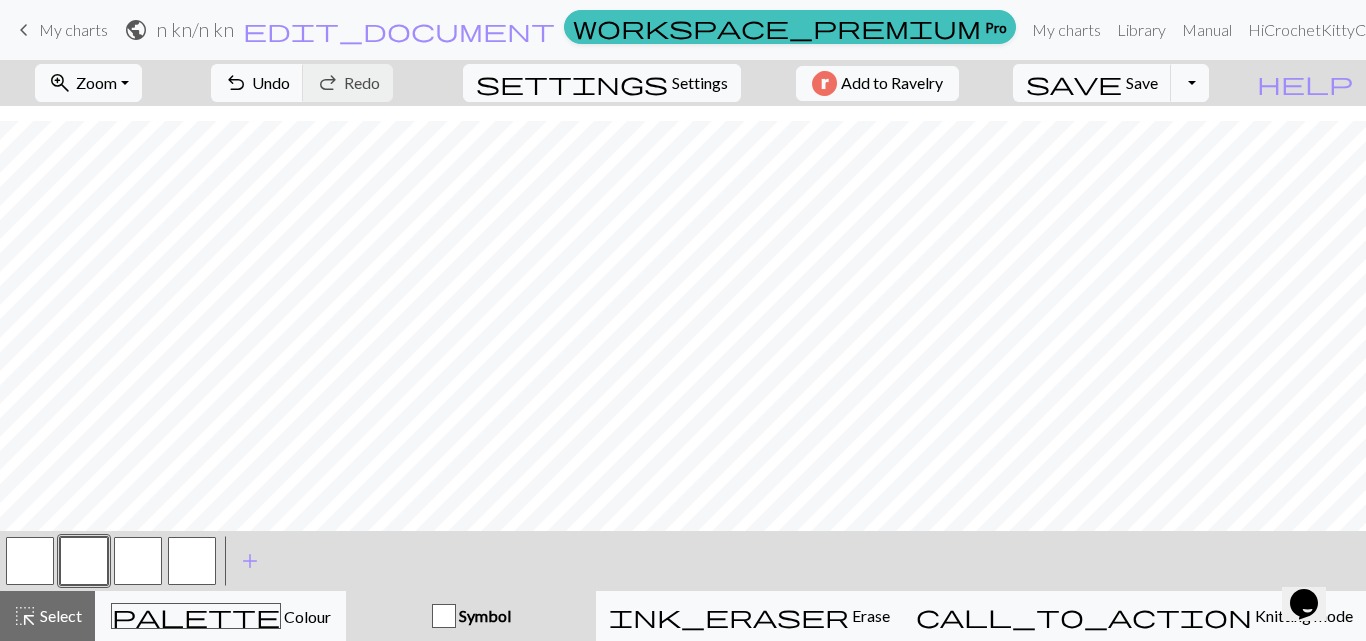 click at bounding box center (84, 561) 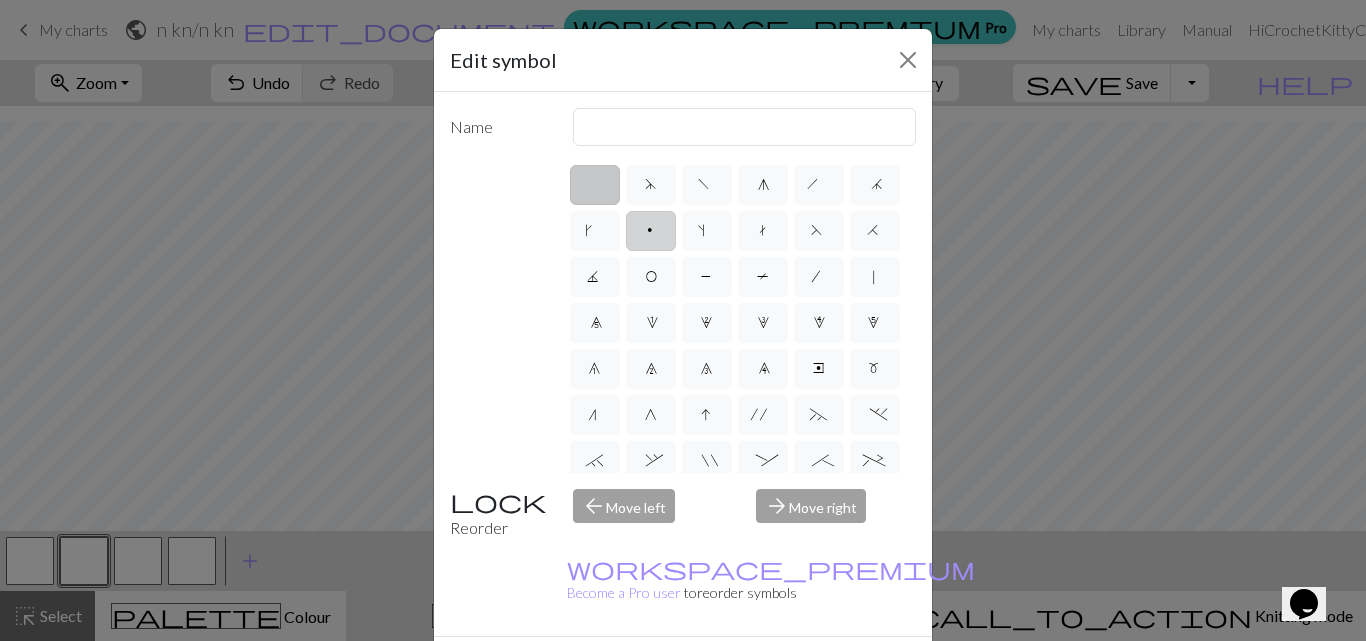 click on "p" at bounding box center [651, 231] 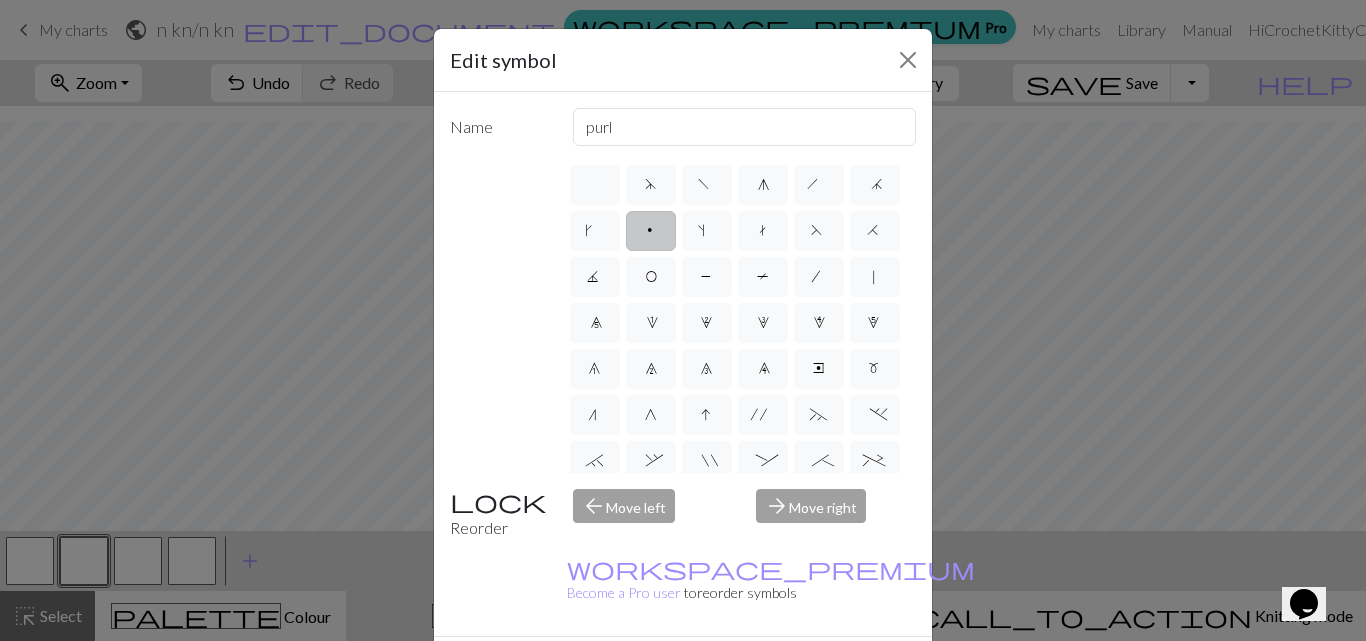 click on "Done" at bounding box center (803, 672) 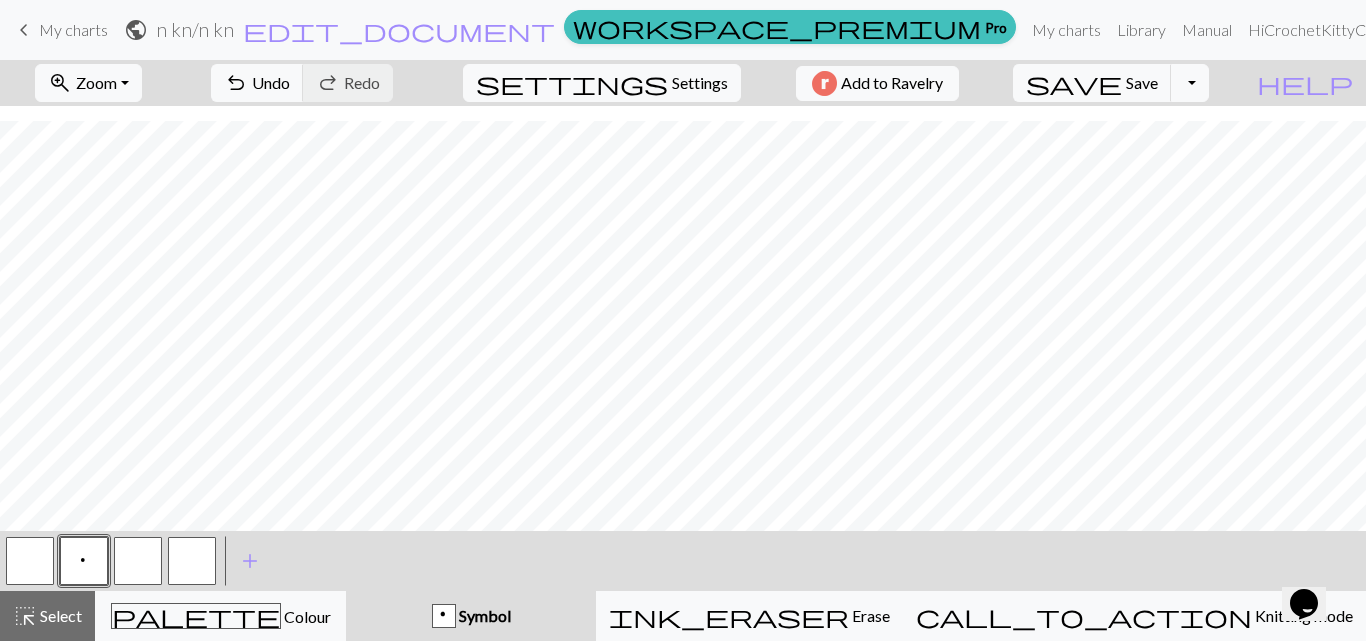 click at bounding box center (138, 561) 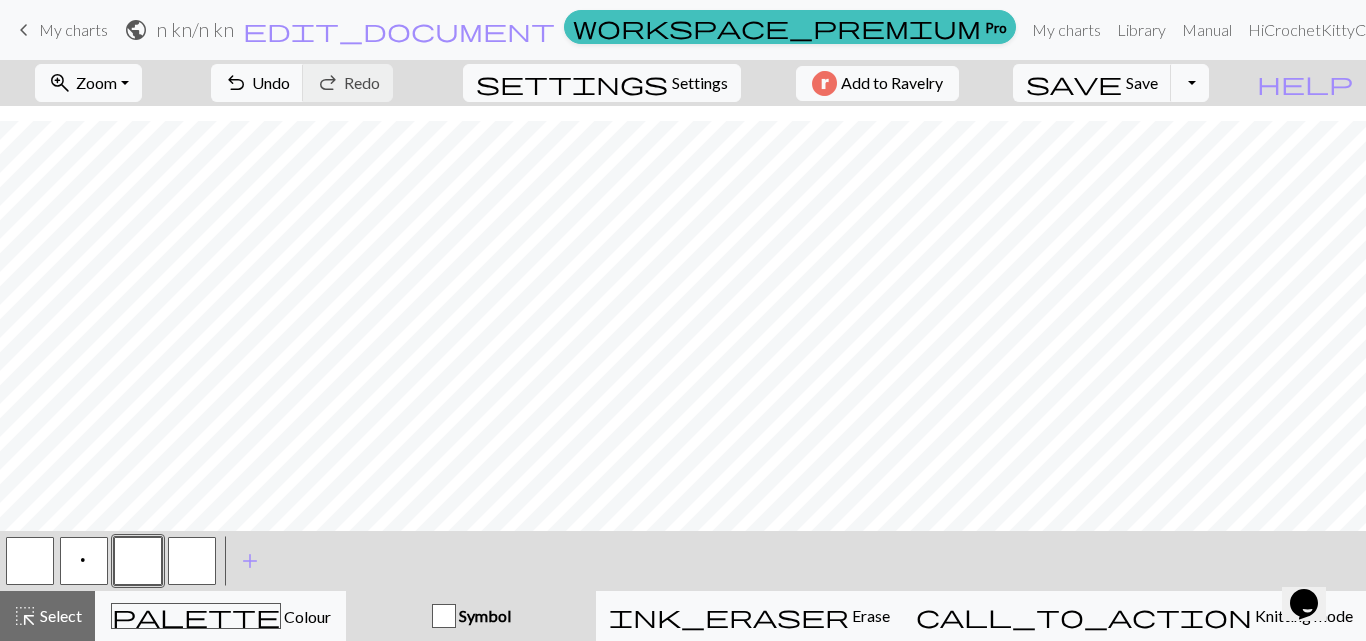 click at bounding box center (138, 561) 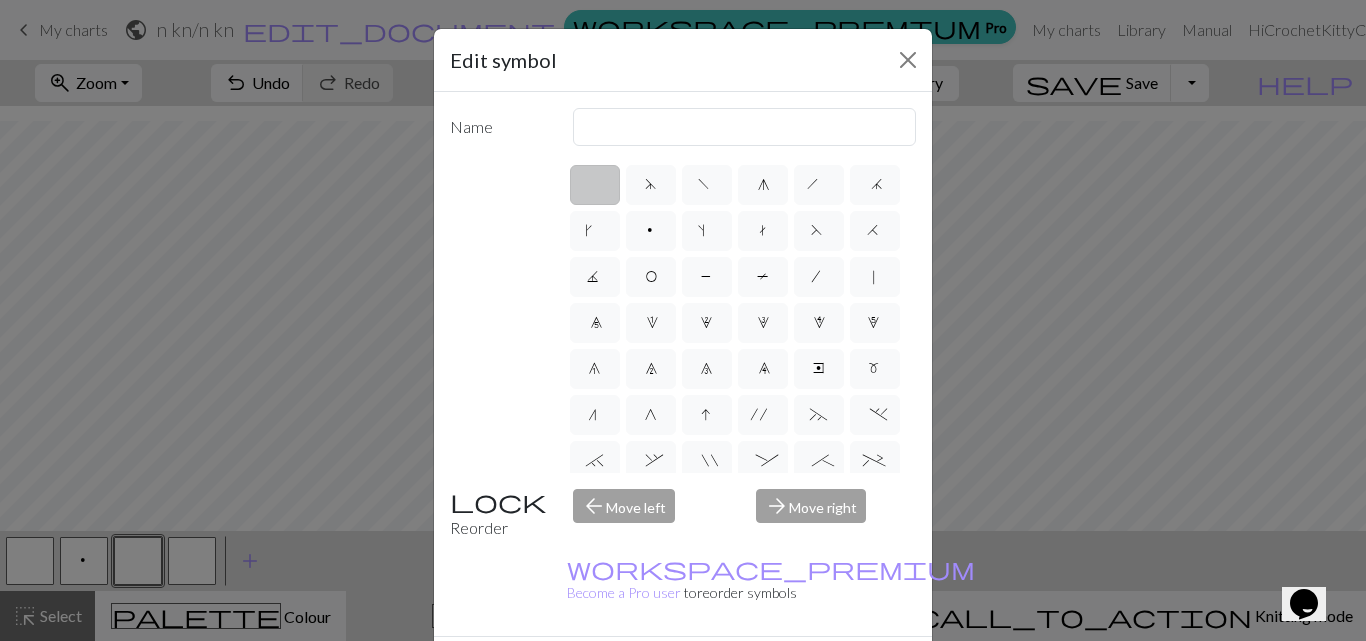 click on "Edit symbol Name d f g h j k p s t F H J O P T / | 0 1 2 3 4 5 6 7 8 9 e m n G I ' ~ . ` , " : ; + ( ) & * ^ % _ - a b c i l o r u v w x y z A B C D E K L M N R S U V W X Y < > Reorder arrow_back Move left arrow_forward Move right workspace_premium Become a Pro user   to  reorder symbols Delete Done Cancel" at bounding box center [683, 320] 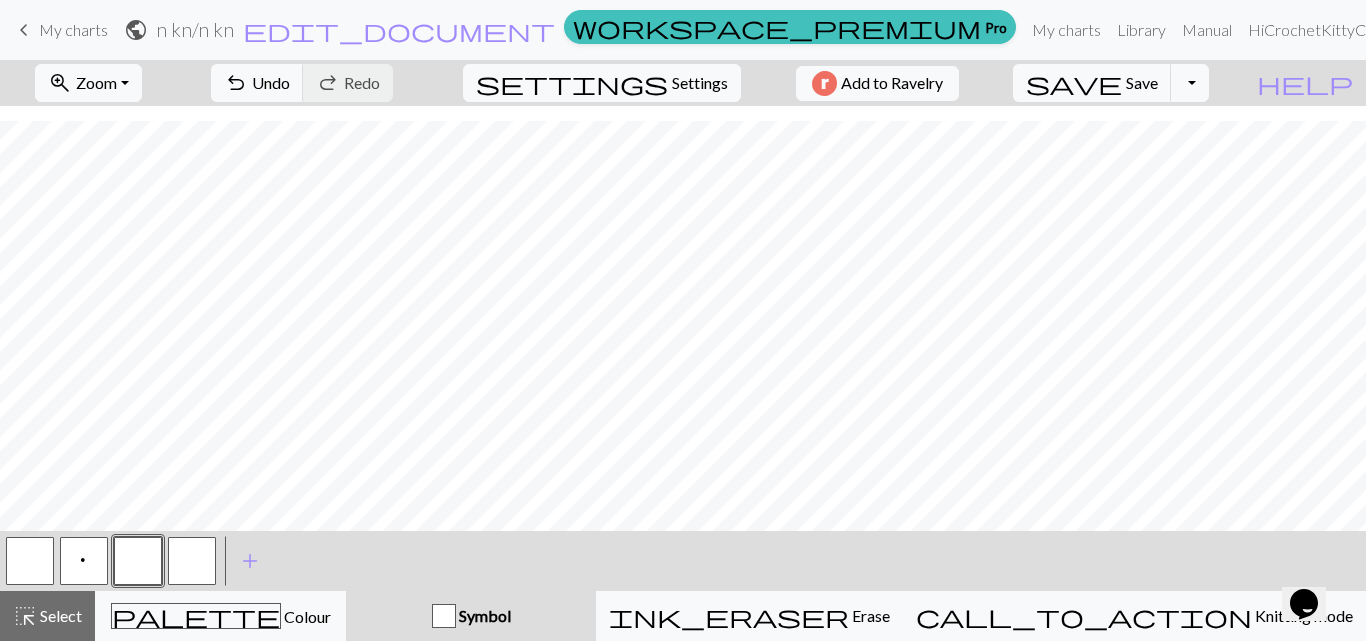 click at bounding box center [138, 561] 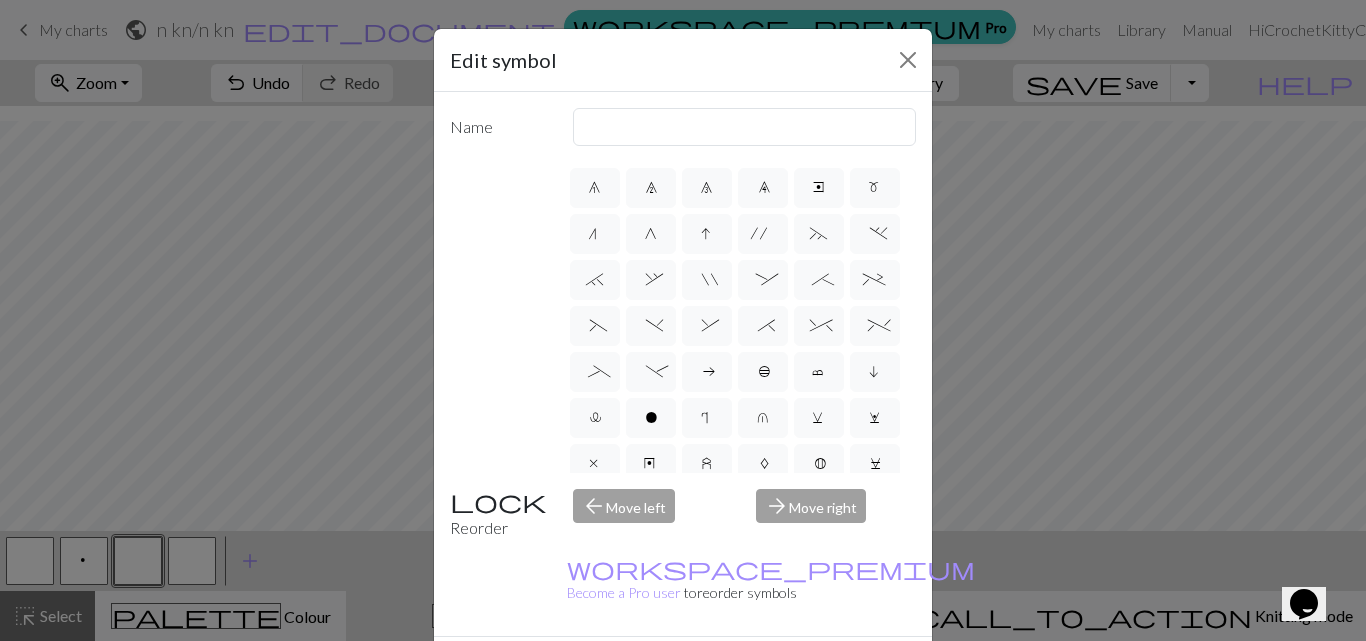 scroll, scrollTop: 224, scrollLeft: 0, axis: vertical 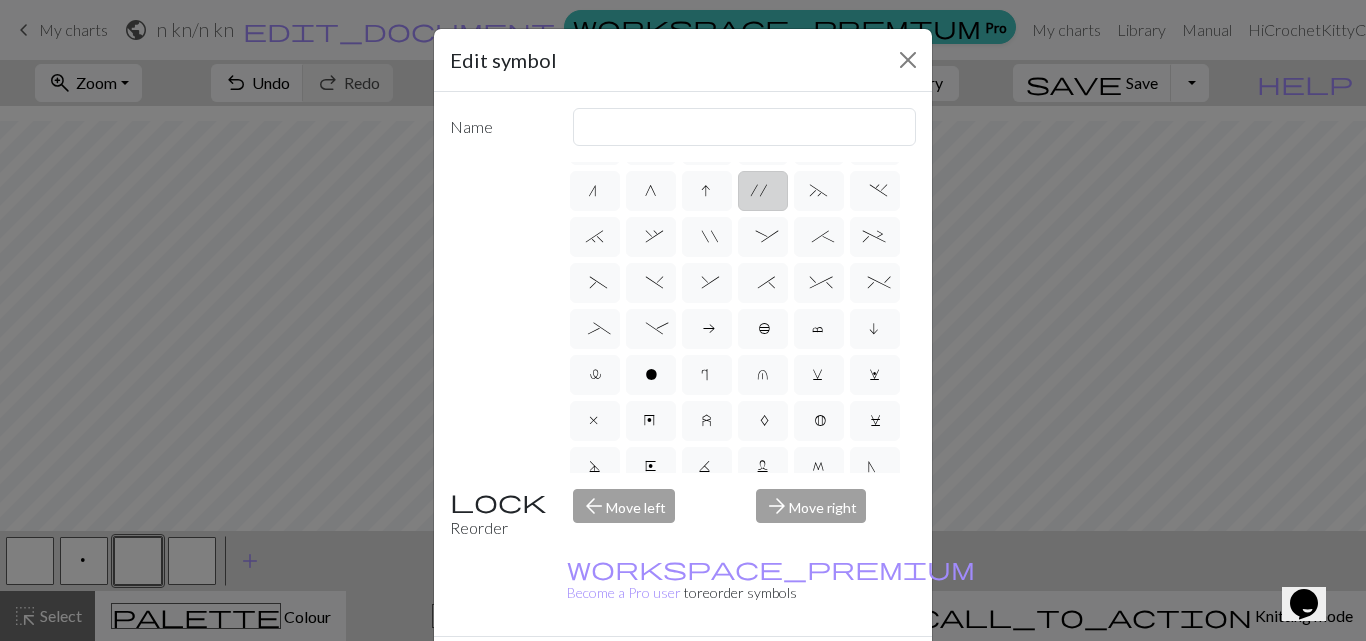 click on "'" at bounding box center [763, 193] 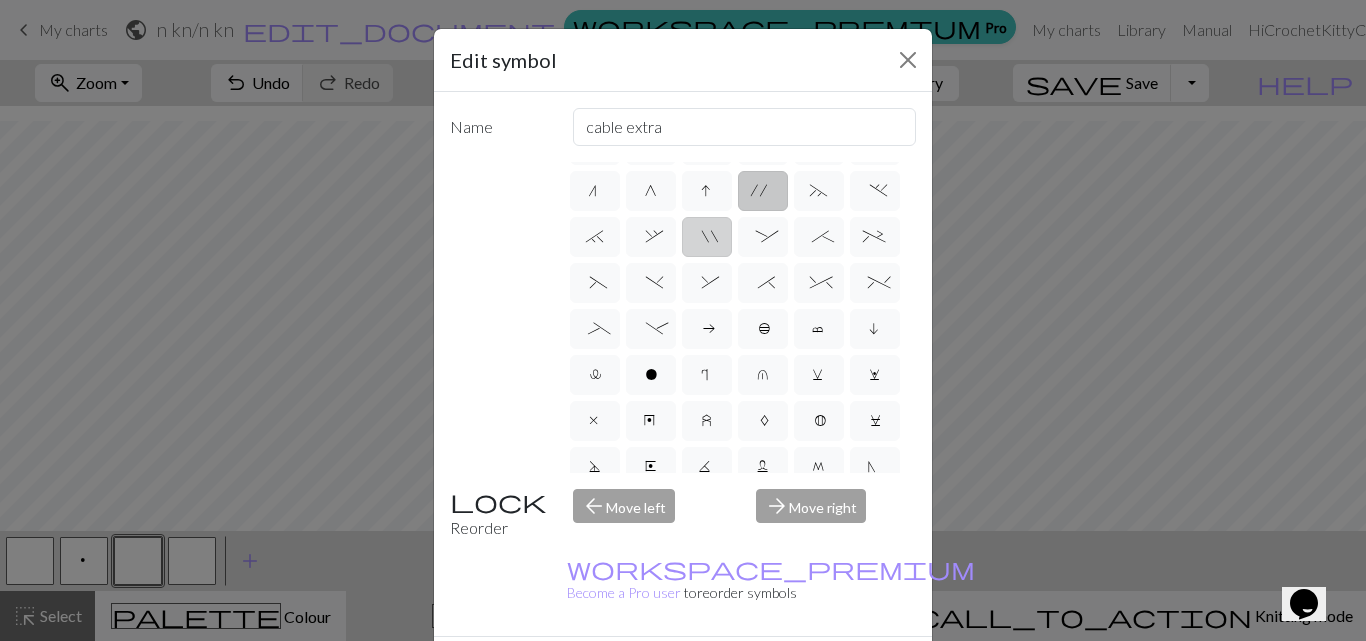 click on """ at bounding box center (707, 237) 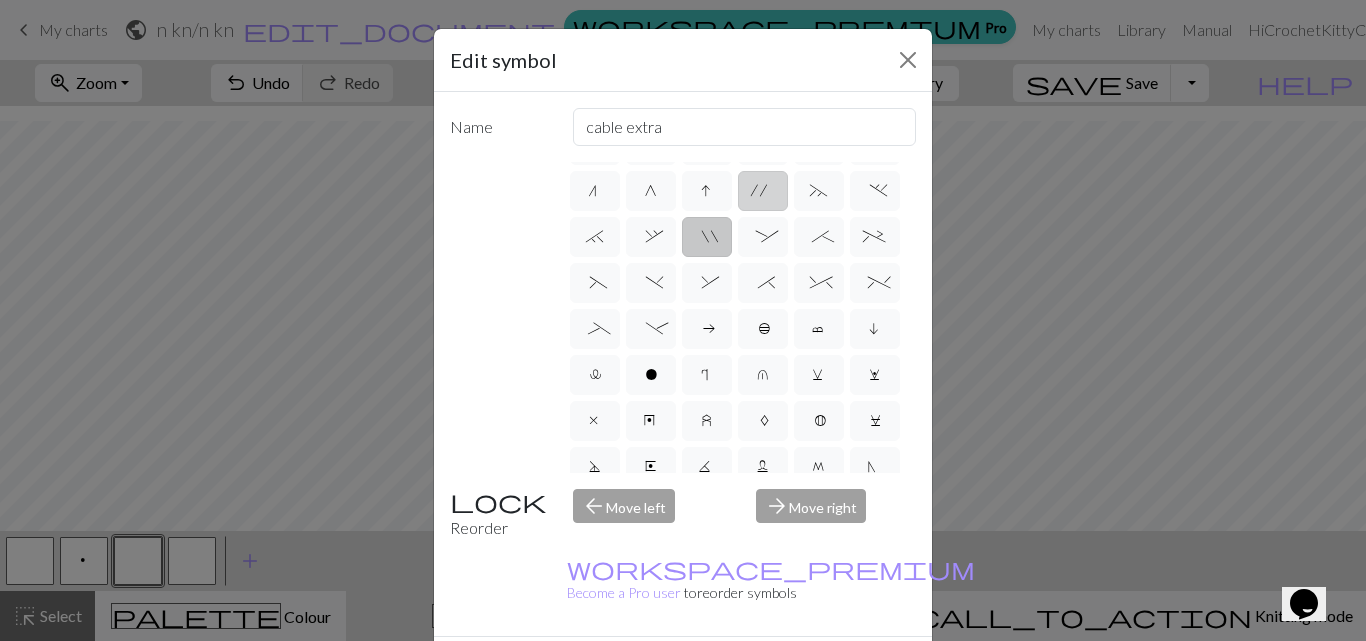 click on "'" at bounding box center [763, 193] 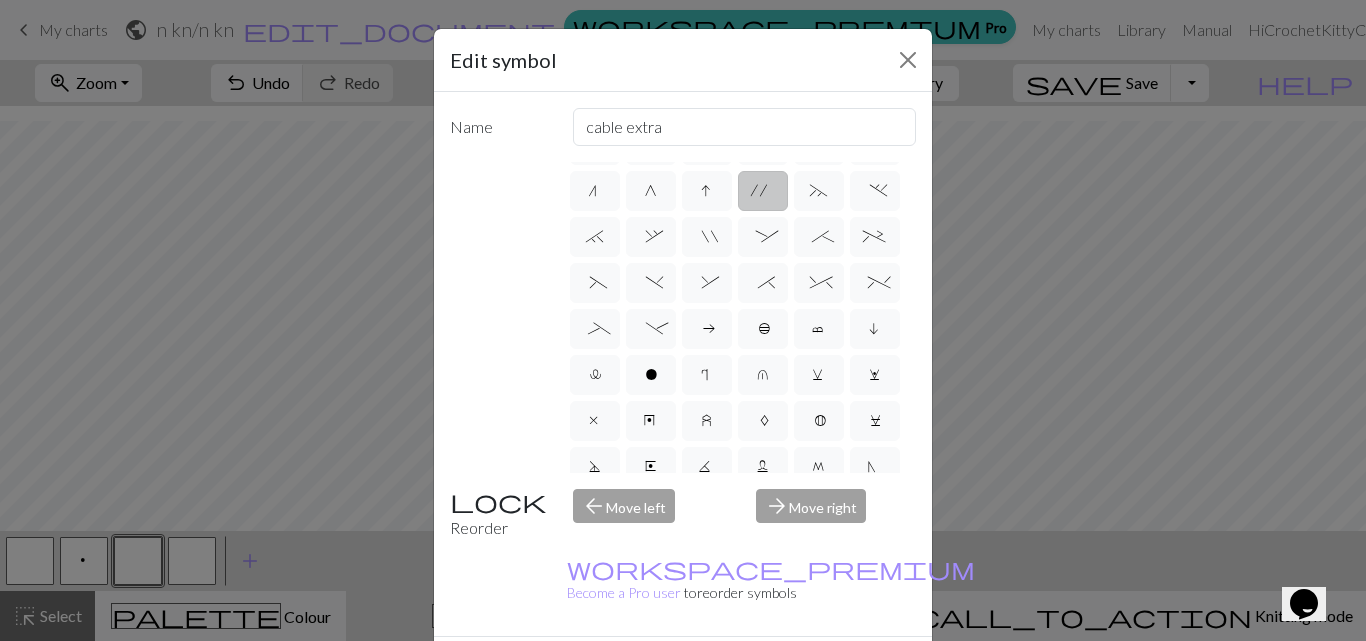 click on "Done" at bounding box center [803, 672] 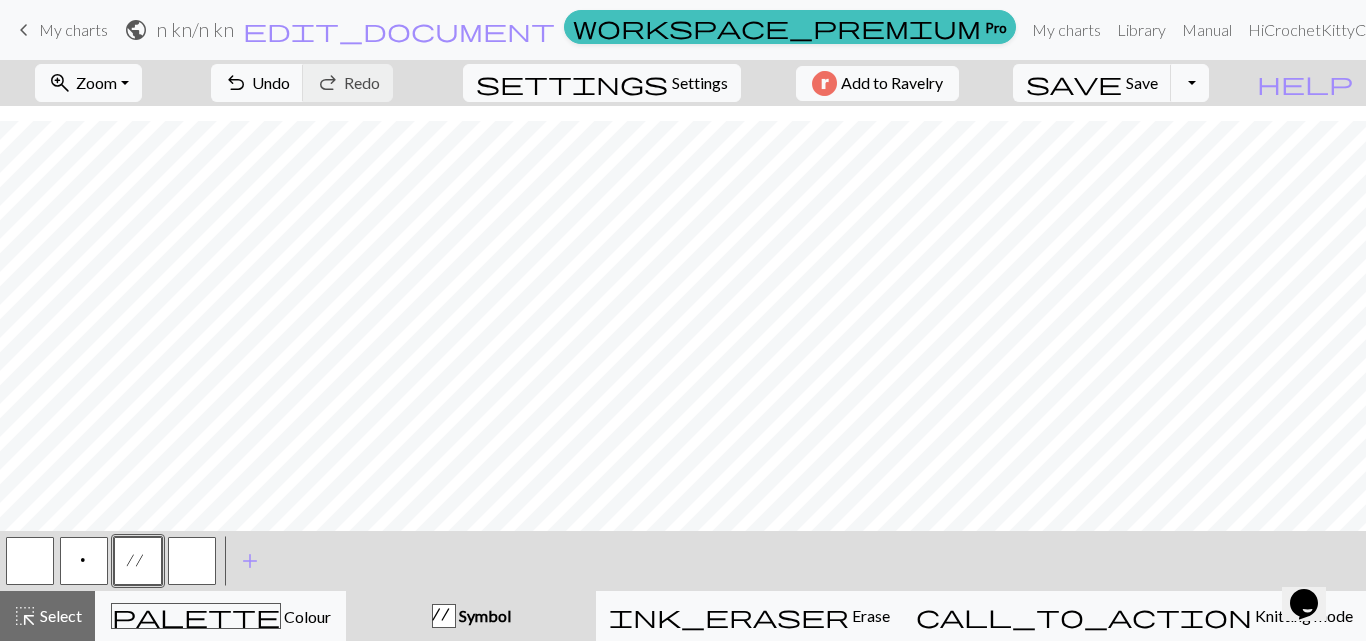 click on "< p ' > add Add a  symbol" at bounding box center (683, 561) 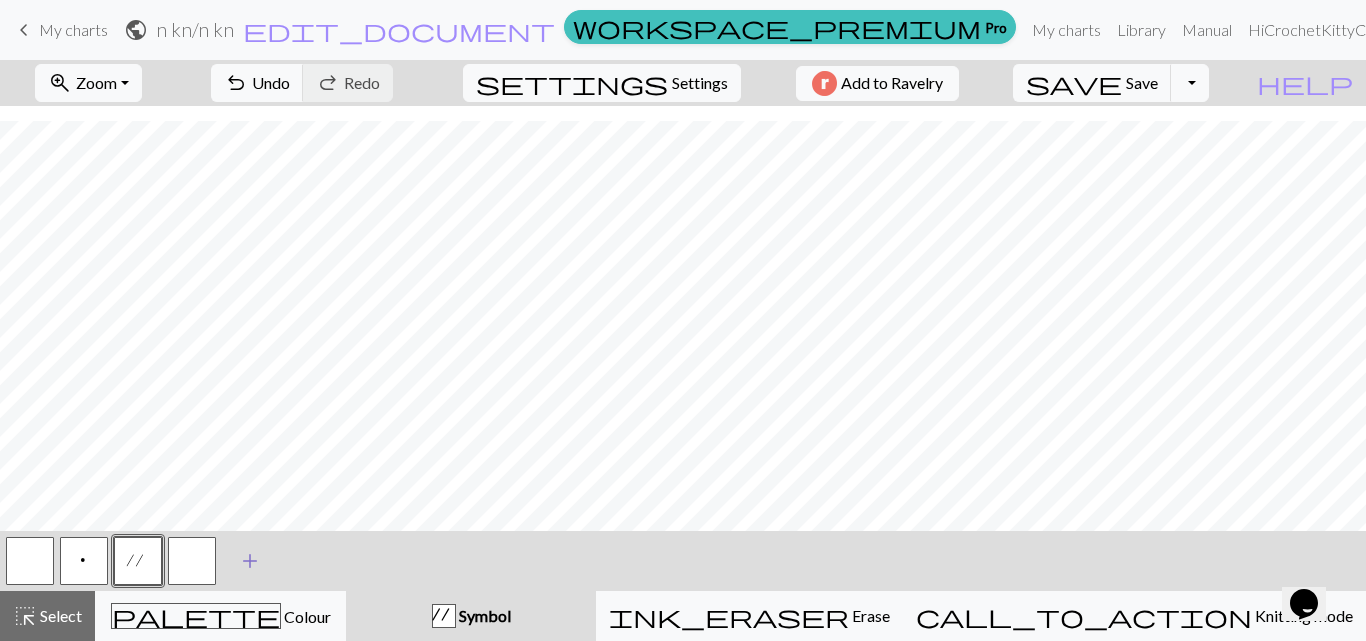 click on "add" at bounding box center (250, 561) 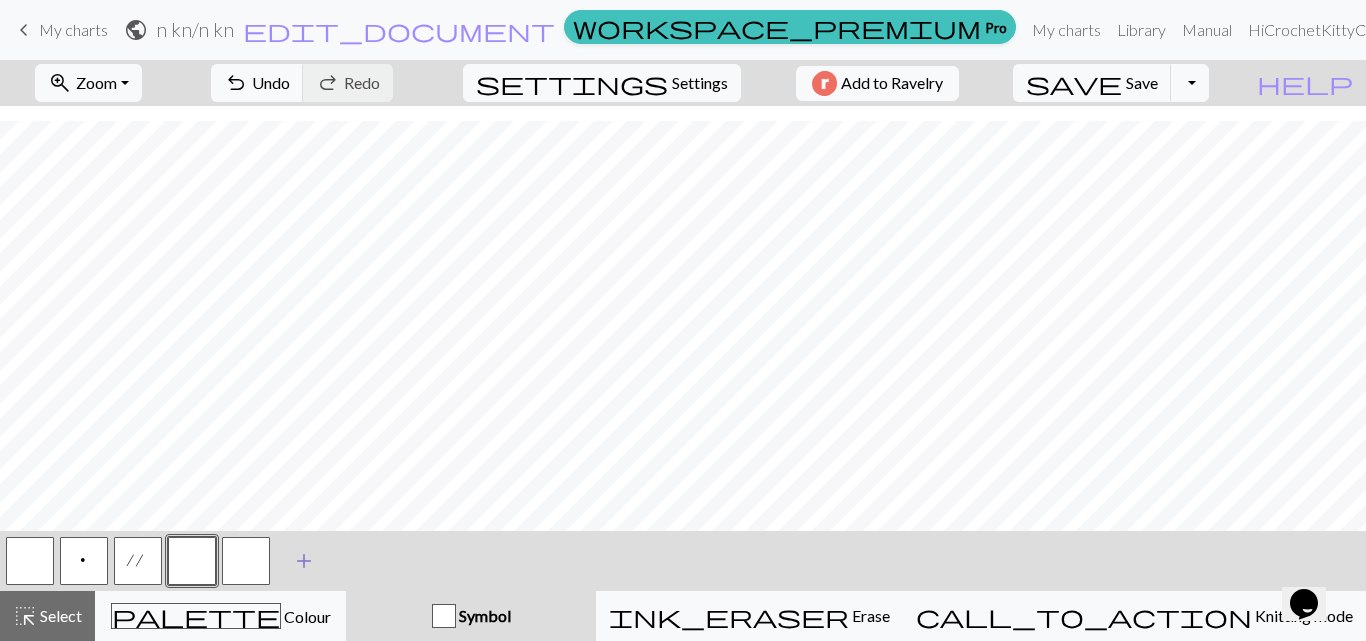 click on "add" at bounding box center [304, 561] 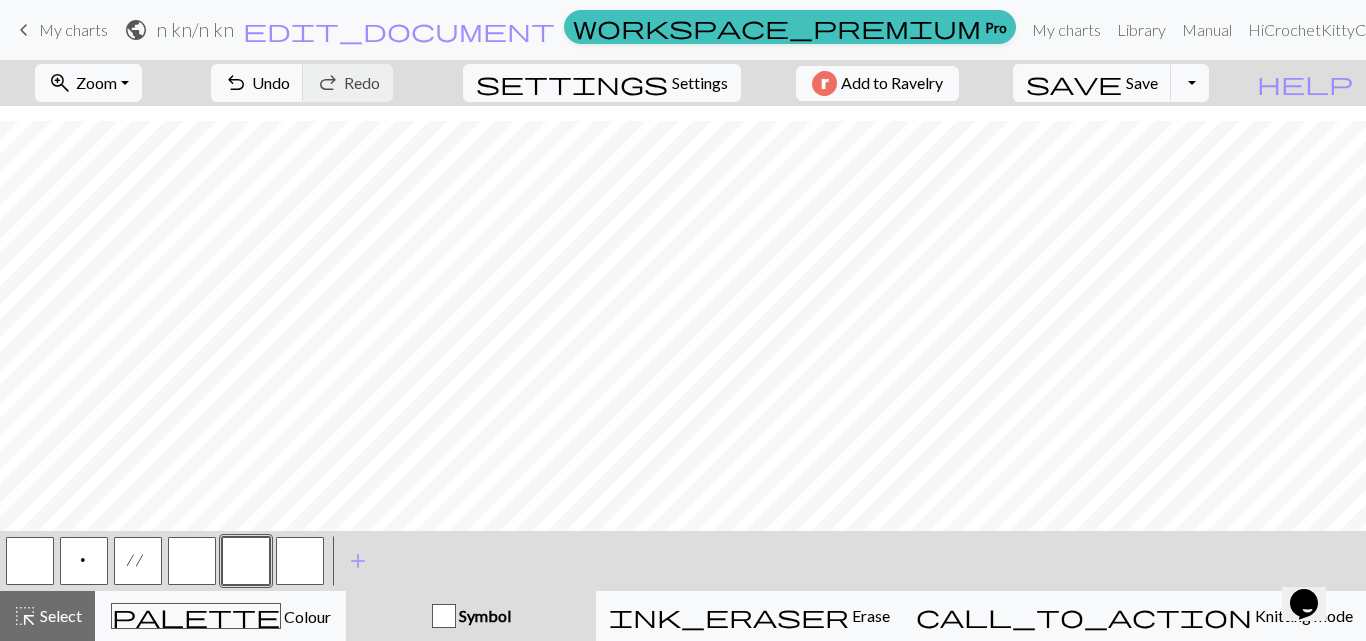 click at bounding box center (192, 561) 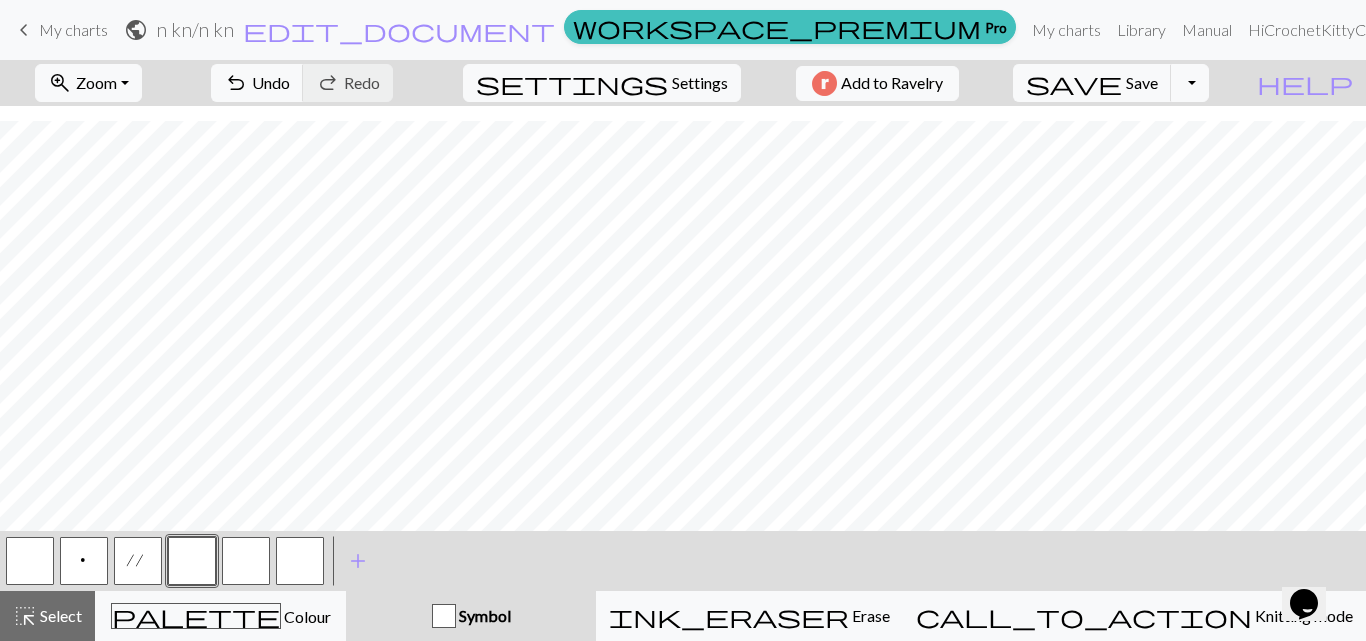 click at bounding box center [192, 561] 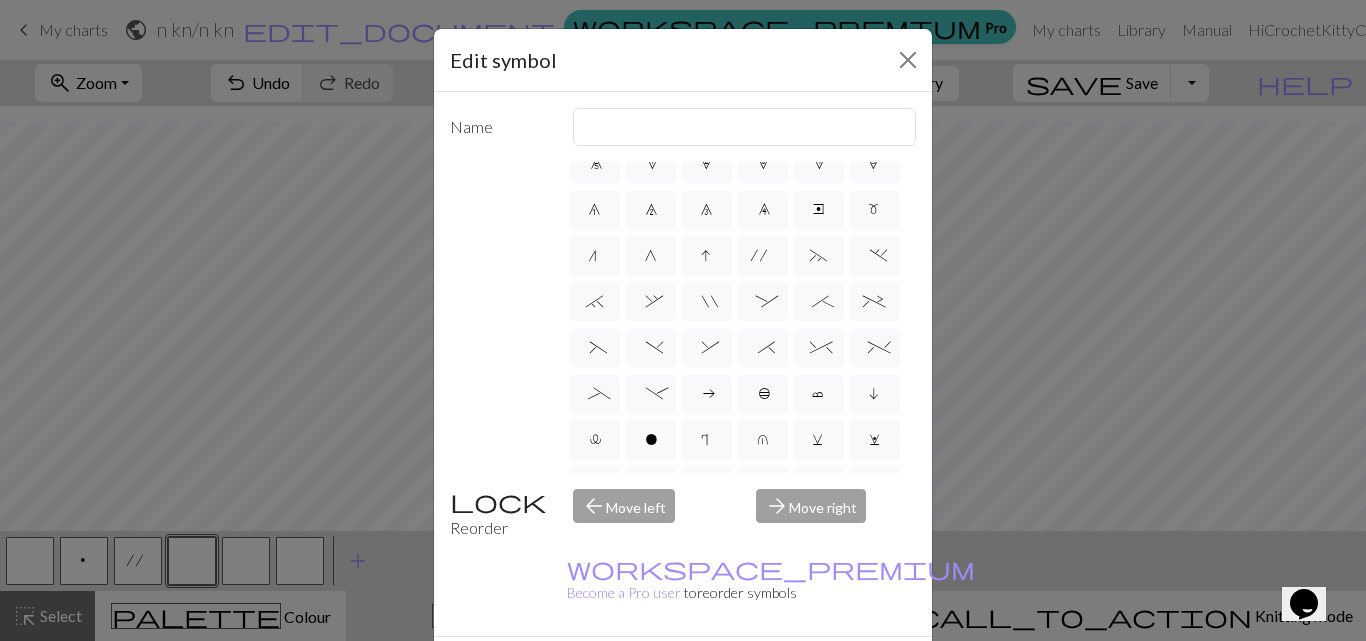 scroll, scrollTop: 153, scrollLeft: 0, axis: vertical 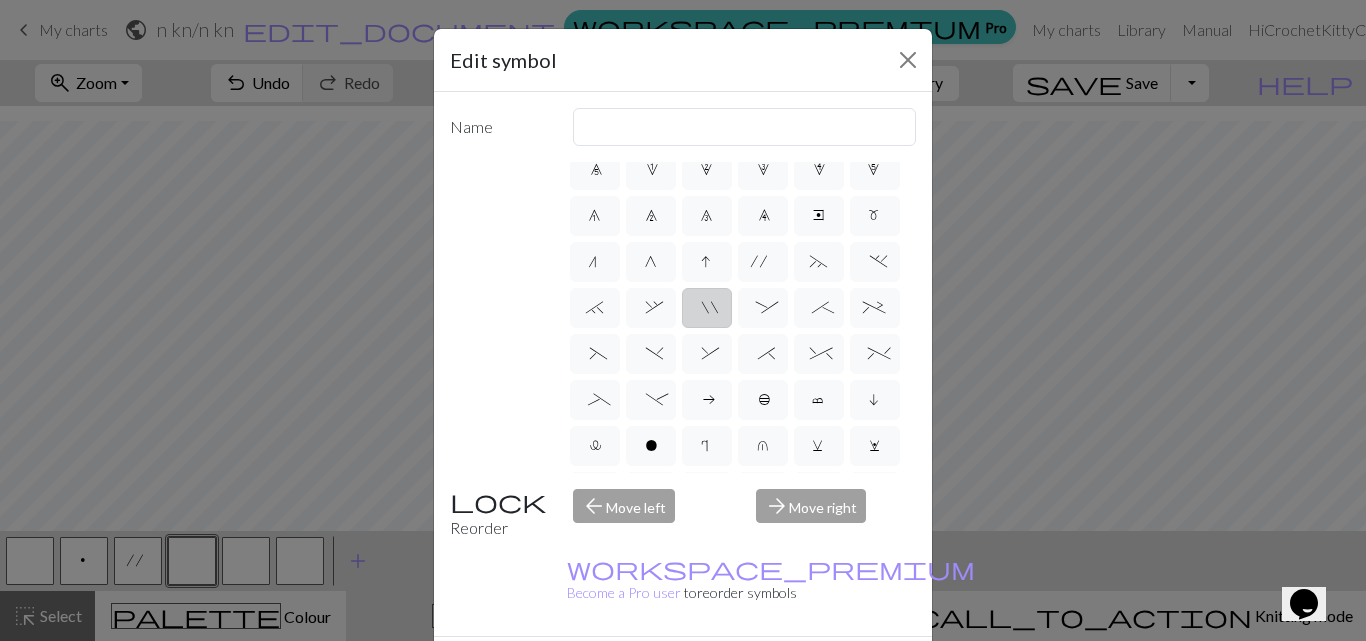 click on """ at bounding box center [706, 310] 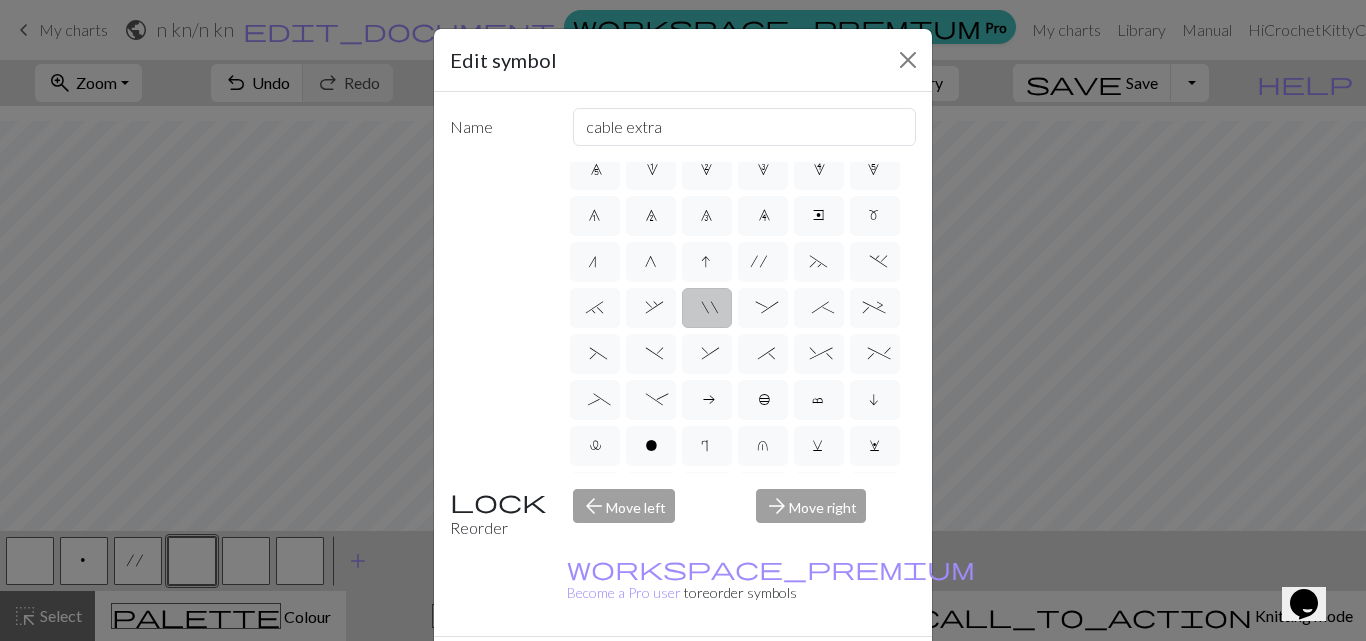 click on "Done" at bounding box center [803, 672] 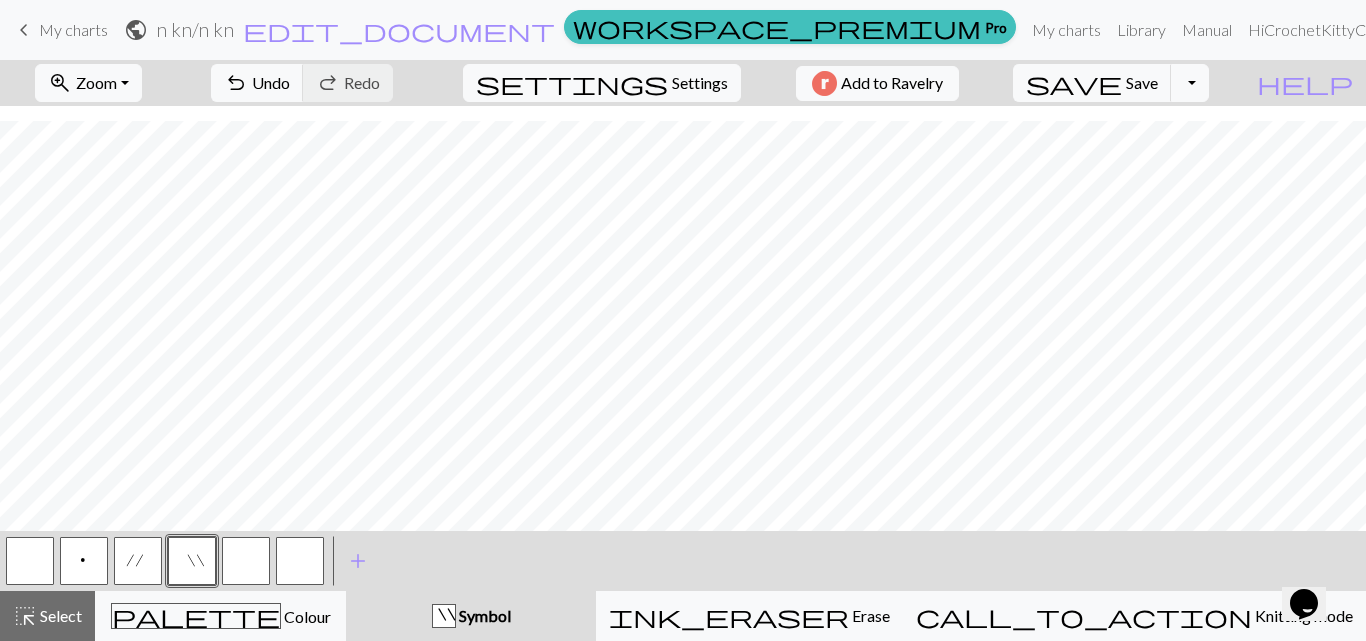 click at bounding box center [246, 561] 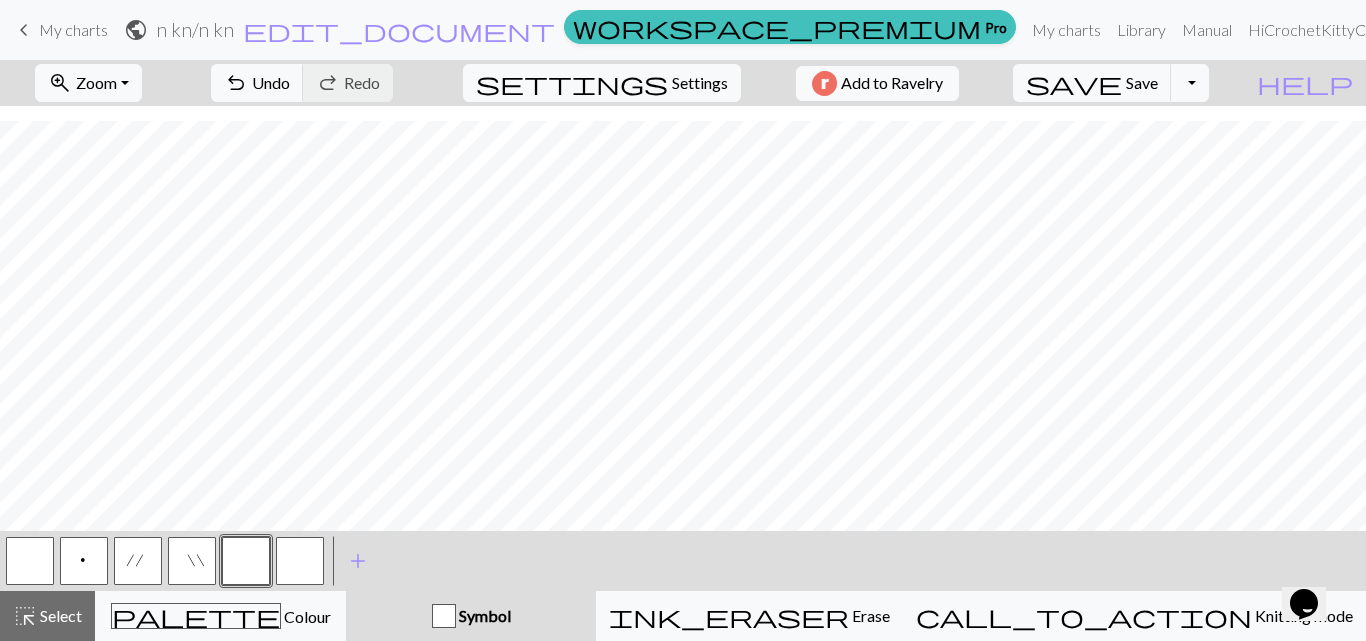 click on """ at bounding box center (192, 561) 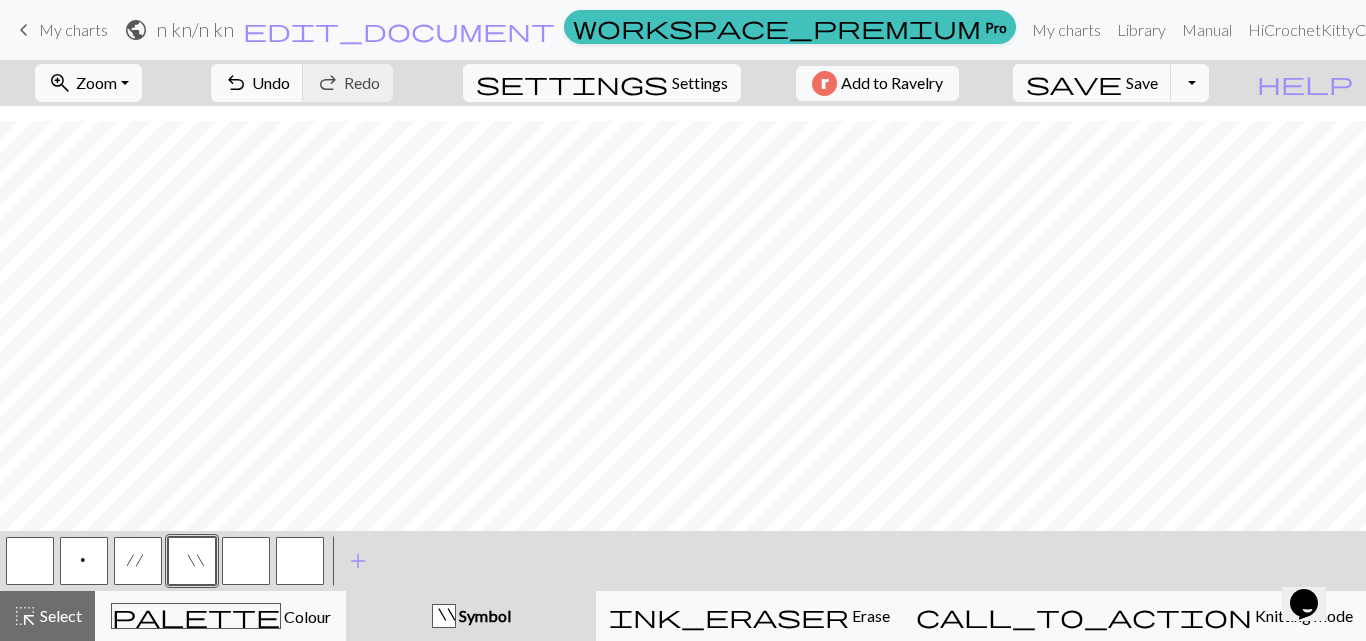 click at bounding box center [246, 561] 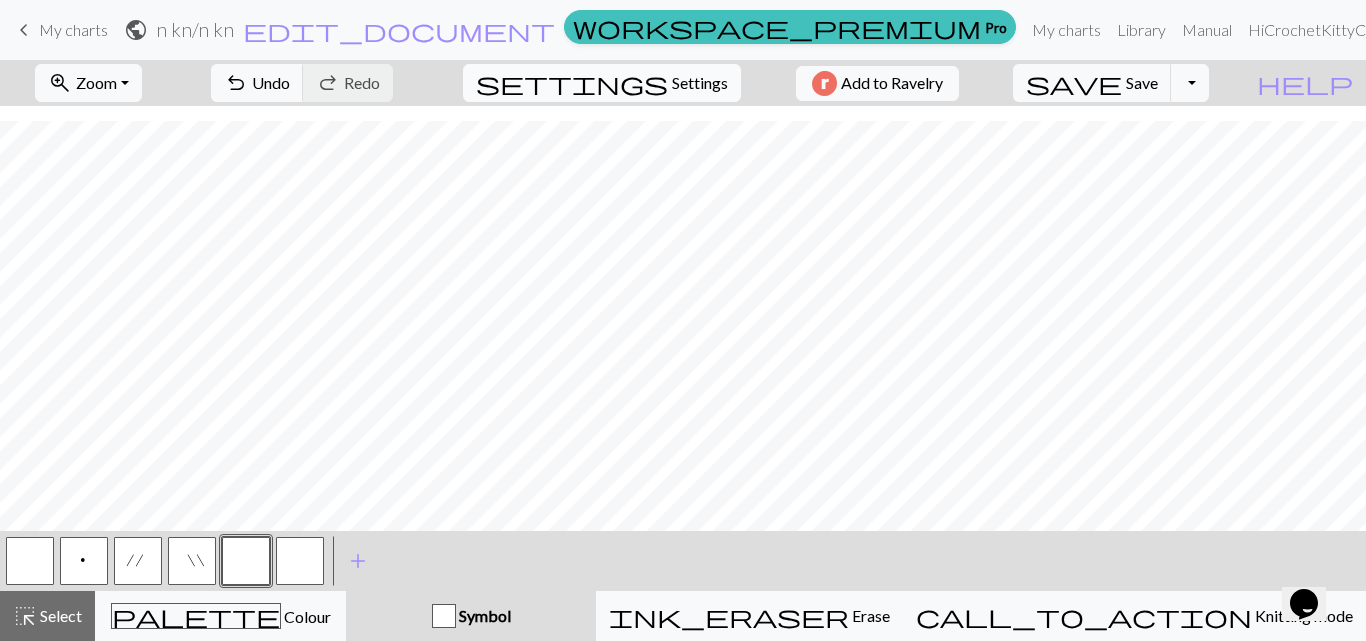 click on "Settings" at bounding box center (700, 83) 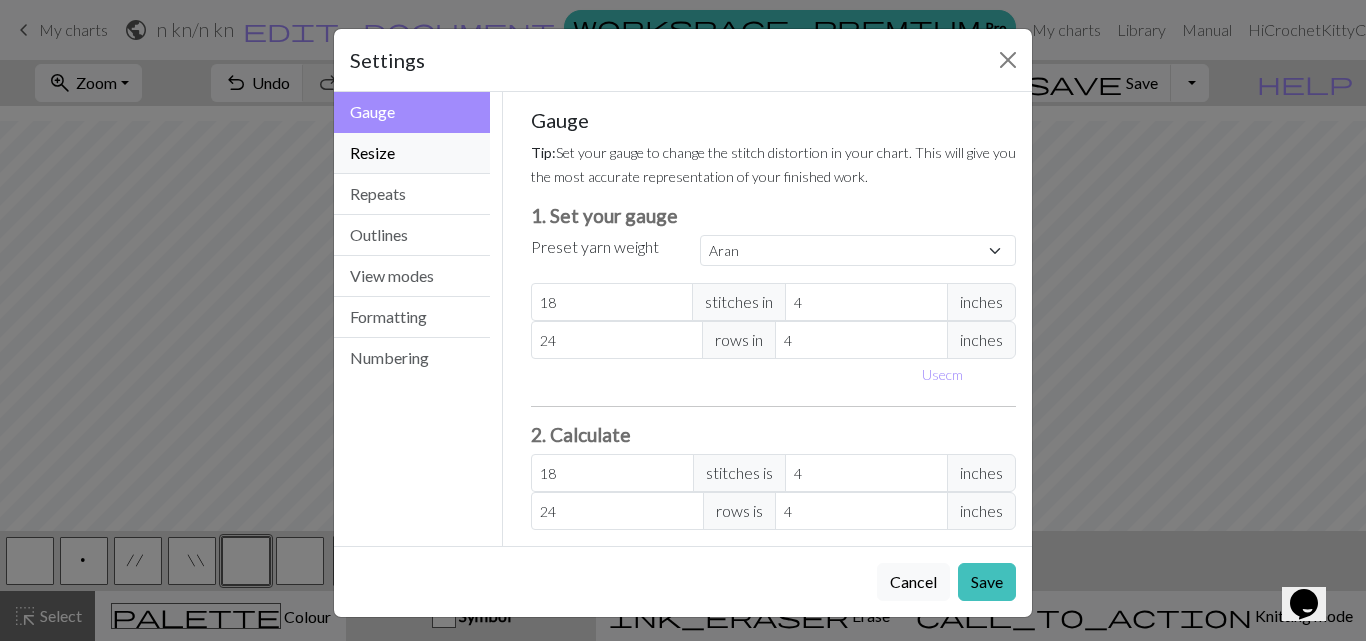 click on "Resize" at bounding box center (412, 153) 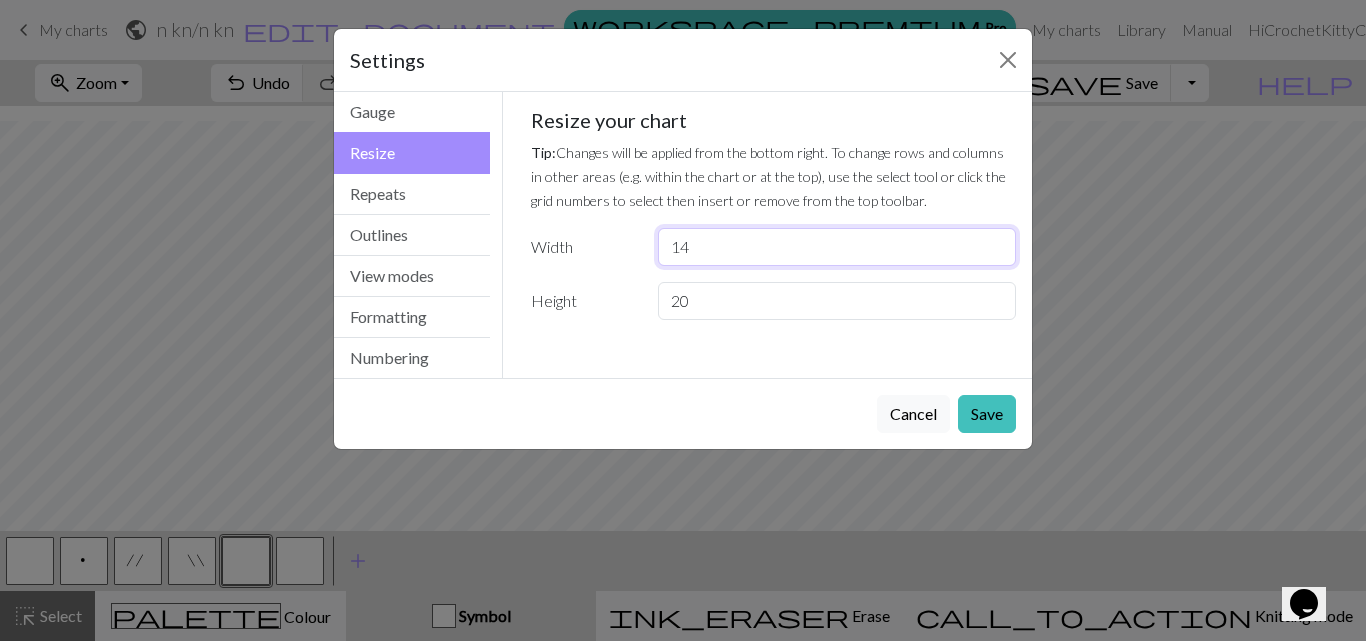 drag, startPoint x: 706, startPoint y: 266, endPoint x: 684, endPoint y: 263, distance: 22.203604 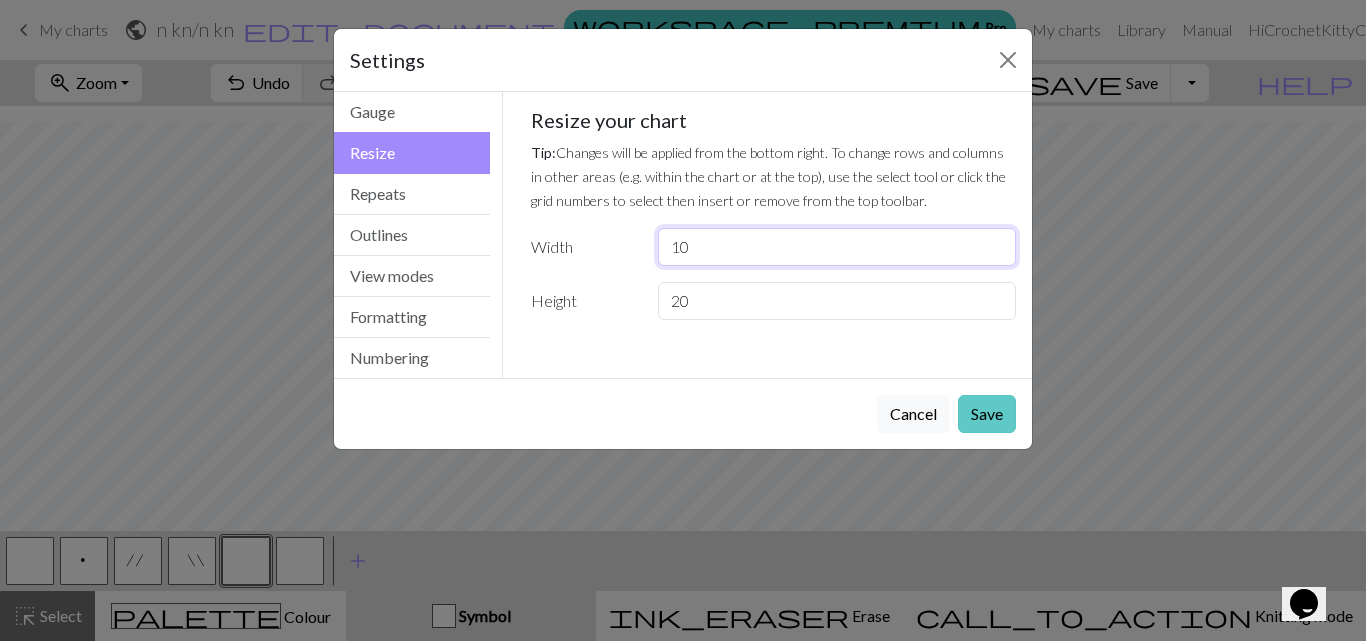 type on "10" 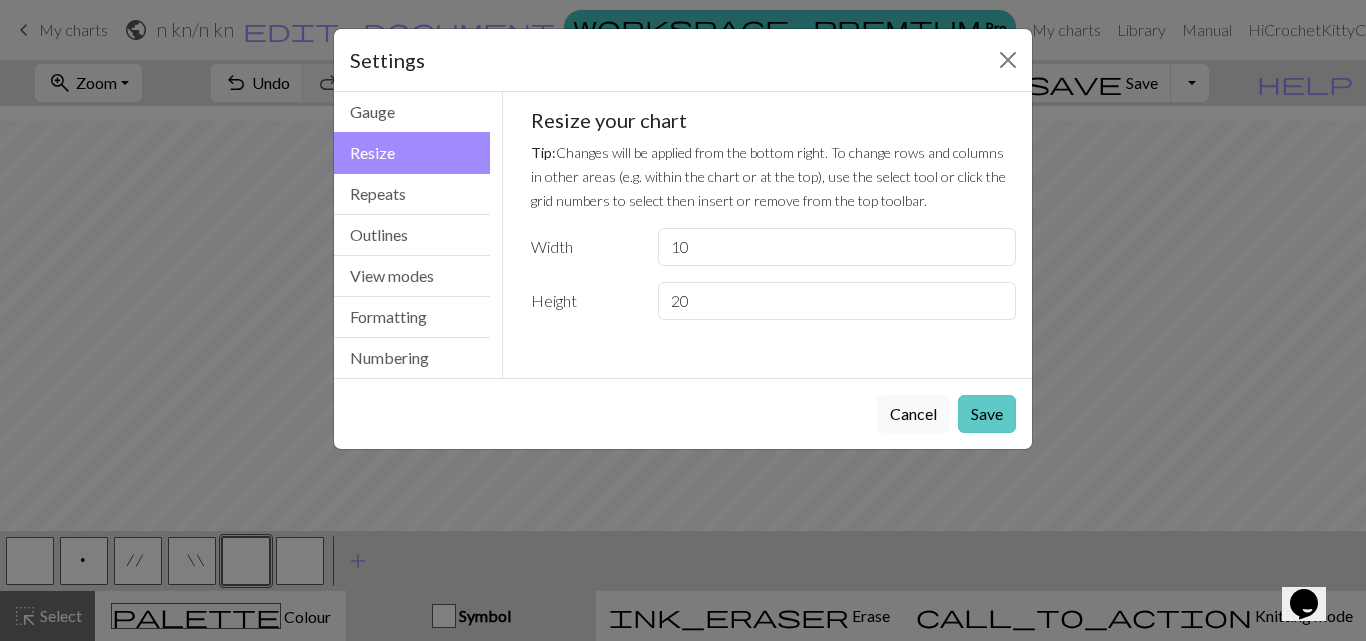 click on "Save" at bounding box center (987, 414) 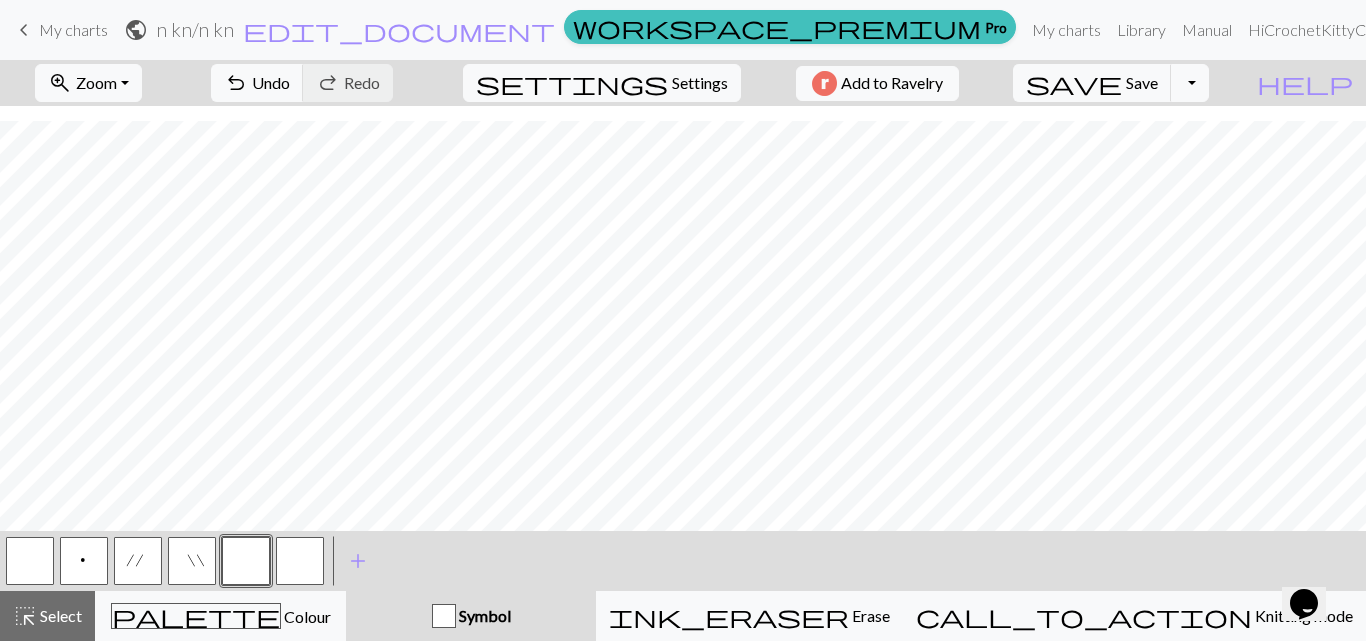 click at bounding box center (300, 561) 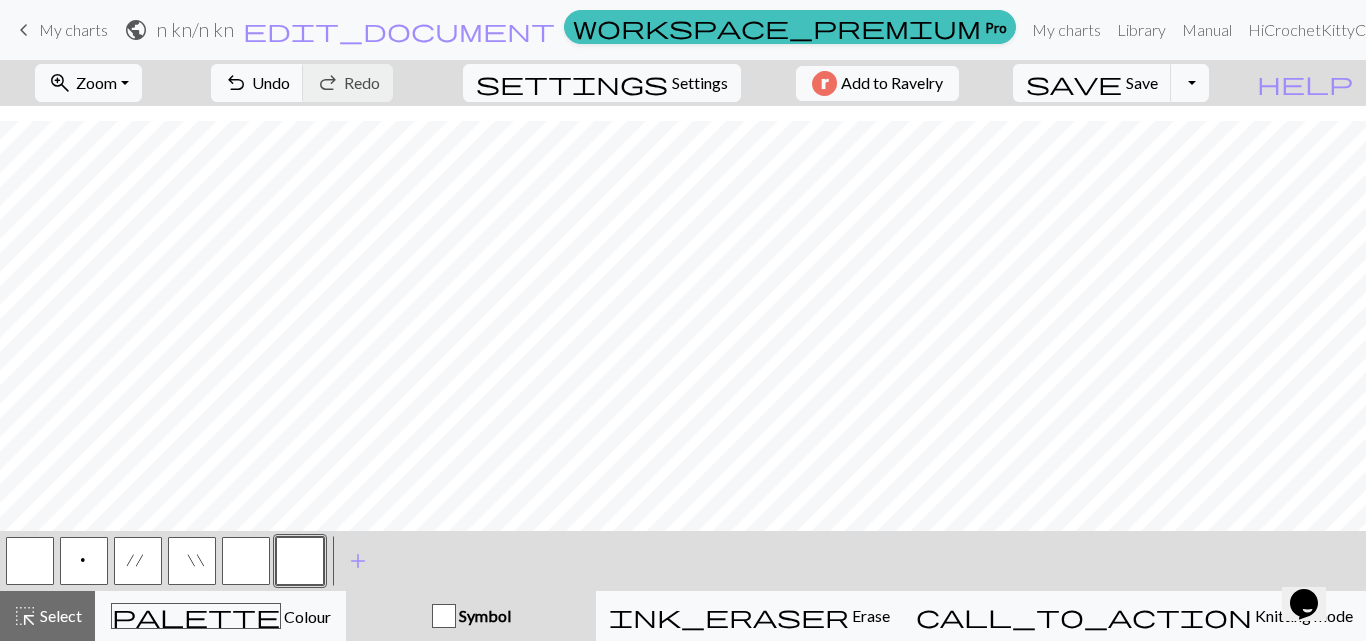click at bounding box center (300, 561) 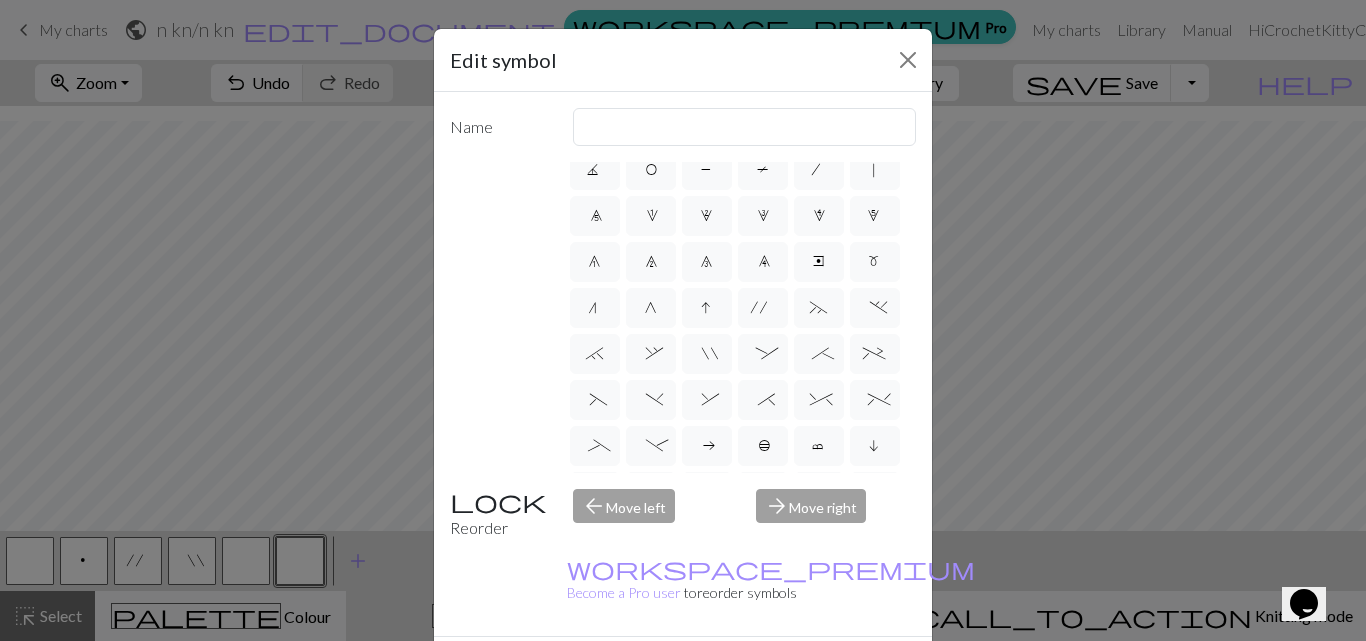 scroll, scrollTop: 0, scrollLeft: 0, axis: both 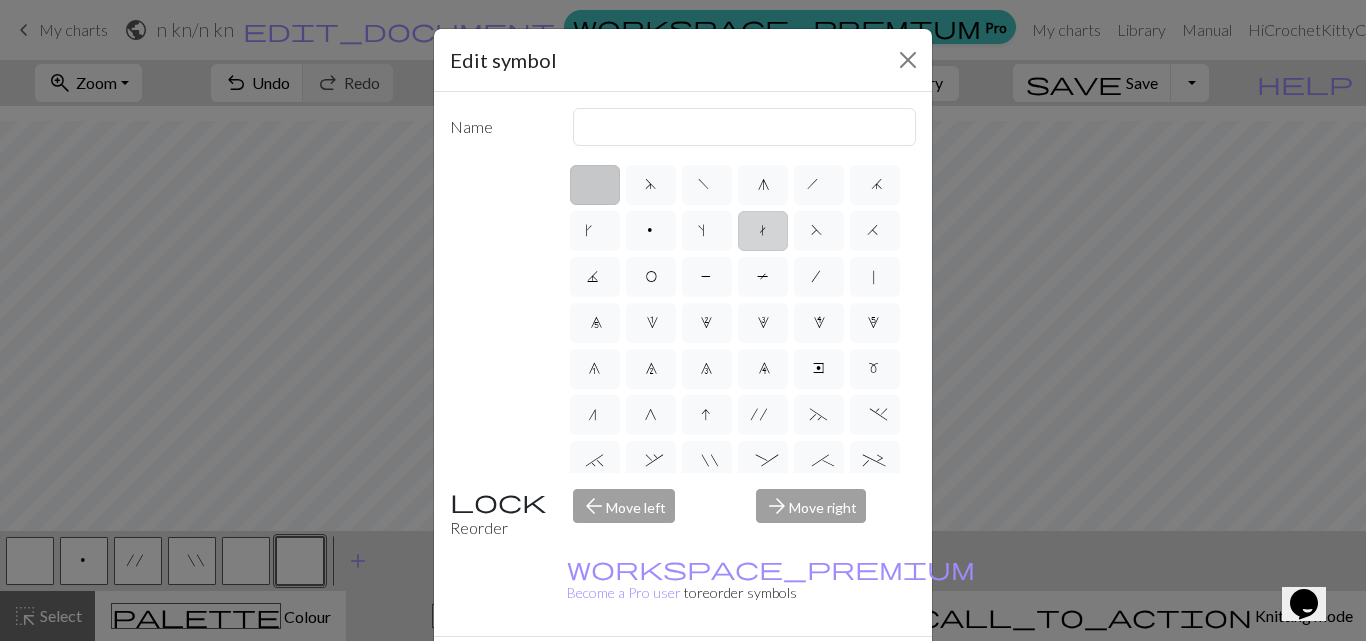click on "t" at bounding box center (763, 231) 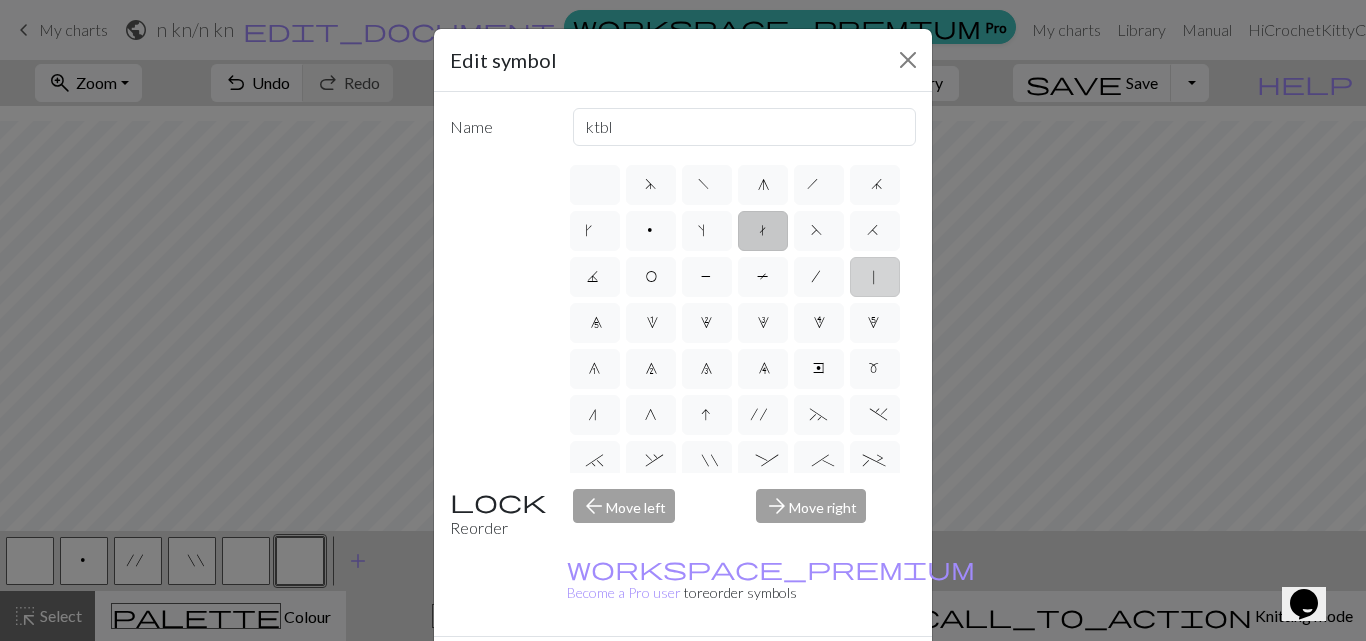 click on "|" at bounding box center [875, 277] 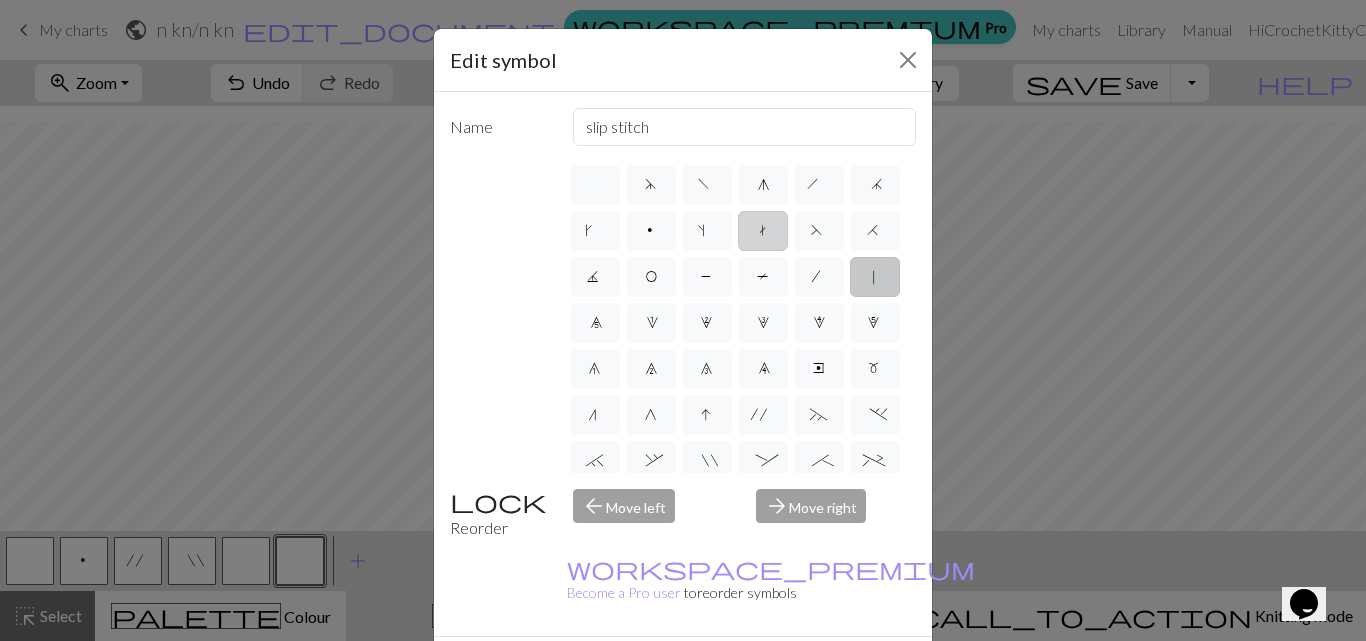 click on "t" at bounding box center [763, 231] 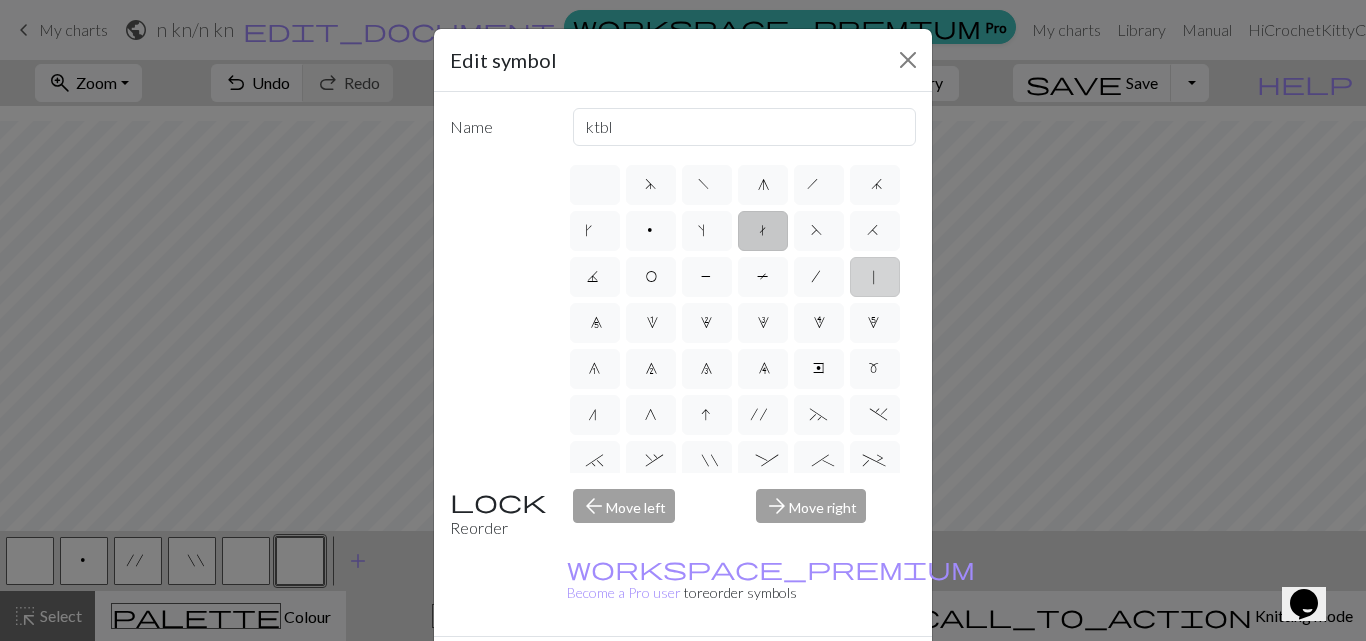 click on "|" at bounding box center (875, 277) 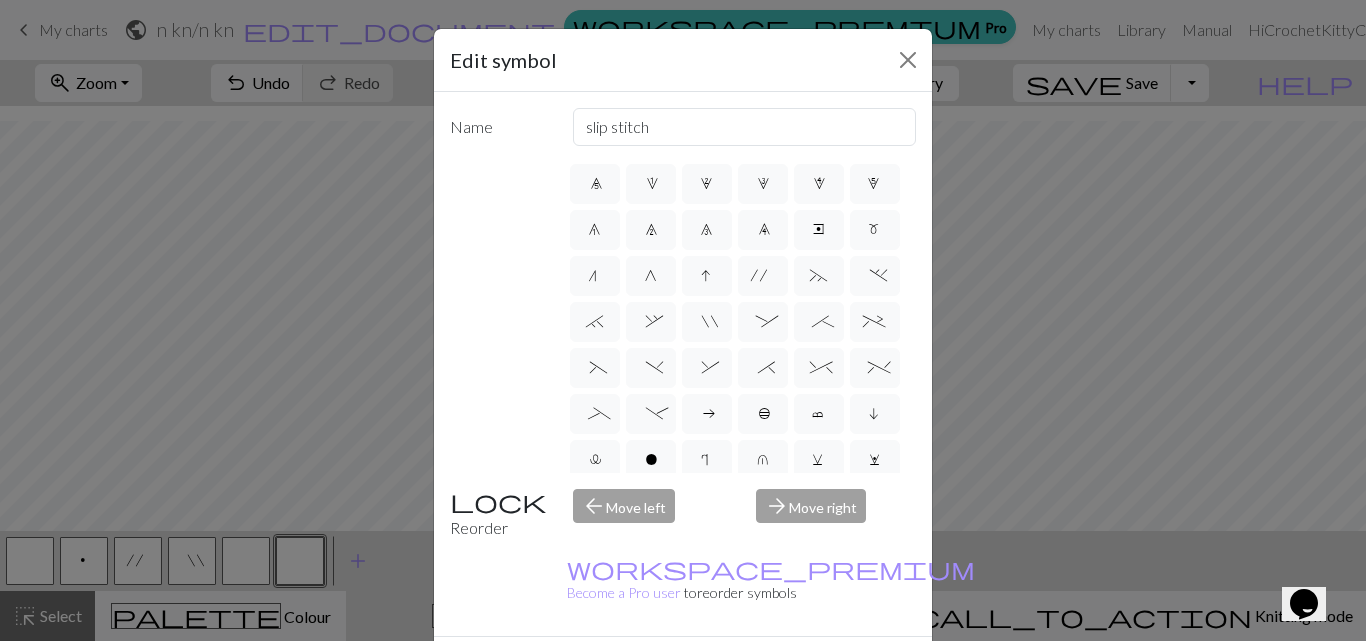 scroll, scrollTop: 188, scrollLeft: 0, axis: vertical 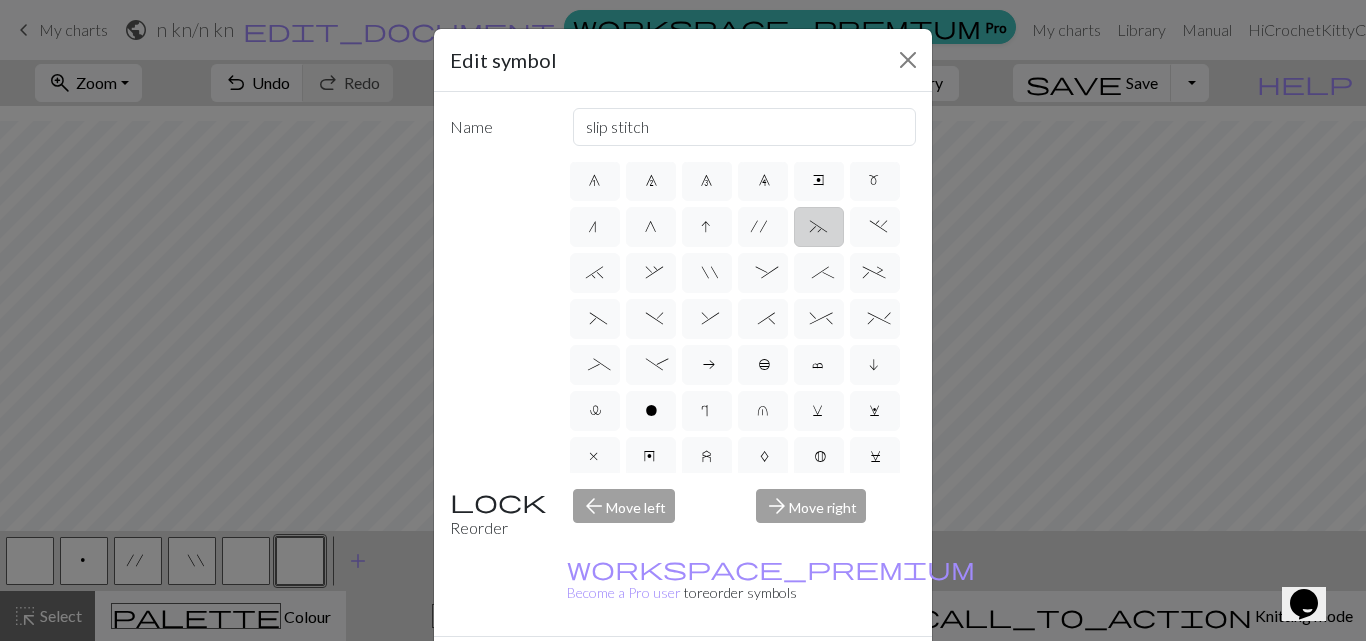 click on "~" at bounding box center [819, 227] 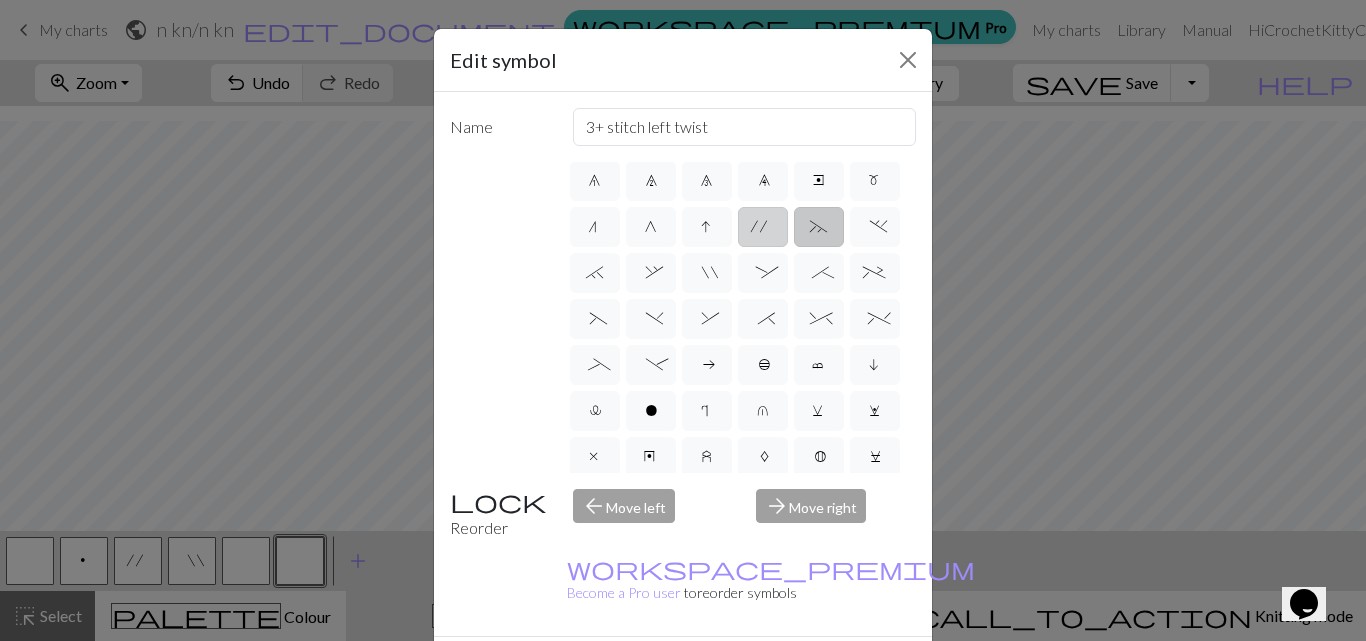 click on "'" at bounding box center (763, 227) 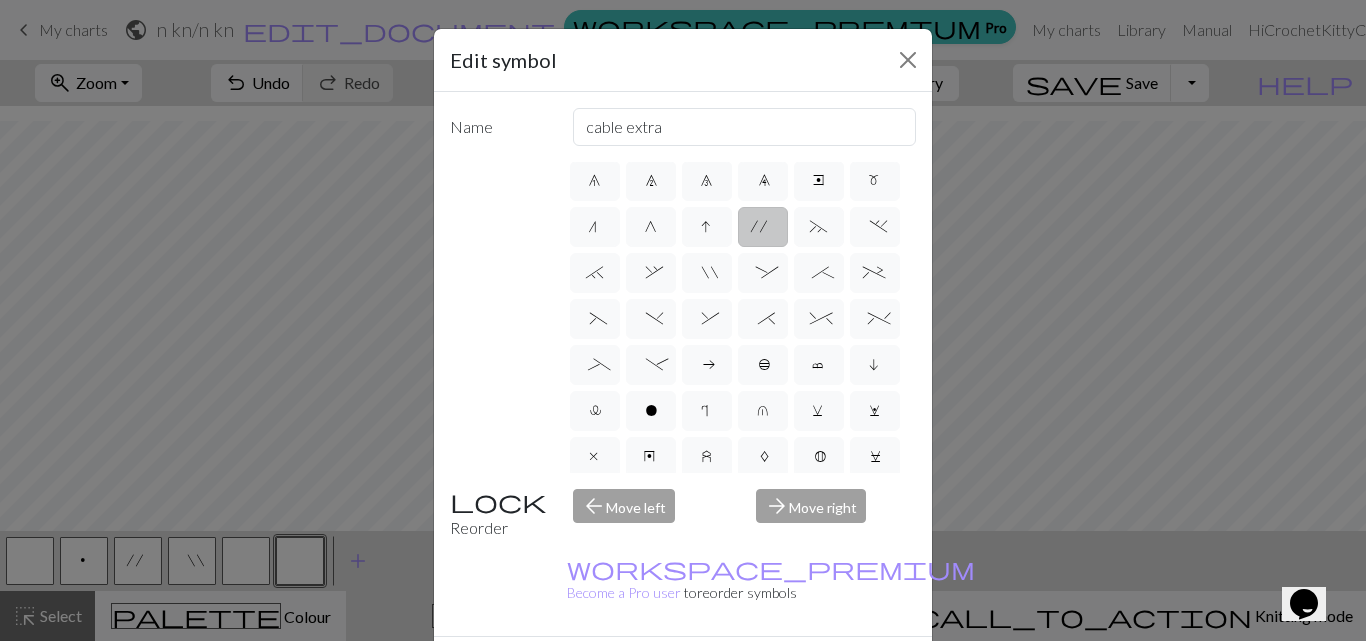 click on "d f g h j k p s t F H J O P T / | 0 1 2 3 4 5 6 7 8 9 e m n G I ' ~ . ` , " : ; + ( ) & * ^ % _ - a b c i l o r u v w x y z A B C D E K L M N R S U V W X Y < >" at bounding box center [742, 317] 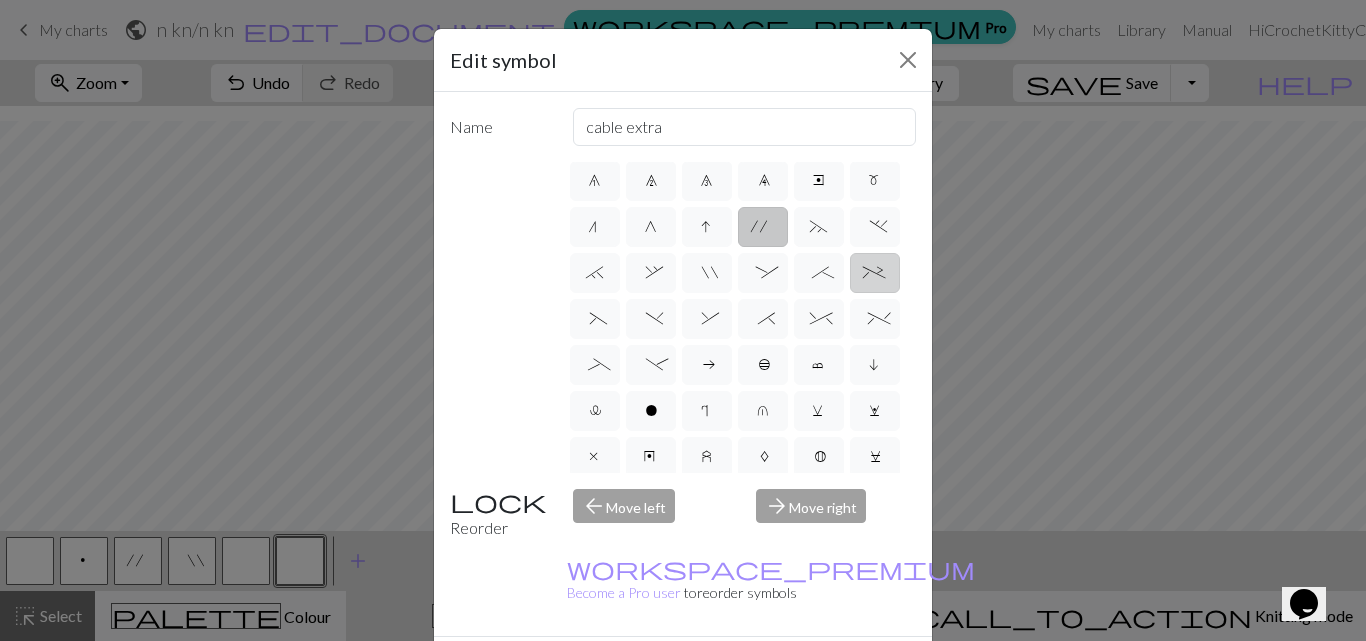 click on "+" at bounding box center [875, 275] 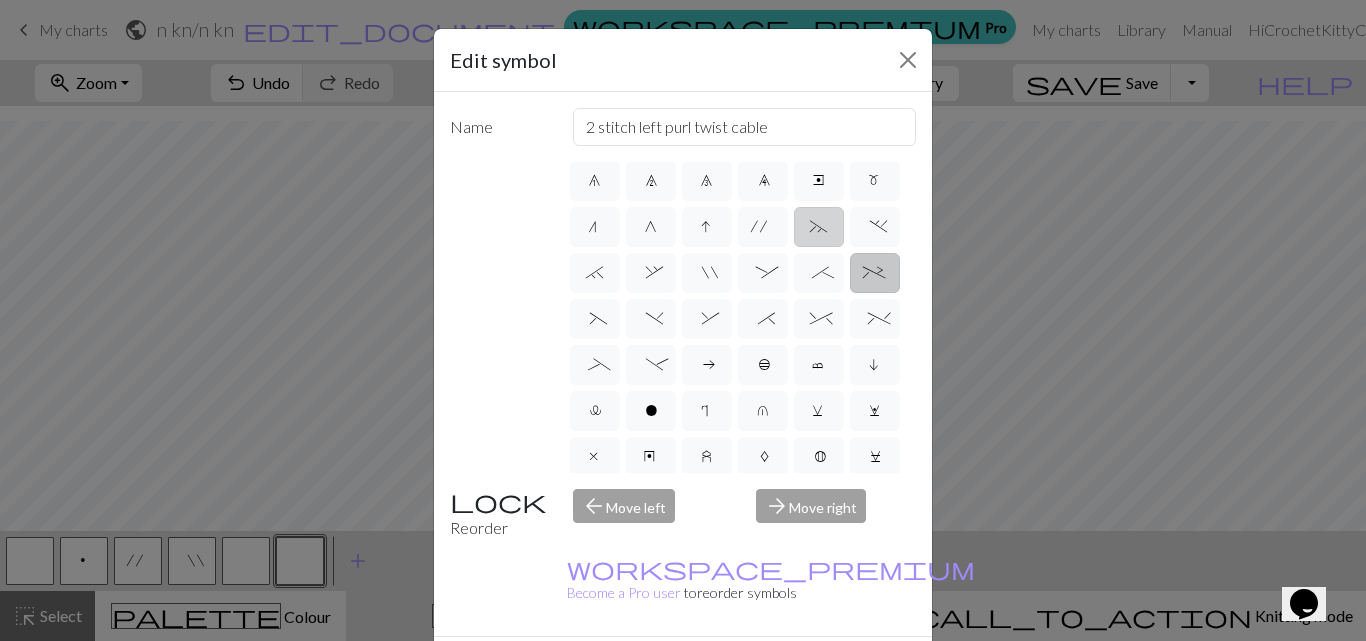 click on "~" at bounding box center (819, 229) 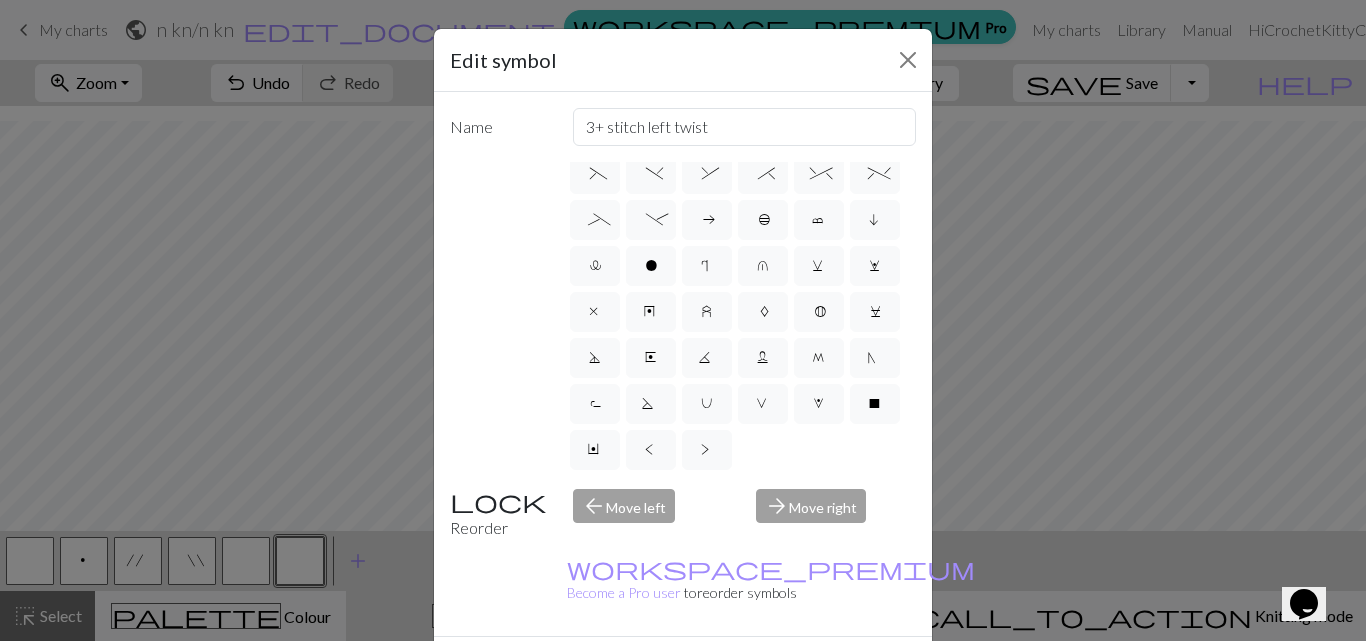 scroll, scrollTop: 0, scrollLeft: 0, axis: both 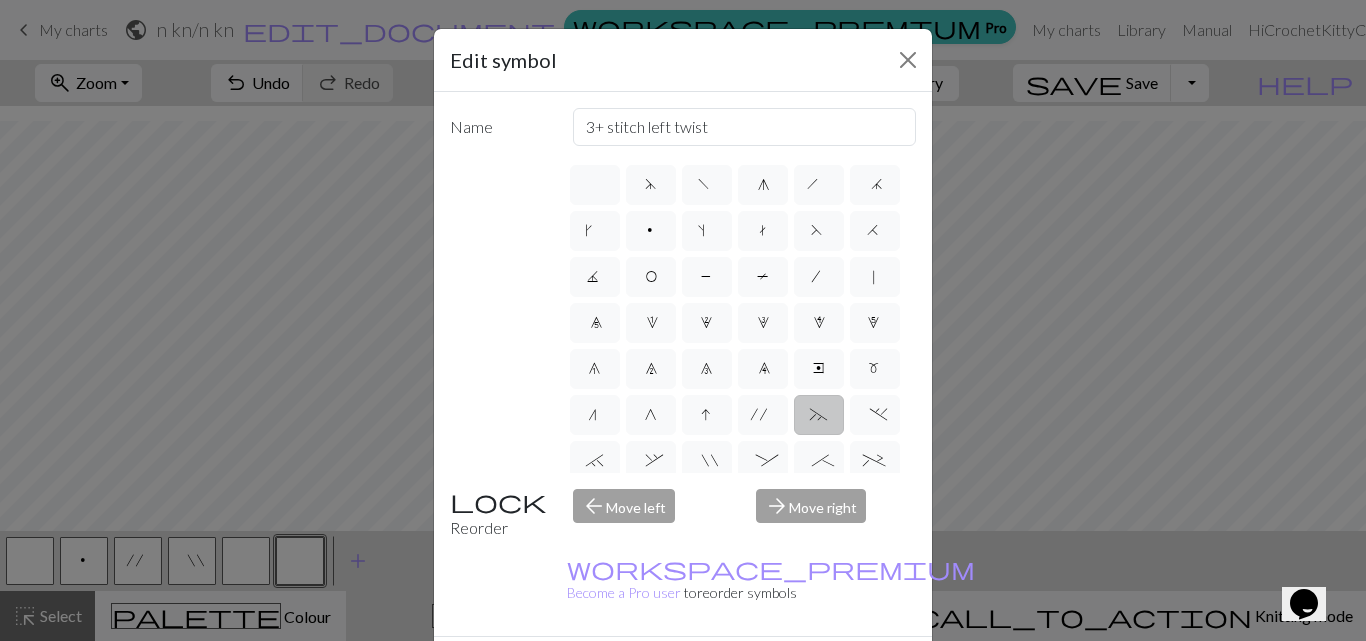 click on "d f g h j k p s t F H J O P T / | 0 1 2 3 4 5 6 7 8 9 e m n G I ' ~ . ` , " : ; + ( ) & * ^ % _ - a b c i l o r u v w x y z A B C D E K L M N R S U V W X Y < >" at bounding box center (742, 317) 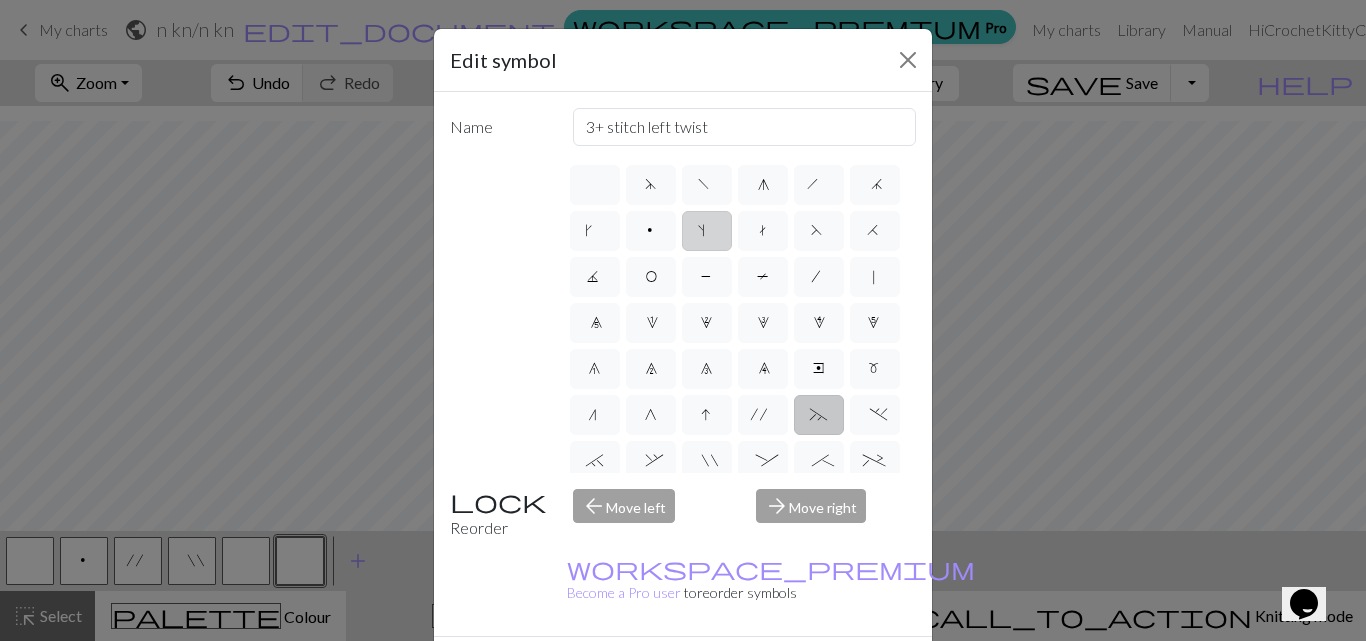 click on "s" at bounding box center (707, 231) 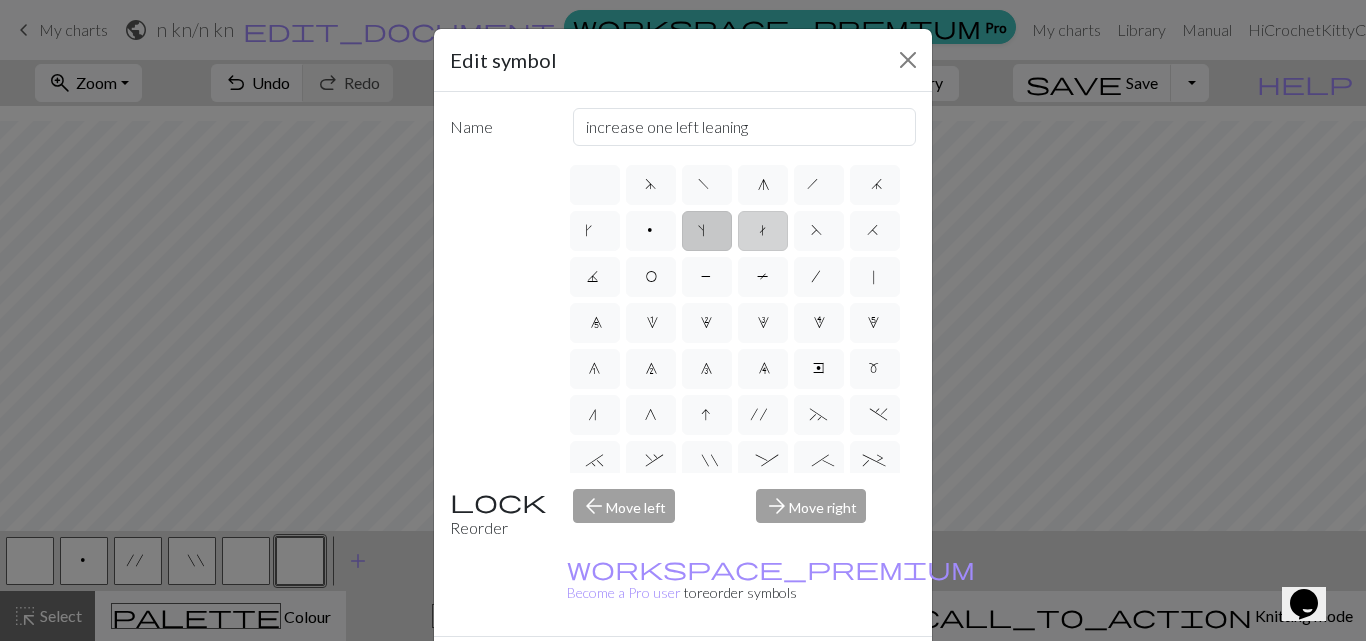click on "t" at bounding box center (763, 231) 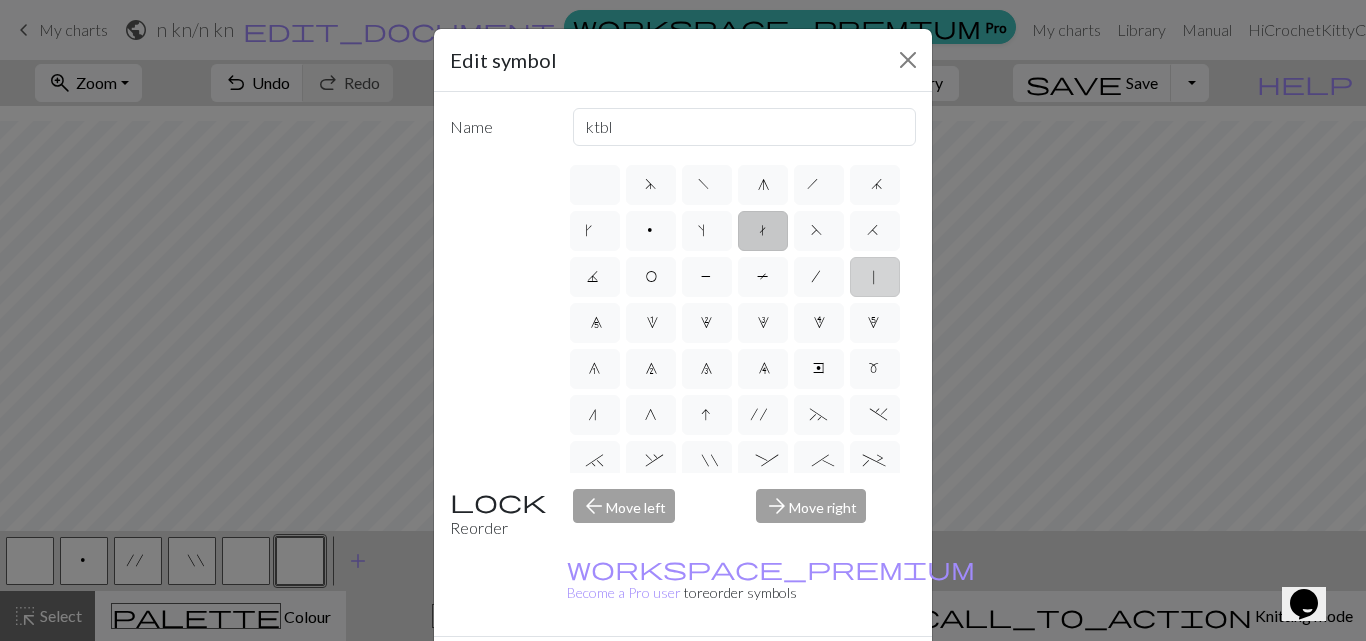 click on "|" at bounding box center (875, 277) 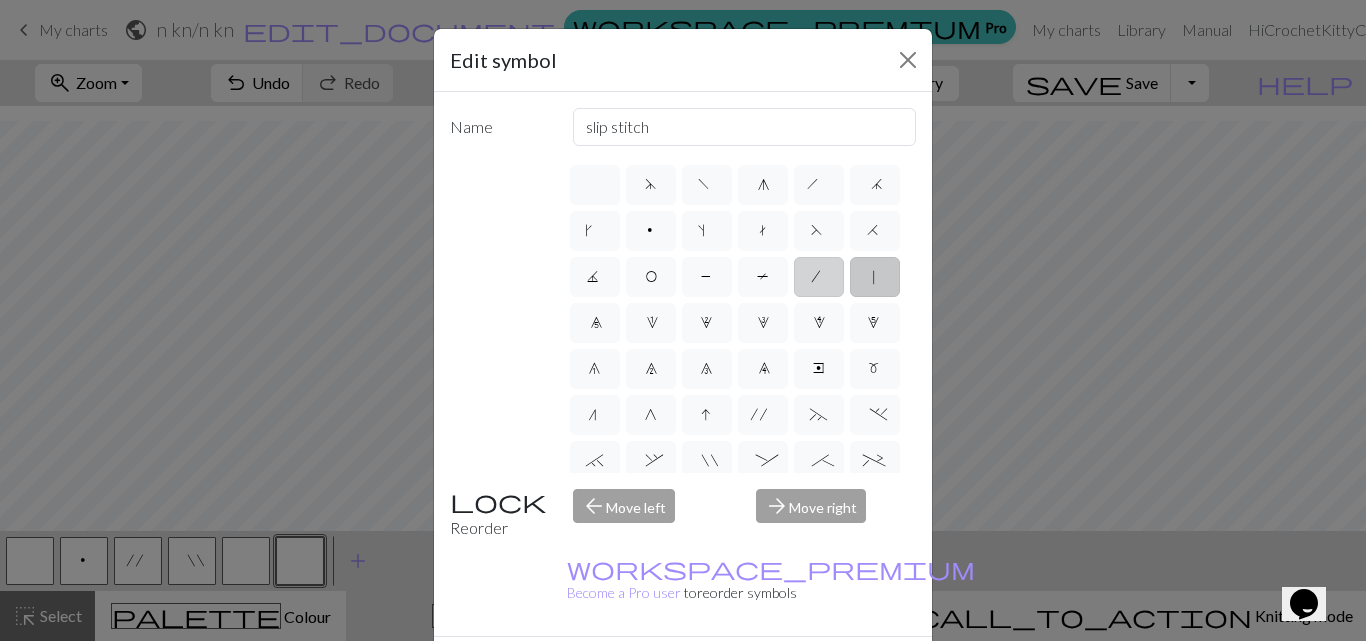 click on "/" at bounding box center (819, 277) 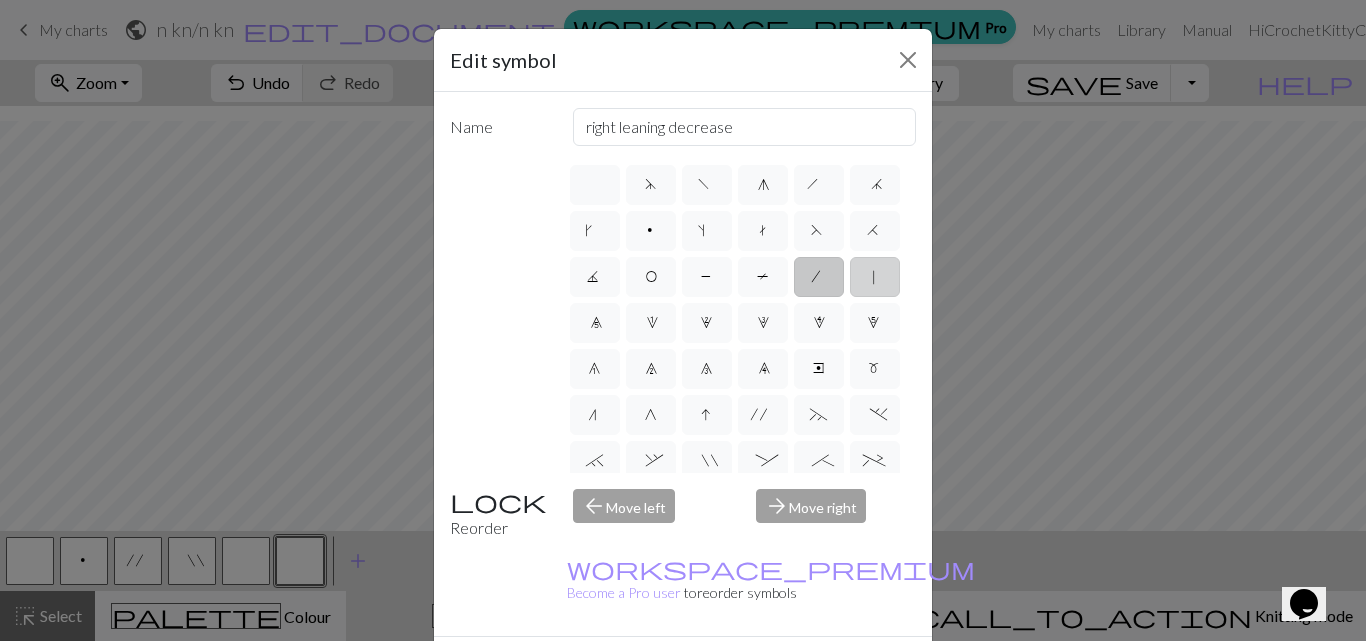 click on "|" at bounding box center (875, 277) 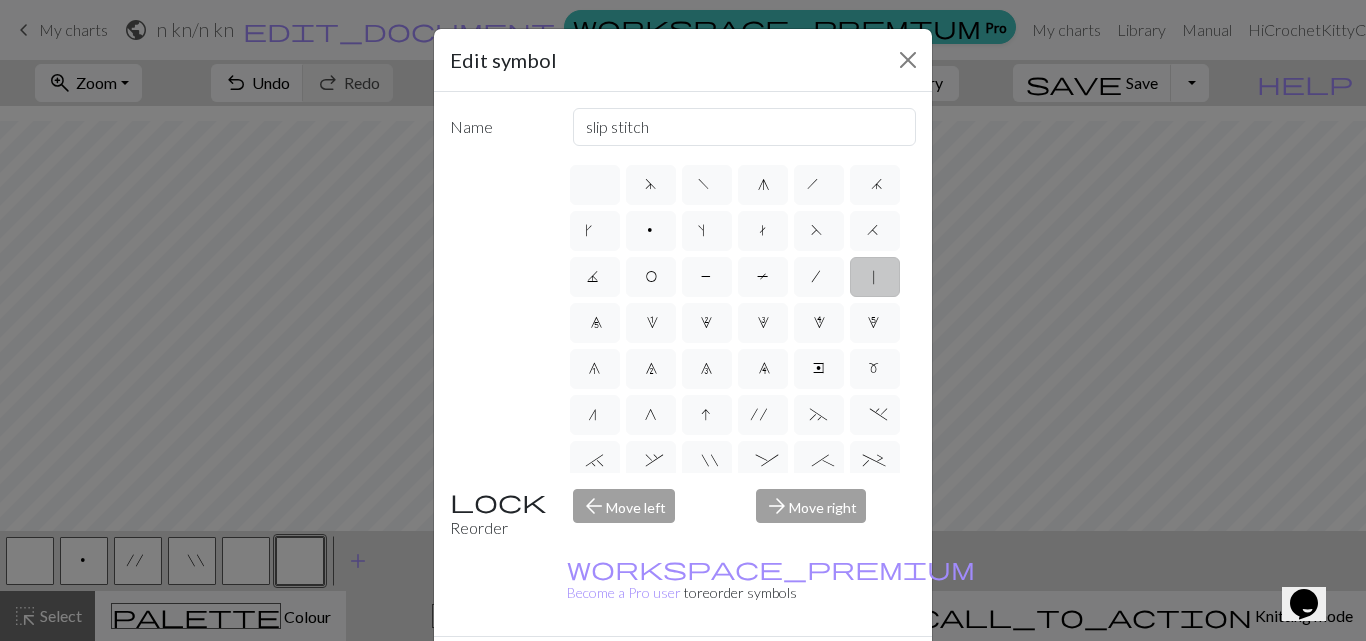 click on "Done" at bounding box center [803, 672] 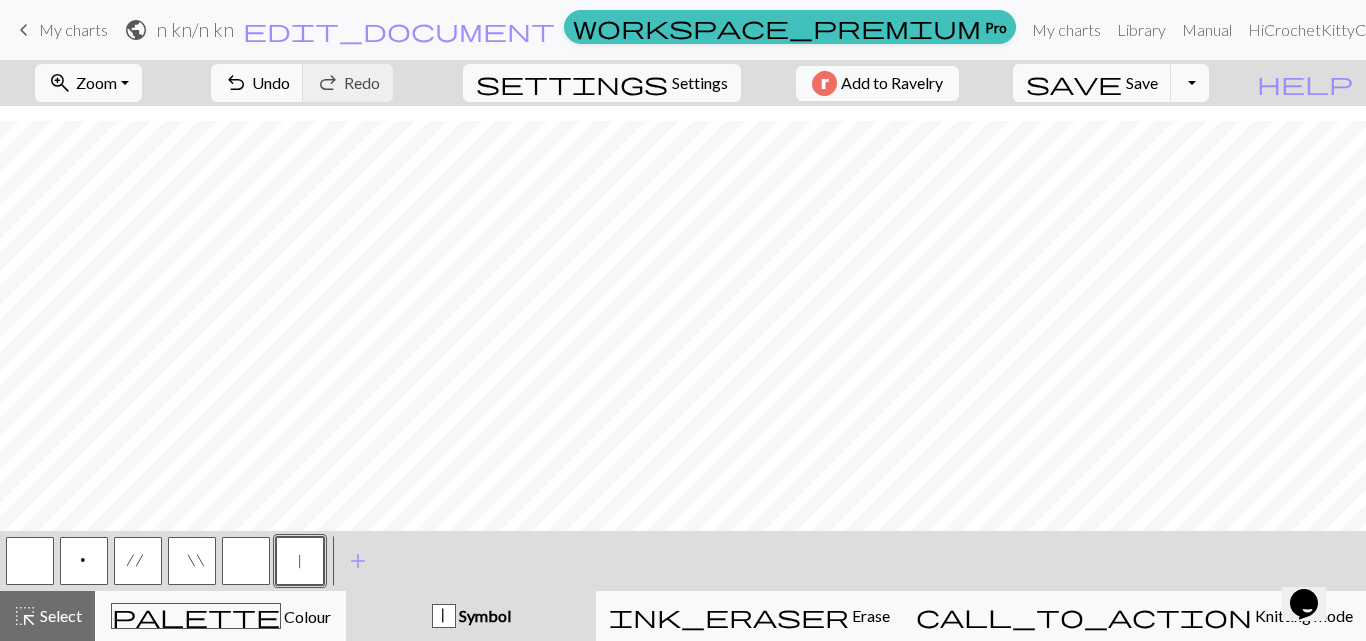 click on "'" at bounding box center (138, 561) 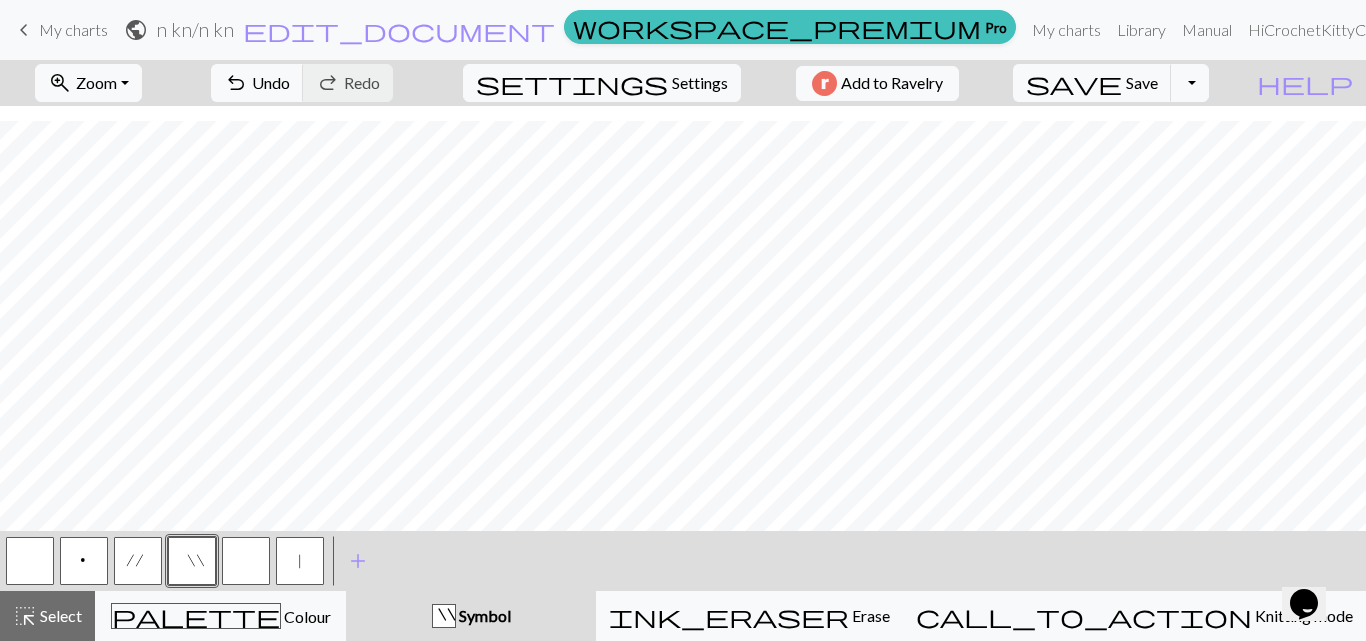 click on "'" at bounding box center (138, 561) 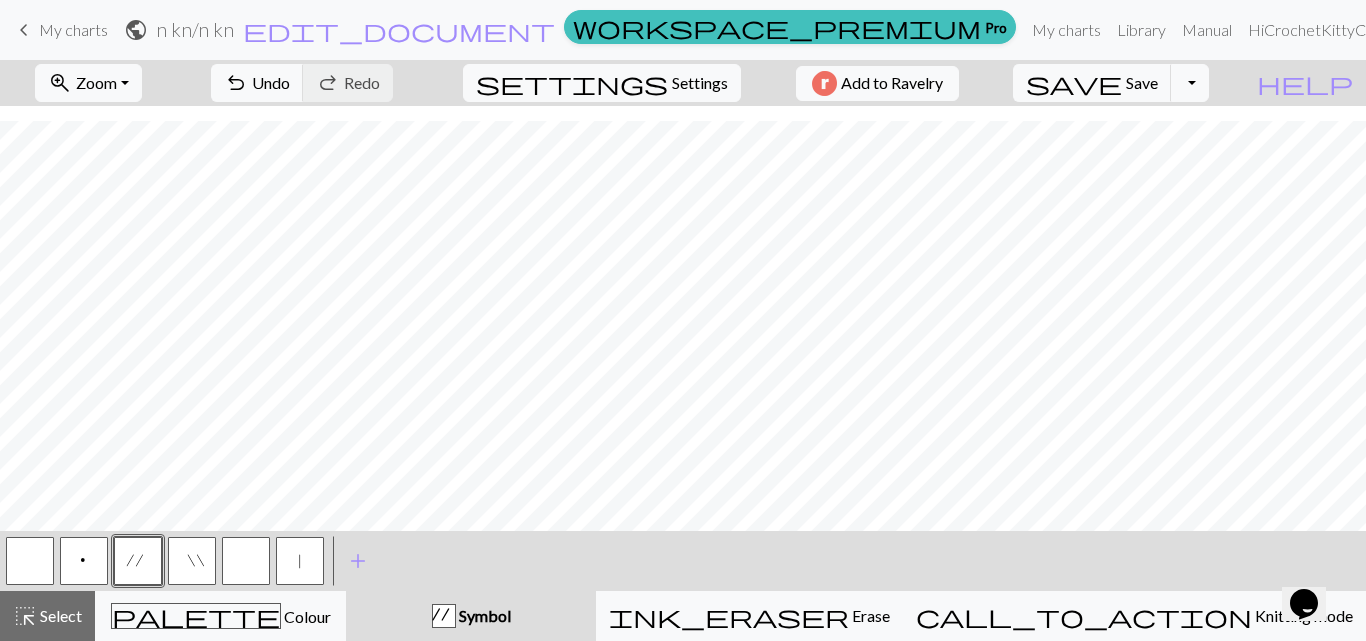 click on """ at bounding box center (192, 563) 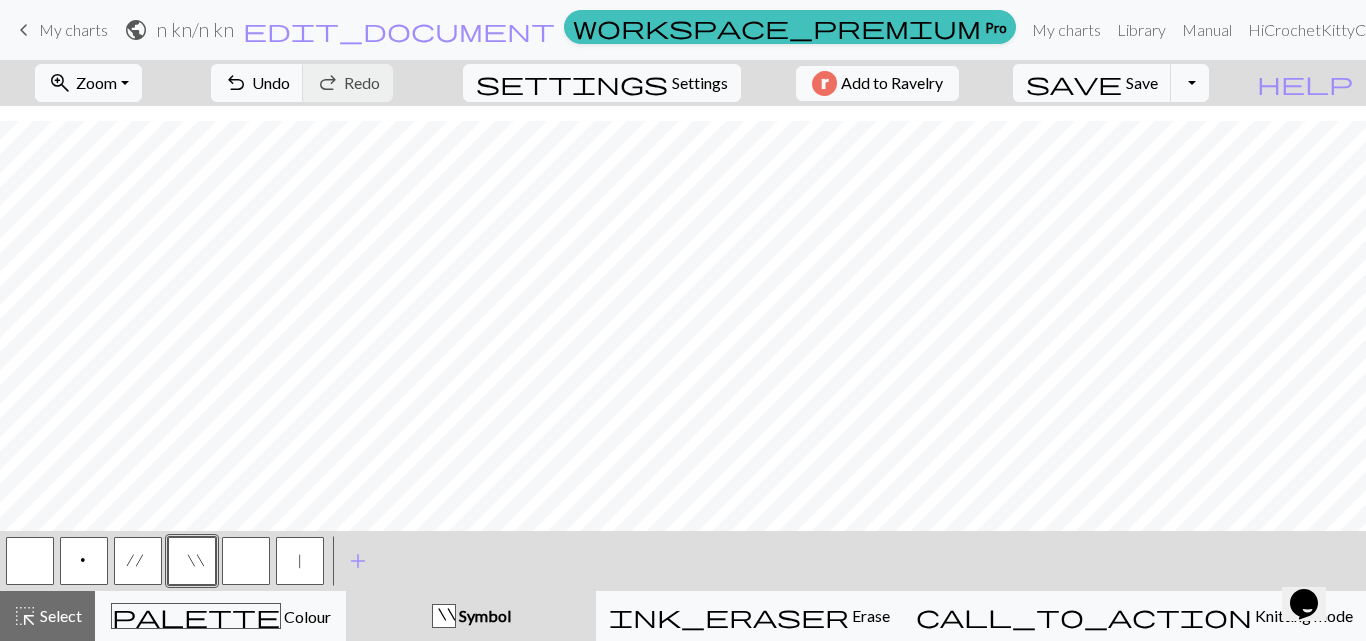 click on "p" at bounding box center [84, 561] 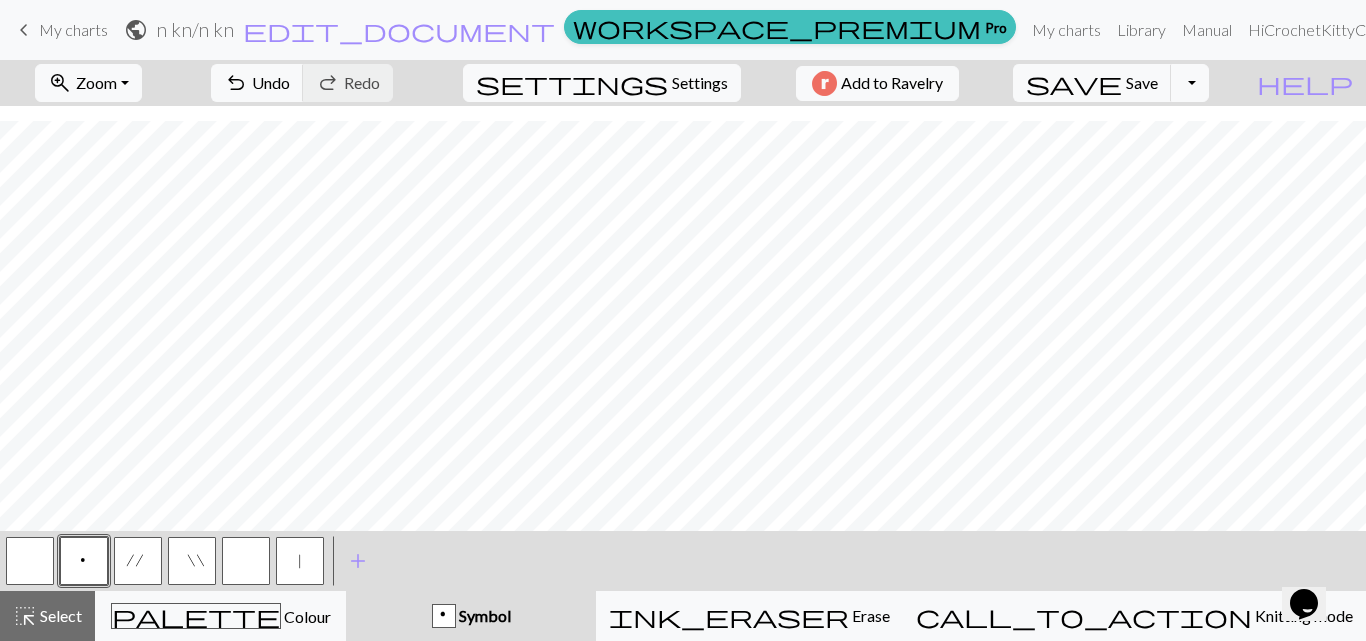 click at bounding box center (30, 561) 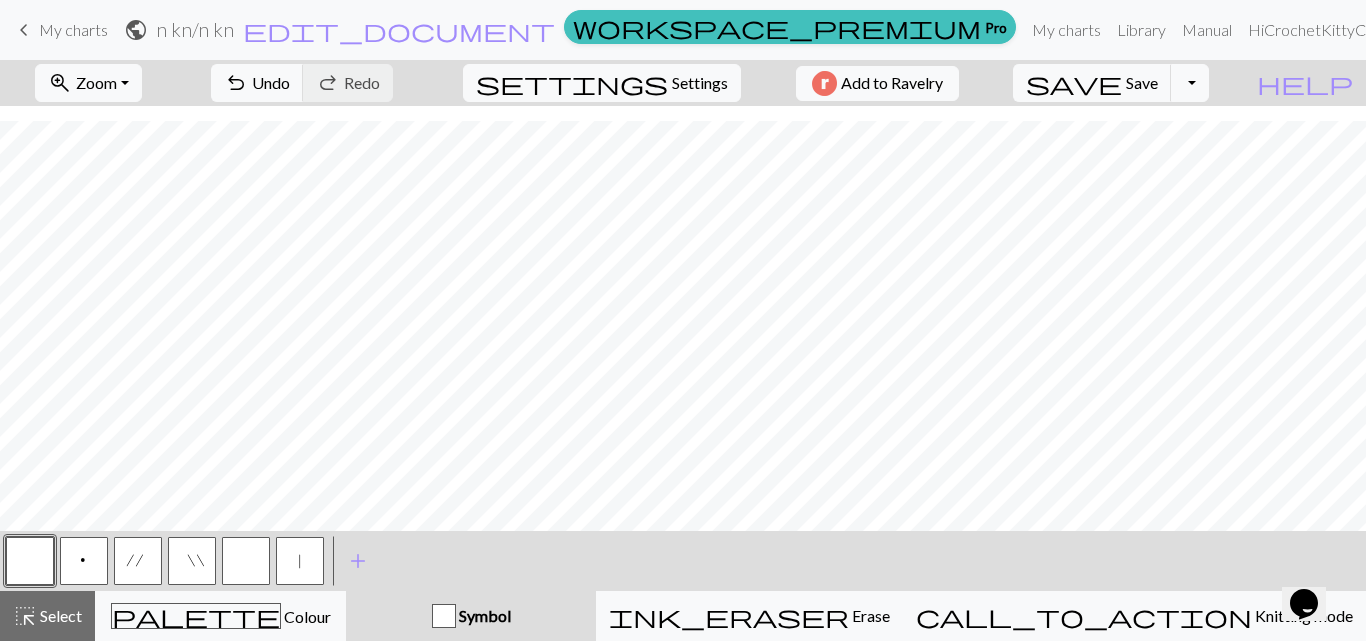 click on """ at bounding box center (192, 561) 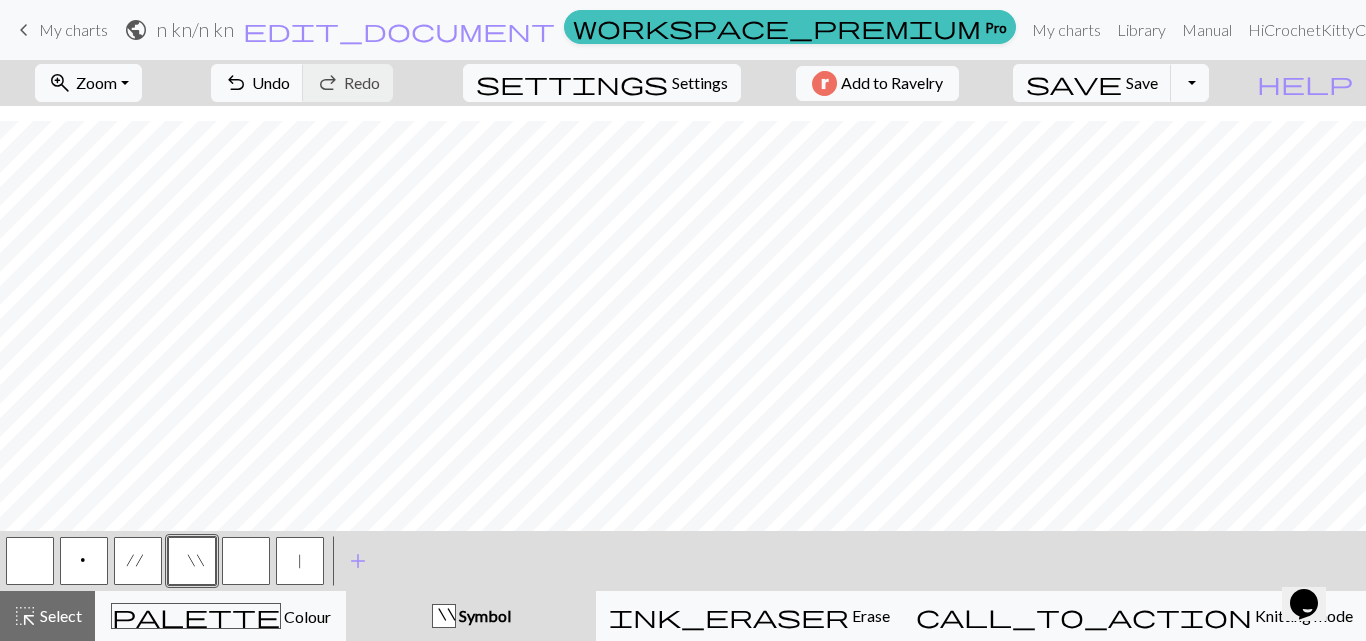click on "'" at bounding box center [139, 563] 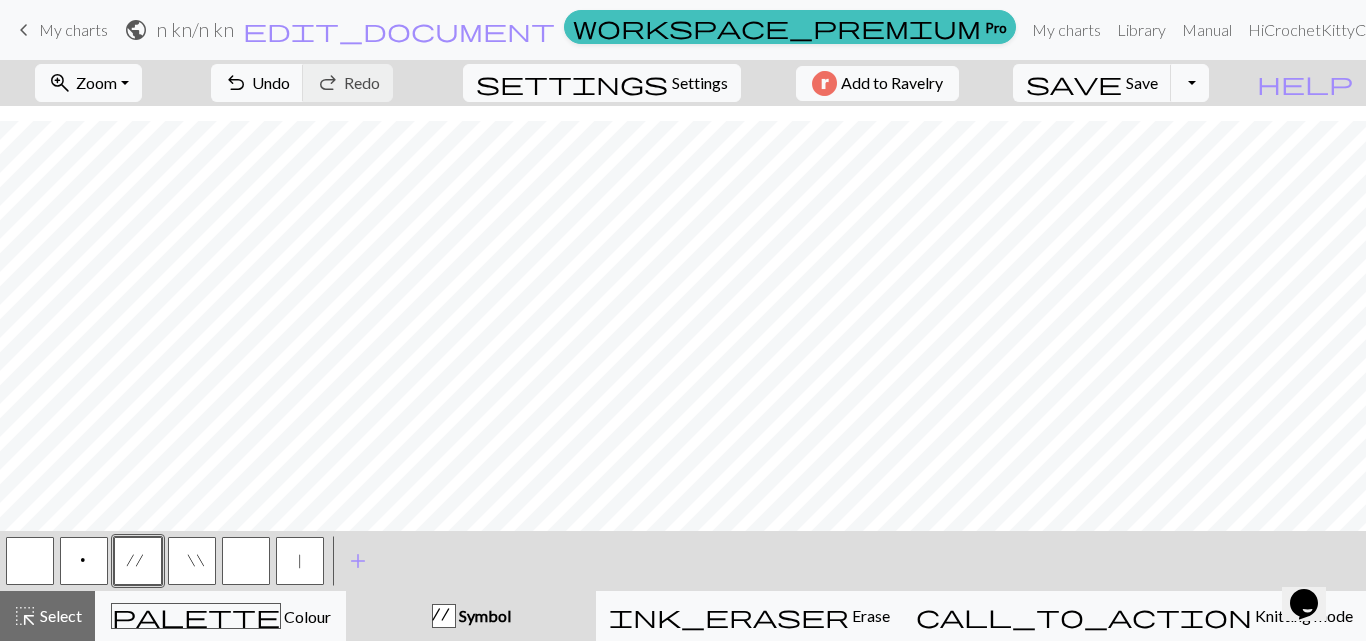 click at bounding box center (30, 561) 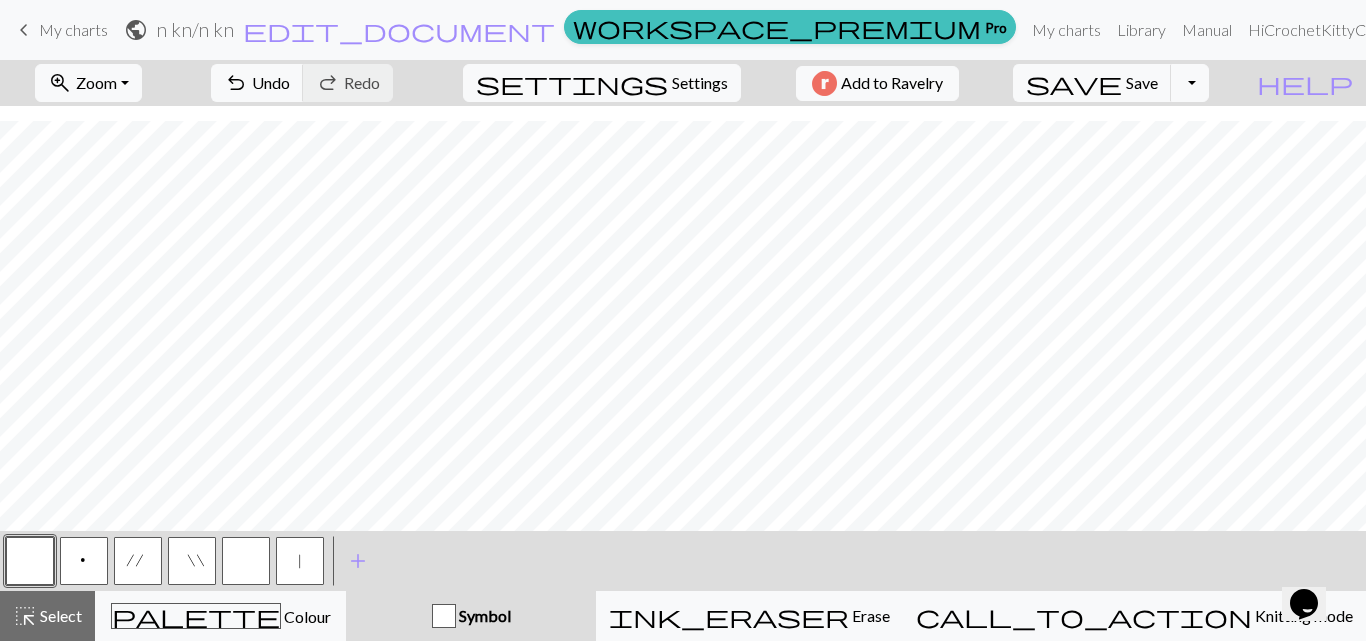 click on "|" at bounding box center [300, 563] 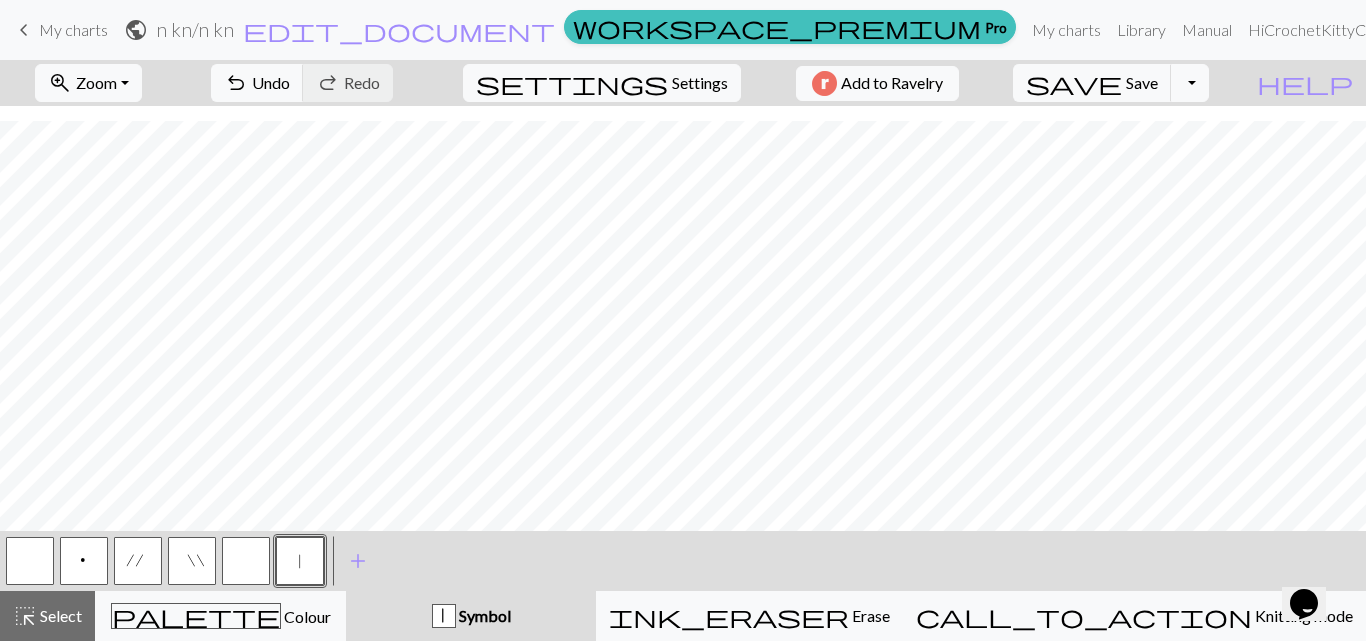 click at bounding box center [30, 561] 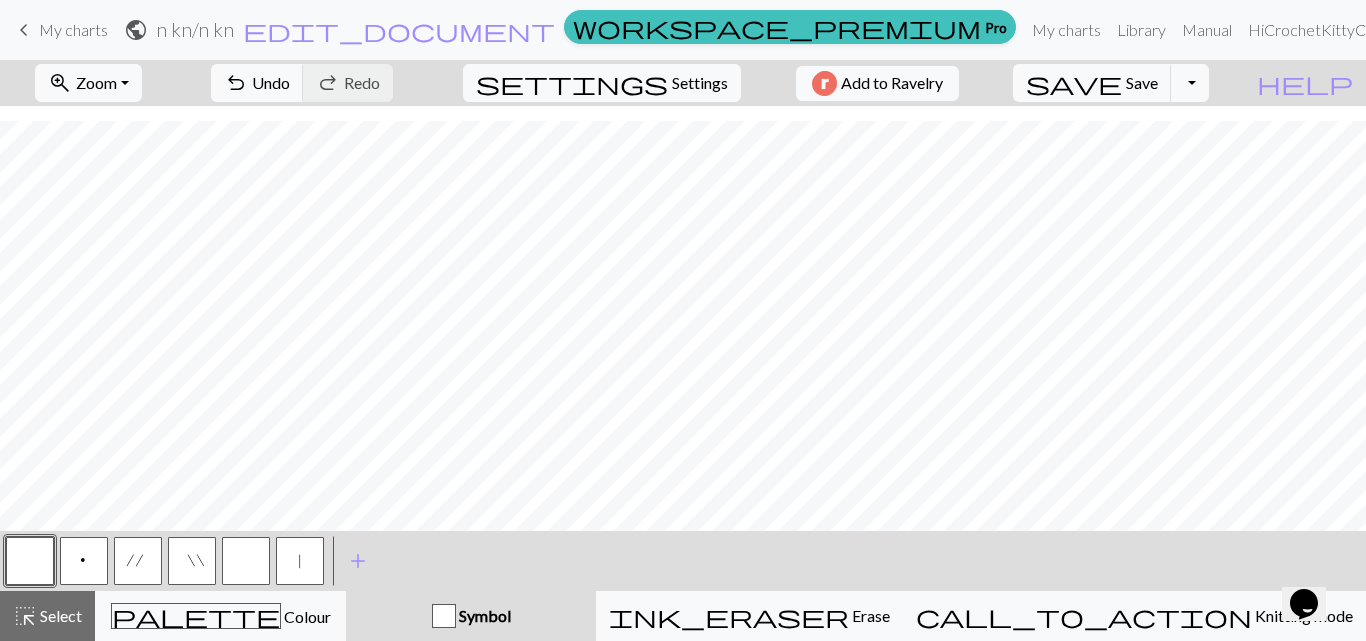 click on "'" at bounding box center (139, 563) 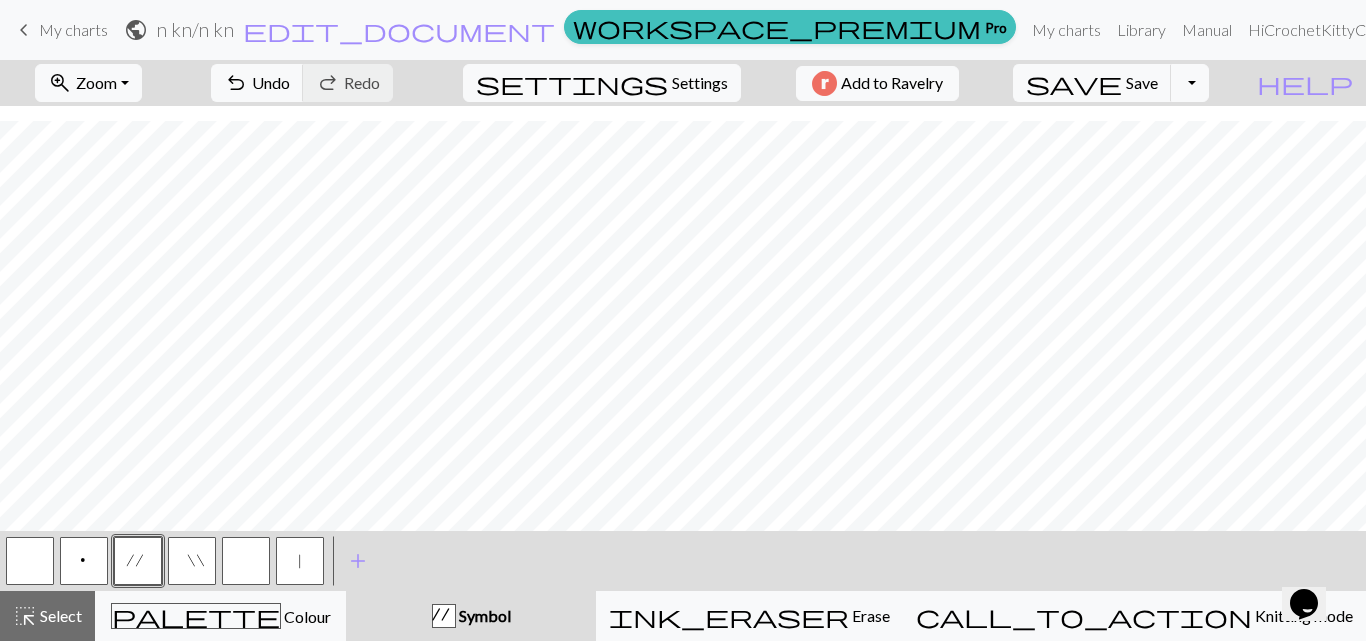 click on "|" at bounding box center (300, 563) 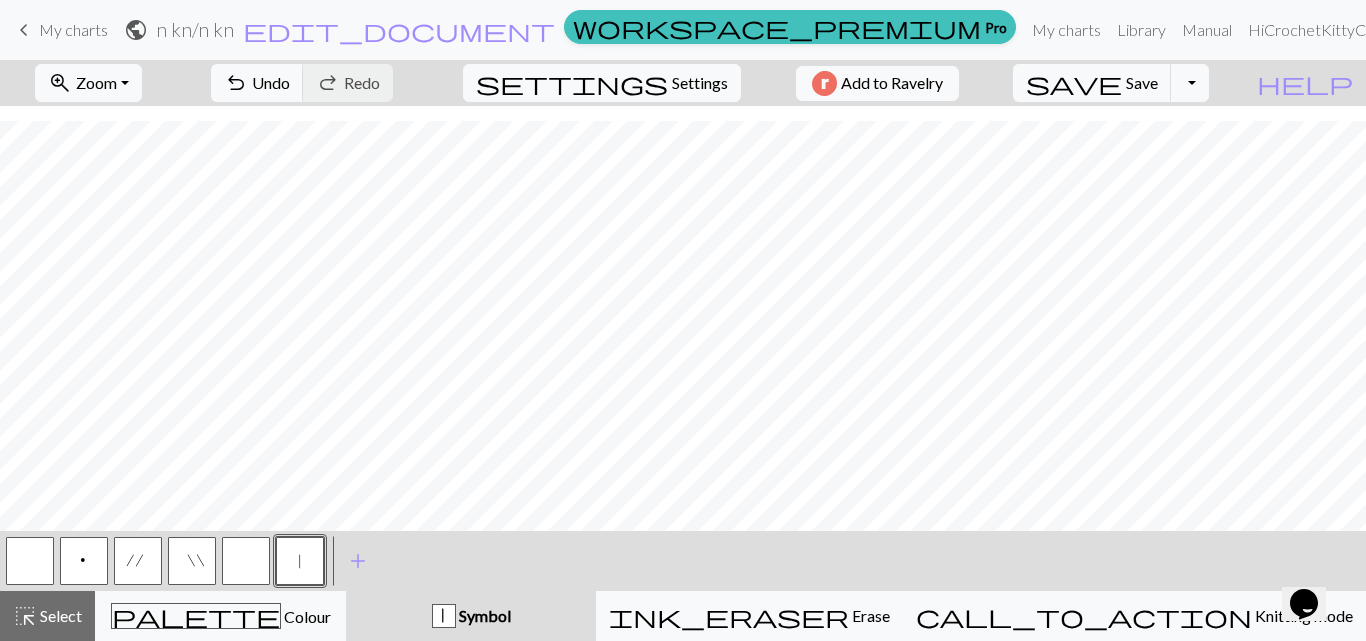 click on """ at bounding box center [192, 563] 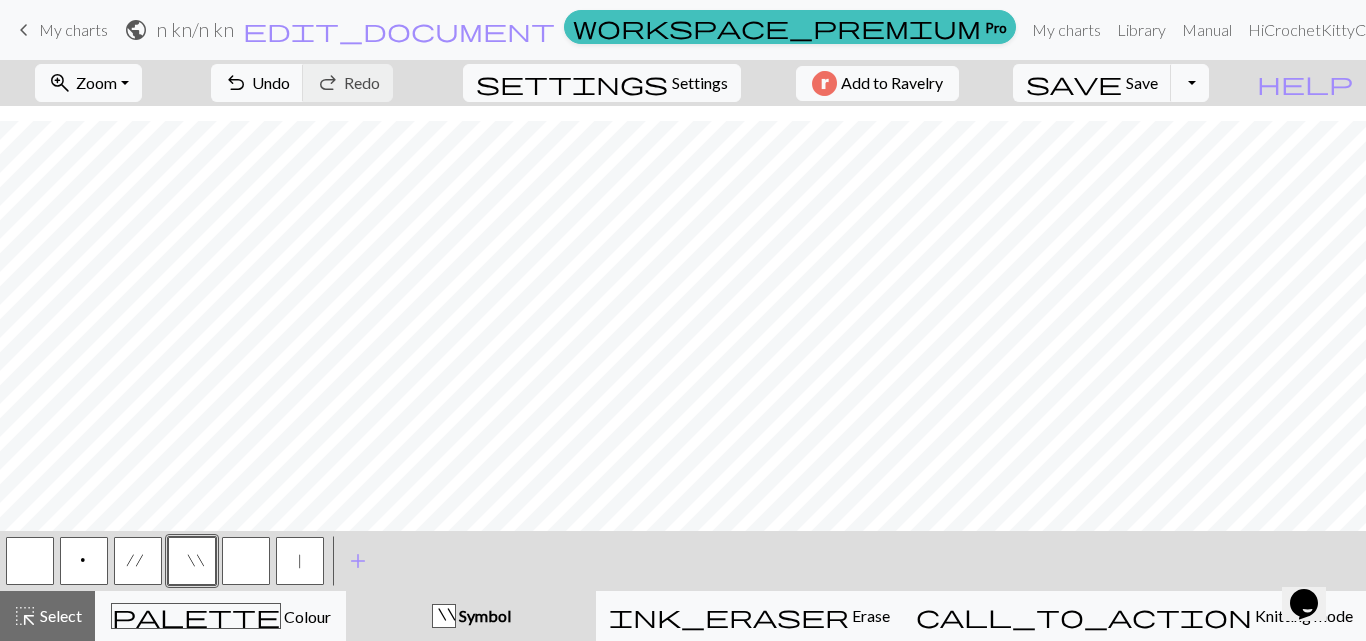 click at bounding box center [30, 561] 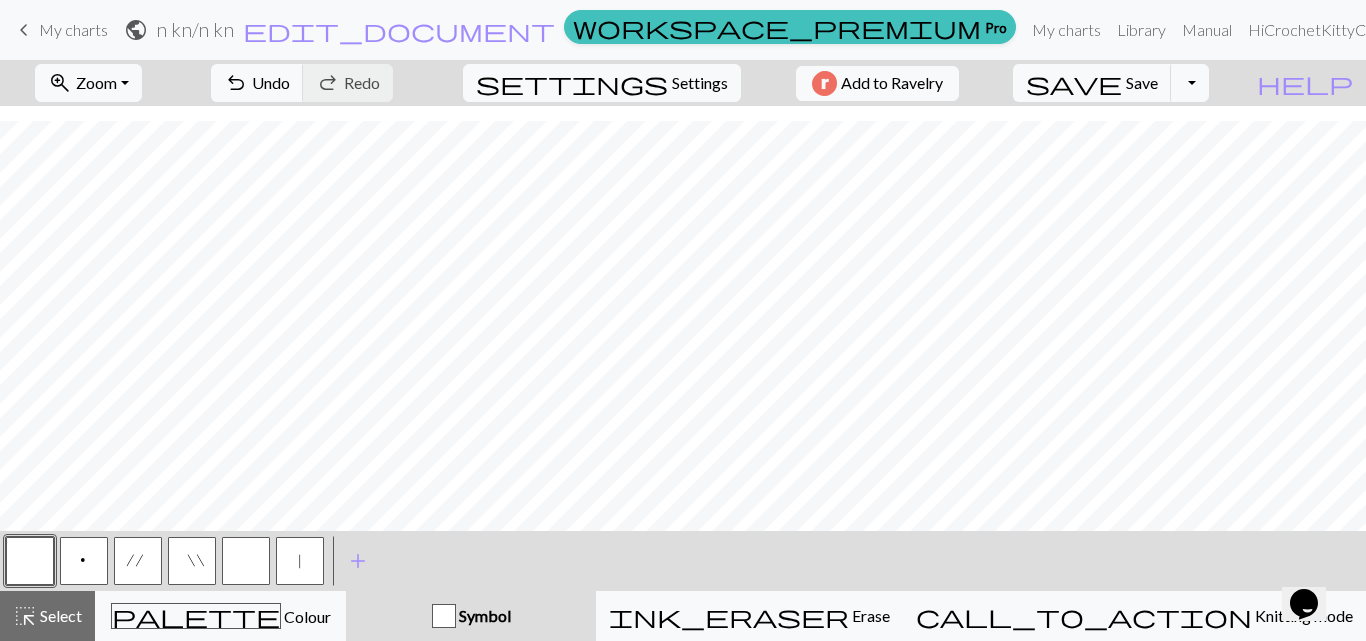 click on "|" at bounding box center (300, 561) 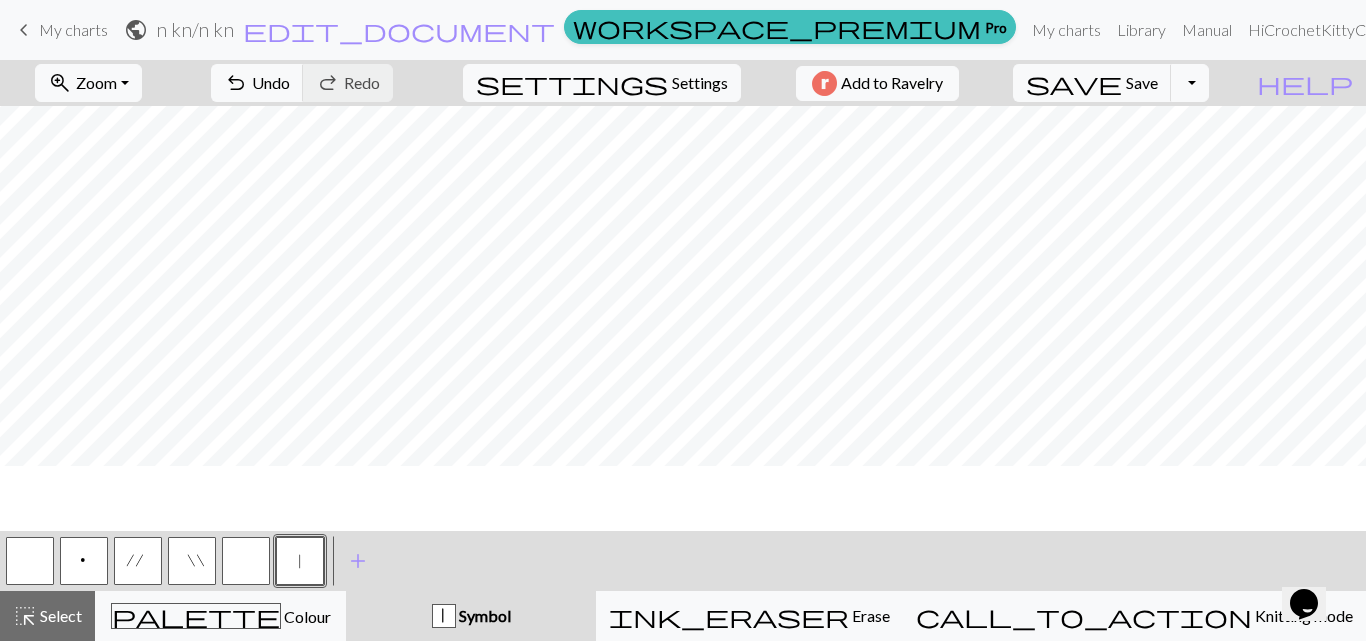 scroll, scrollTop: 0, scrollLeft: 0, axis: both 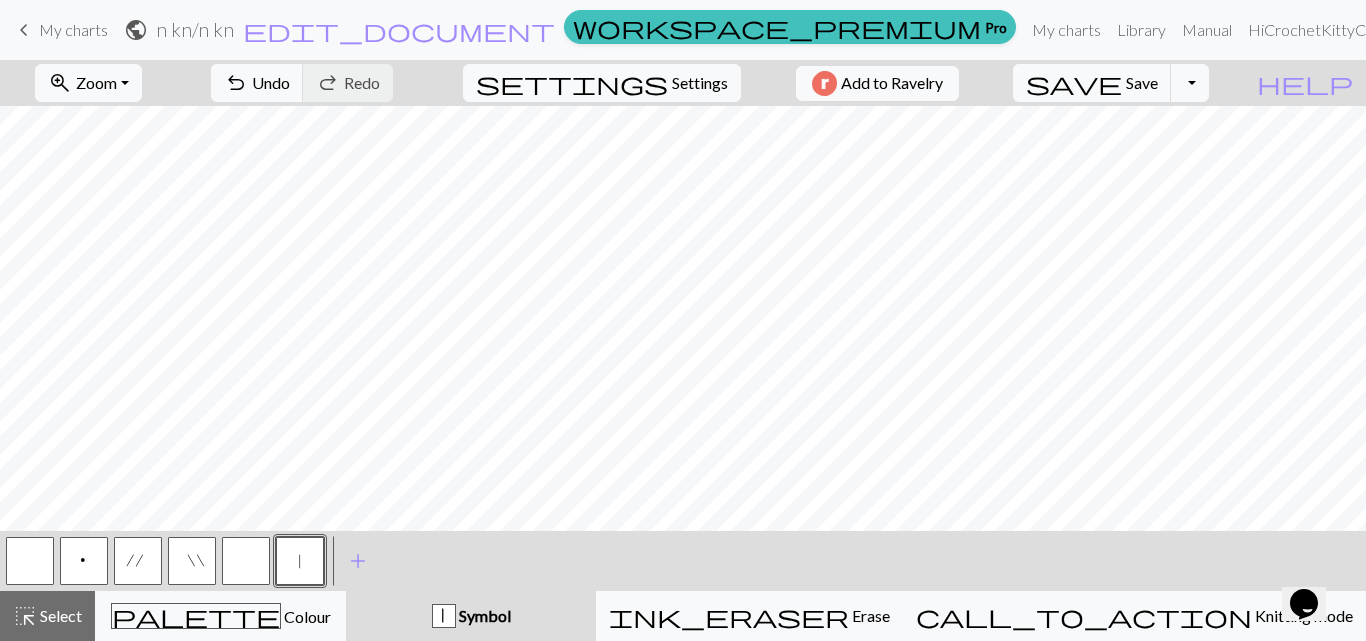 click on """ at bounding box center [192, 563] 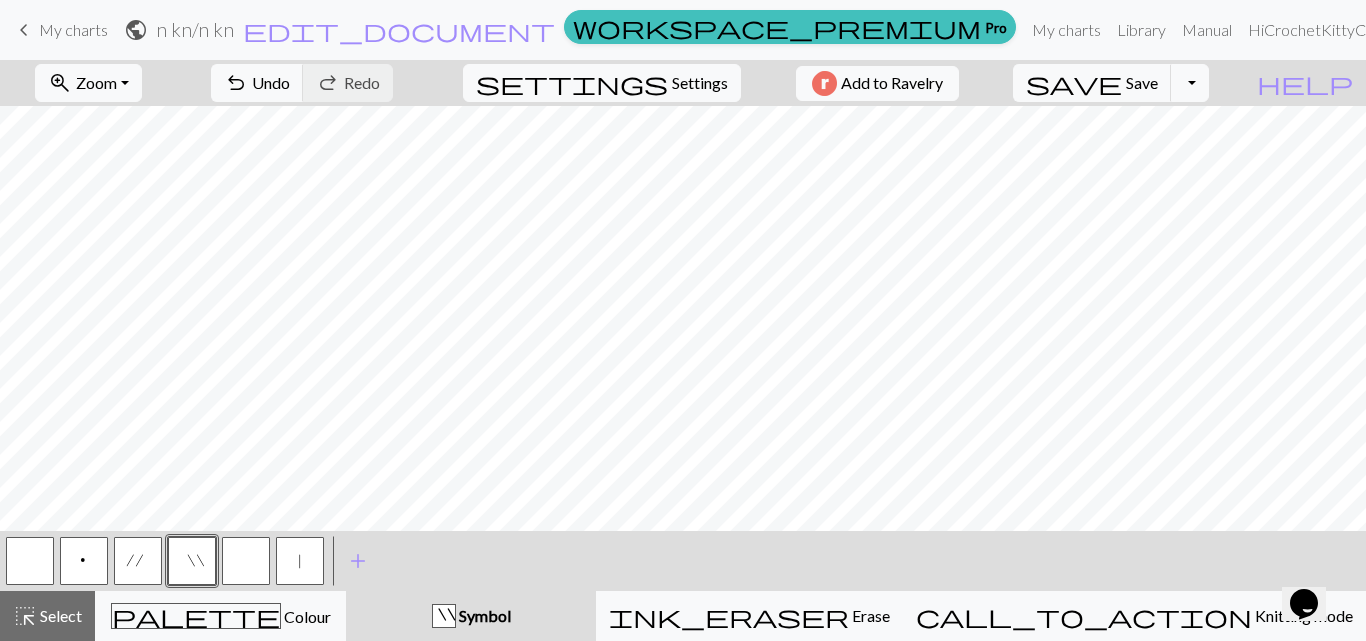 click on "'" at bounding box center [138, 561] 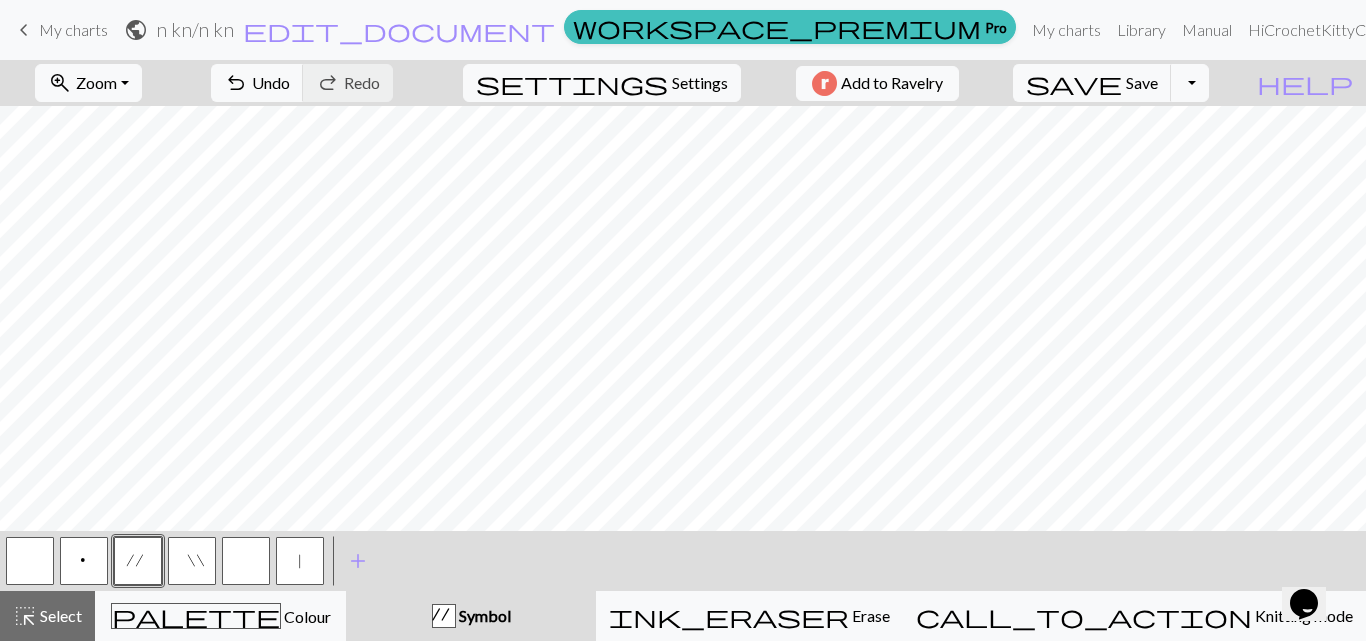 click on "|" at bounding box center (300, 561) 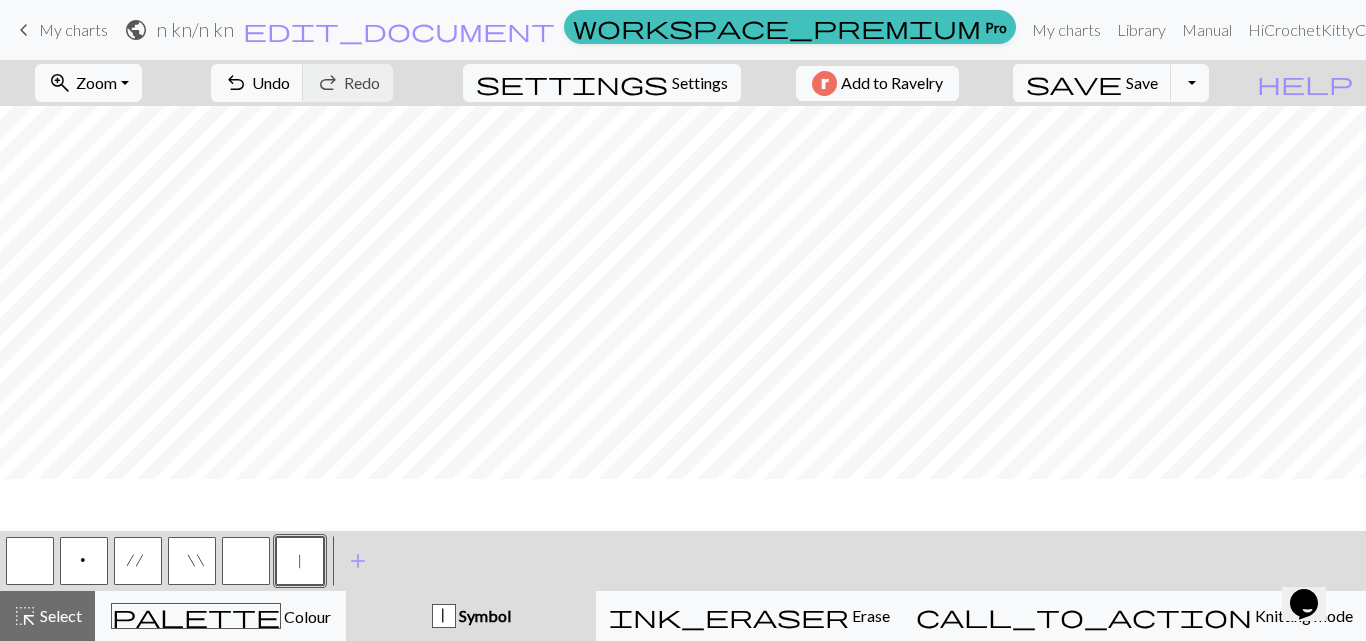 scroll, scrollTop: 0, scrollLeft: 0, axis: both 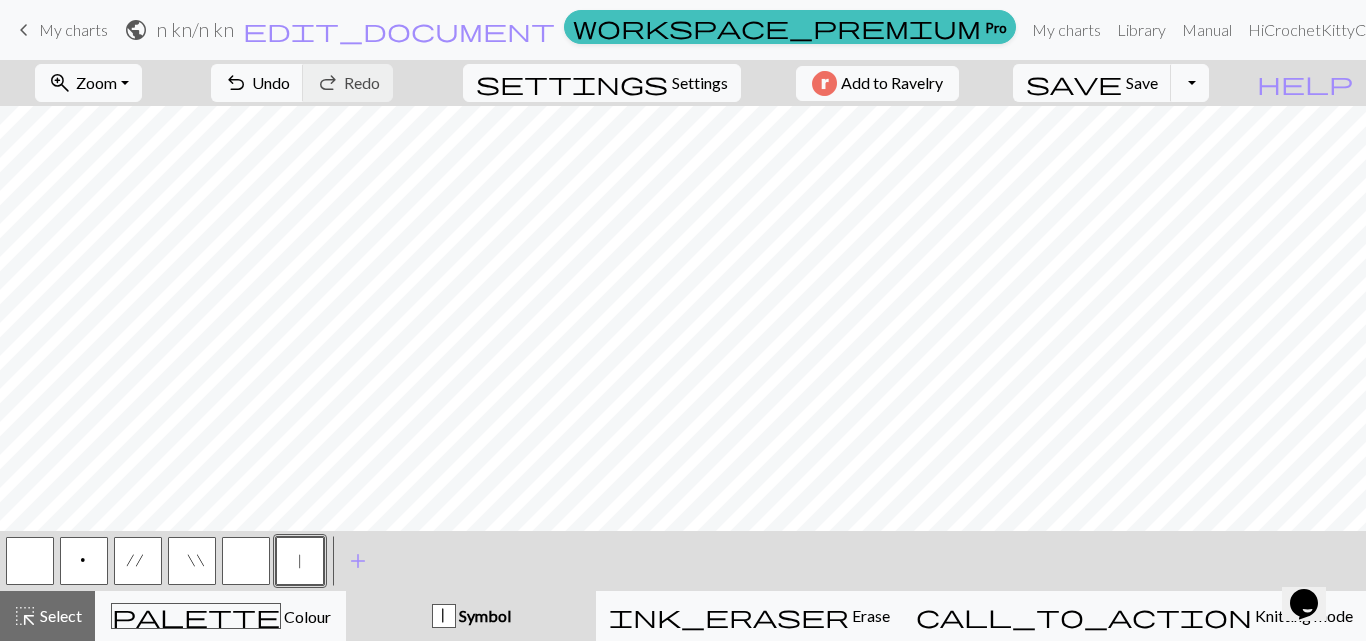 click on """ at bounding box center [192, 561] 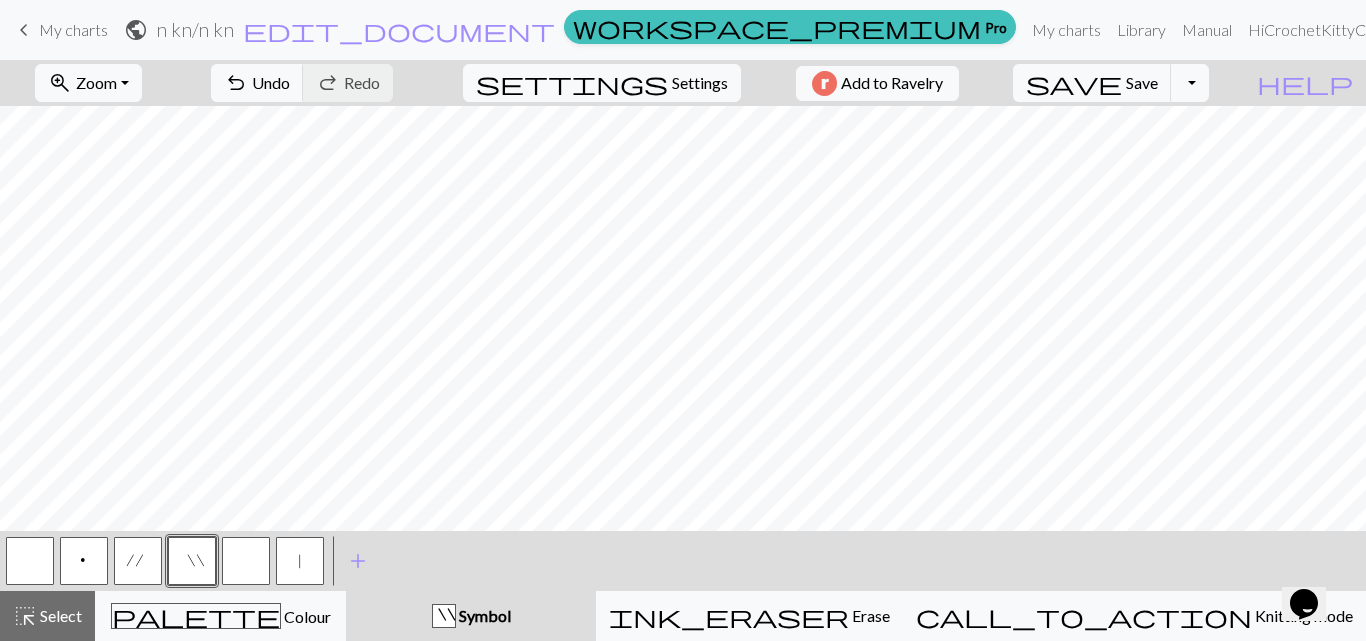 click on "|" at bounding box center (300, 561) 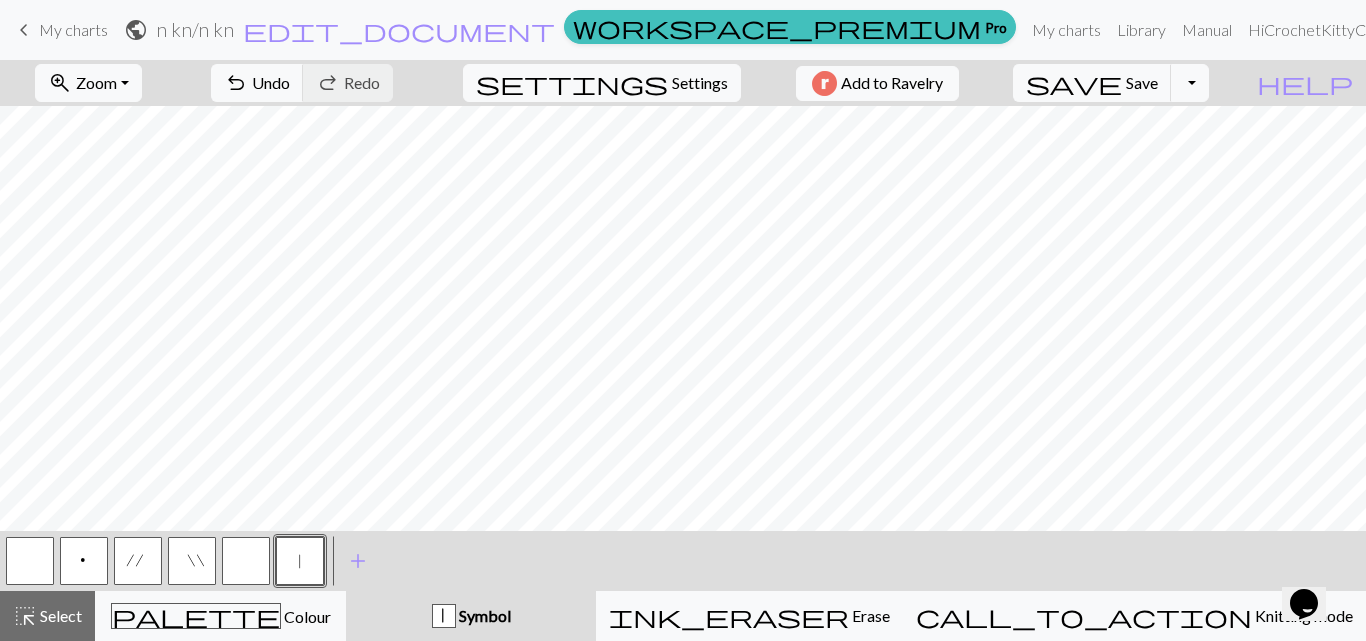 scroll, scrollTop: 80, scrollLeft: 0, axis: vertical 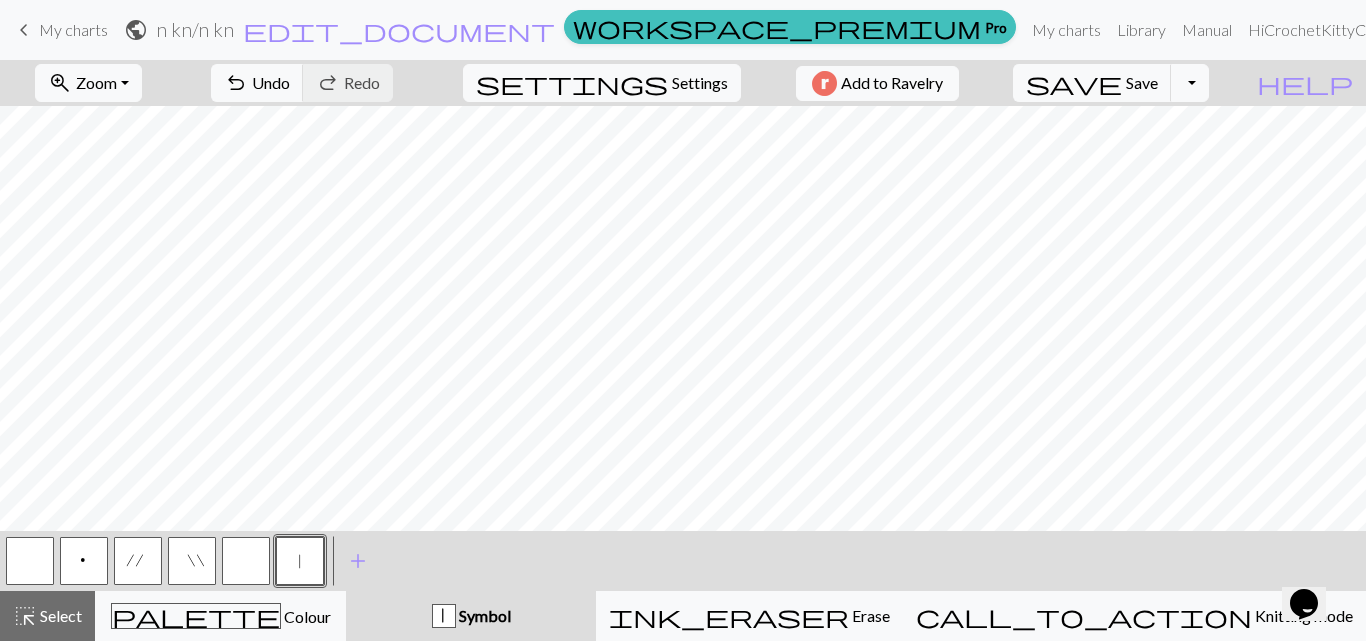 click on "'" at bounding box center [139, 563] 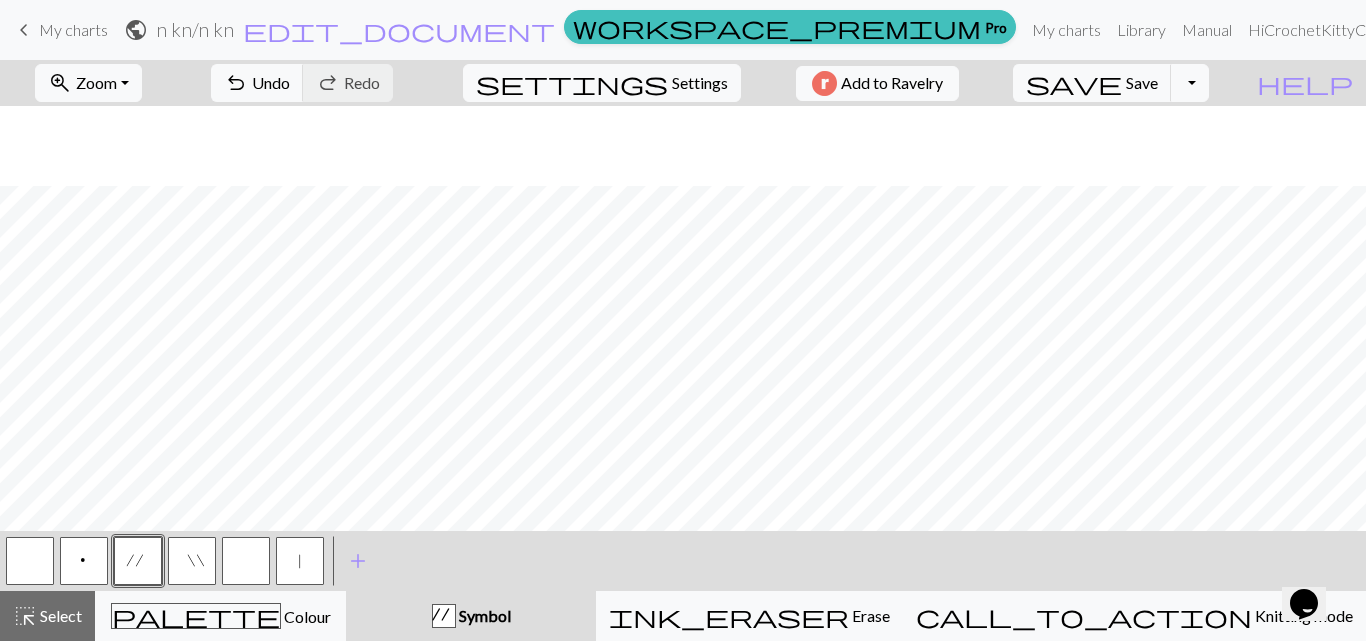 scroll, scrollTop: 80, scrollLeft: 0, axis: vertical 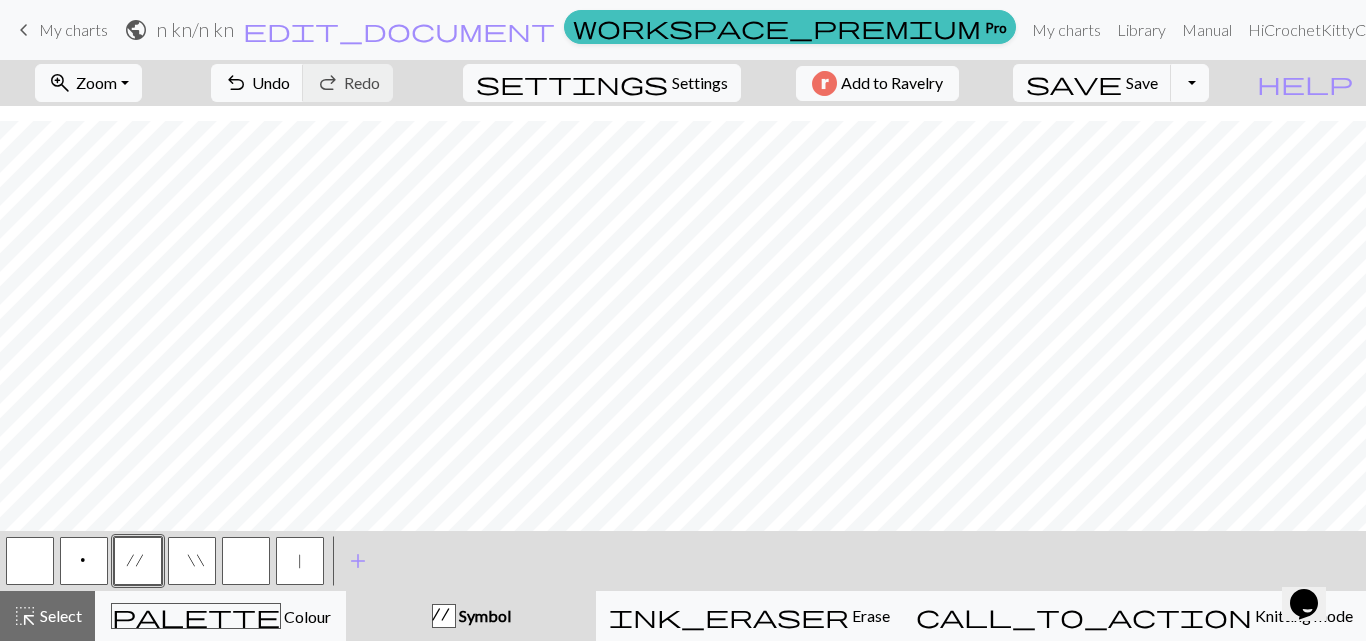 click on "p" at bounding box center (84, 563) 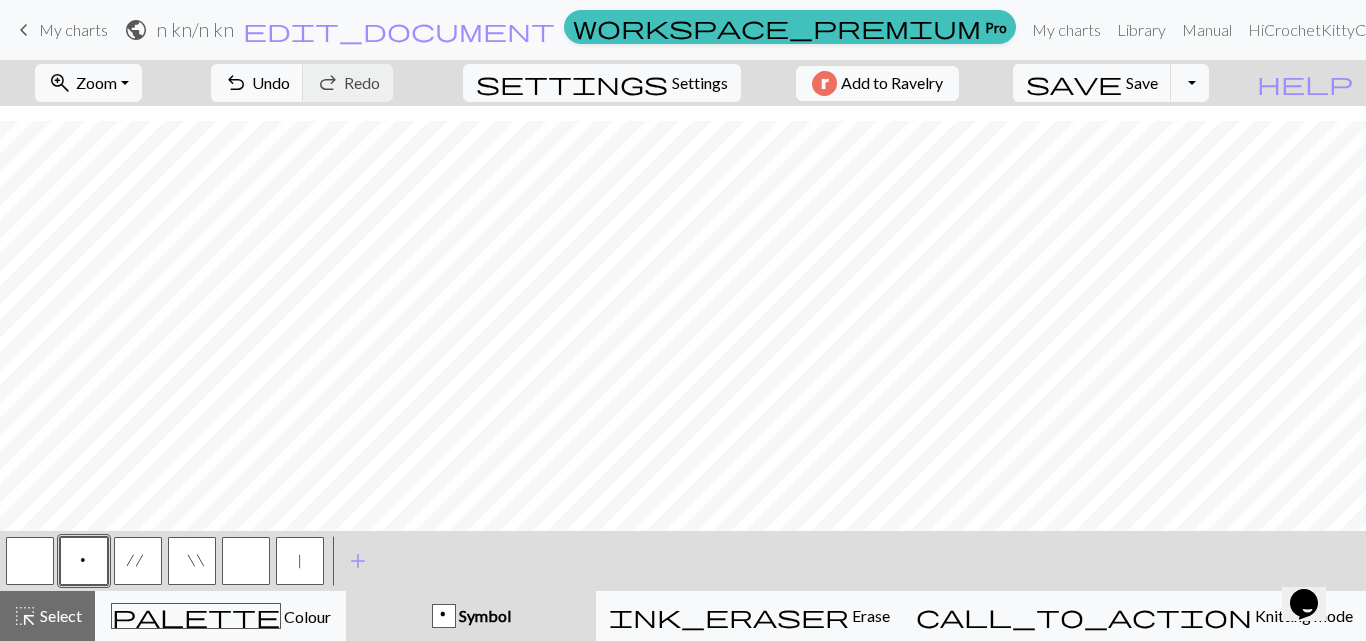click on """ at bounding box center [192, 561] 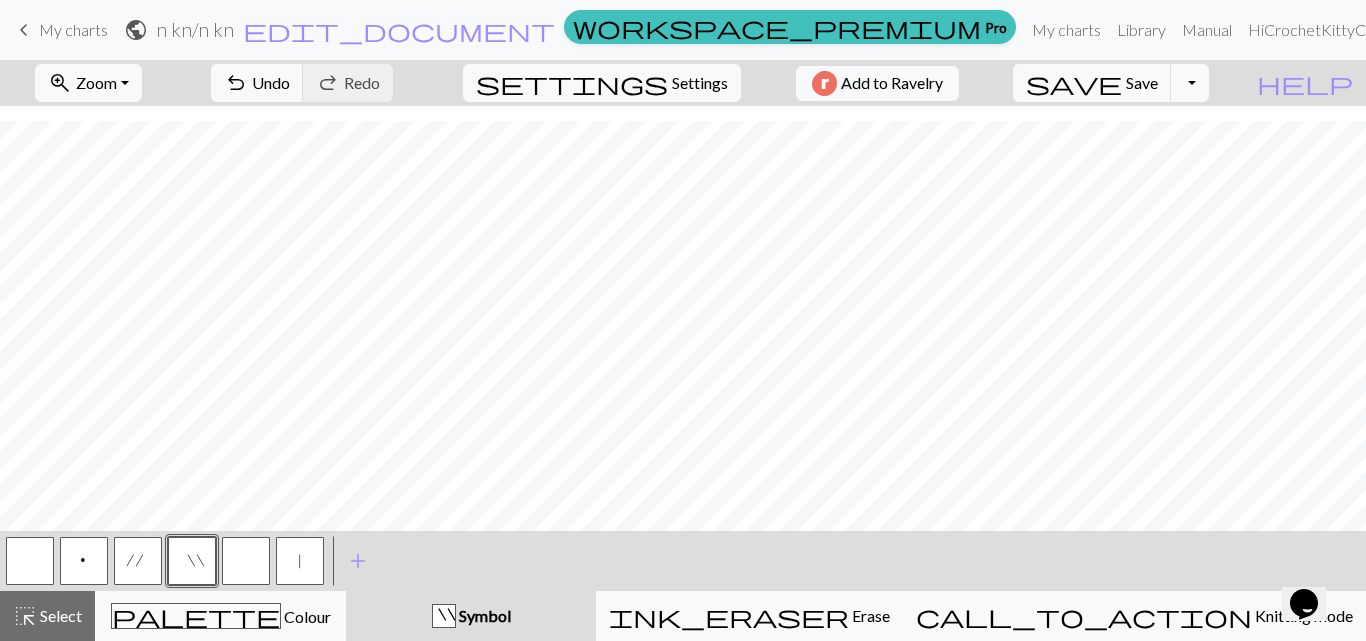 click on "'" at bounding box center [138, 561] 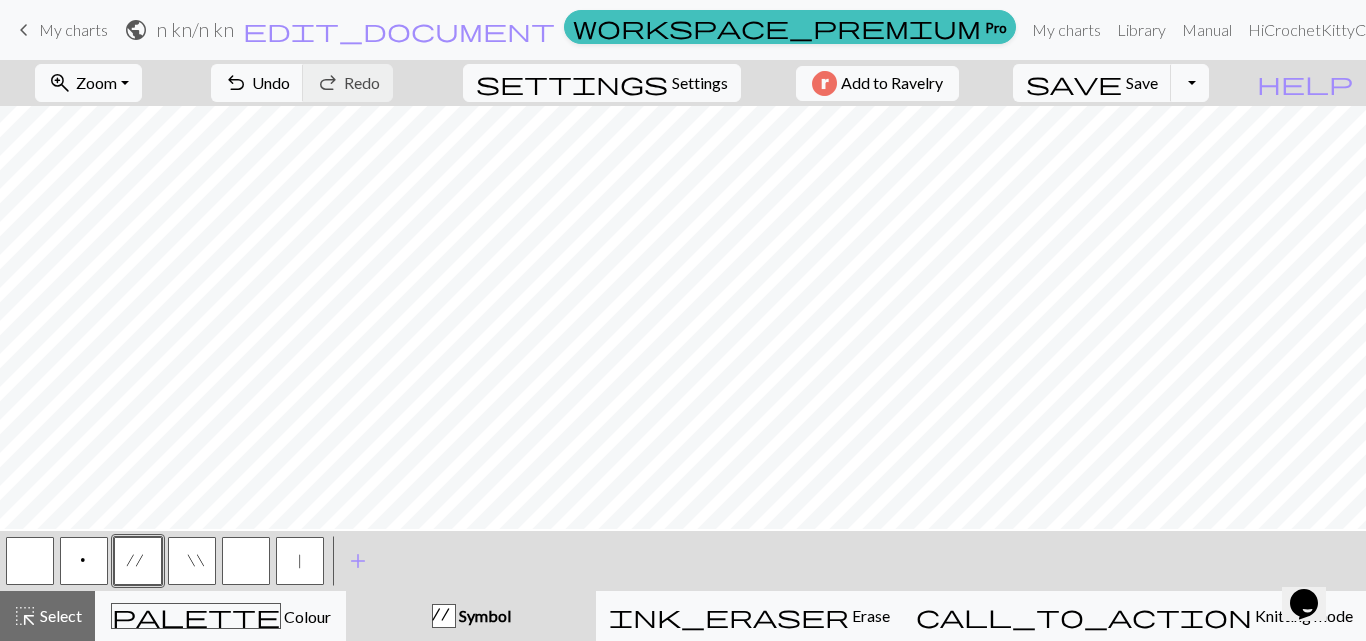 scroll, scrollTop: 60, scrollLeft: 0, axis: vertical 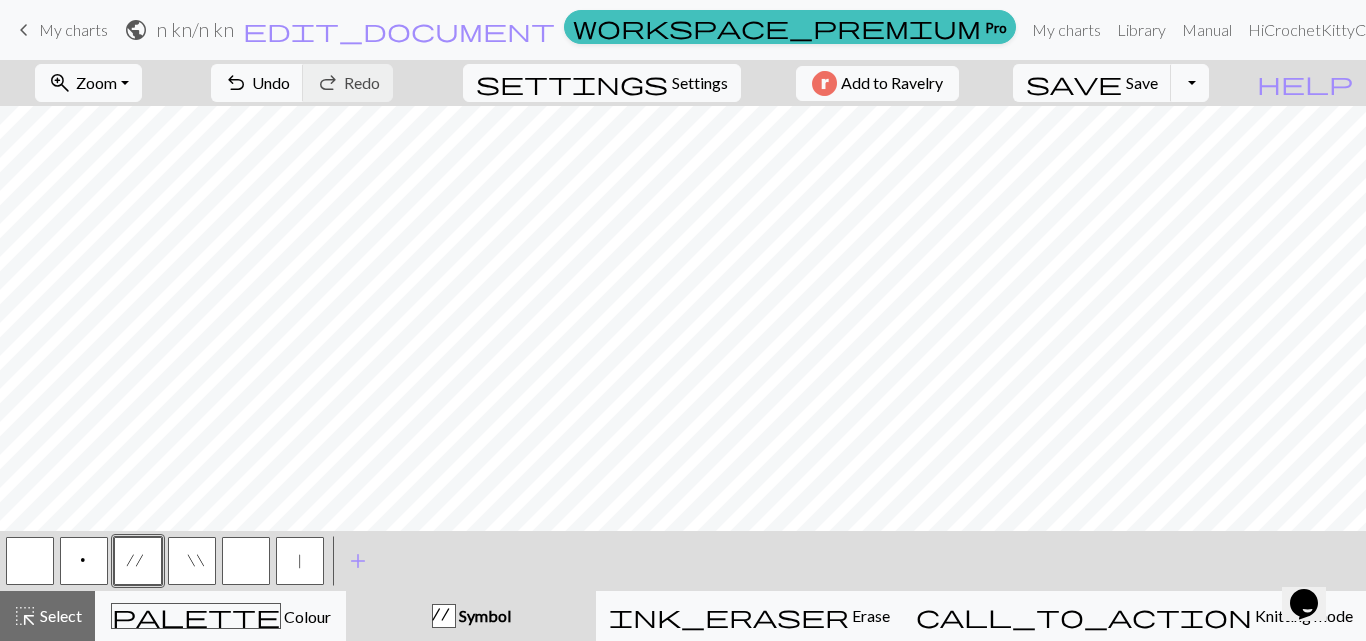 click on """ at bounding box center (192, 563) 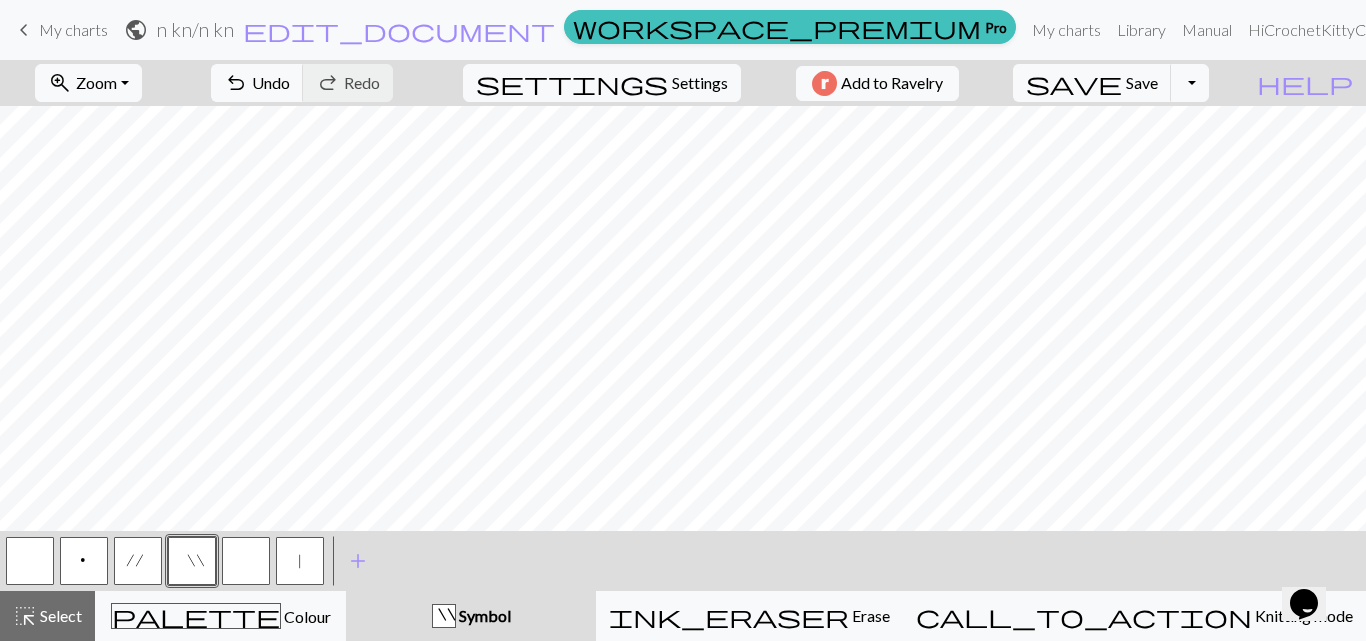 click on "|" at bounding box center [300, 561] 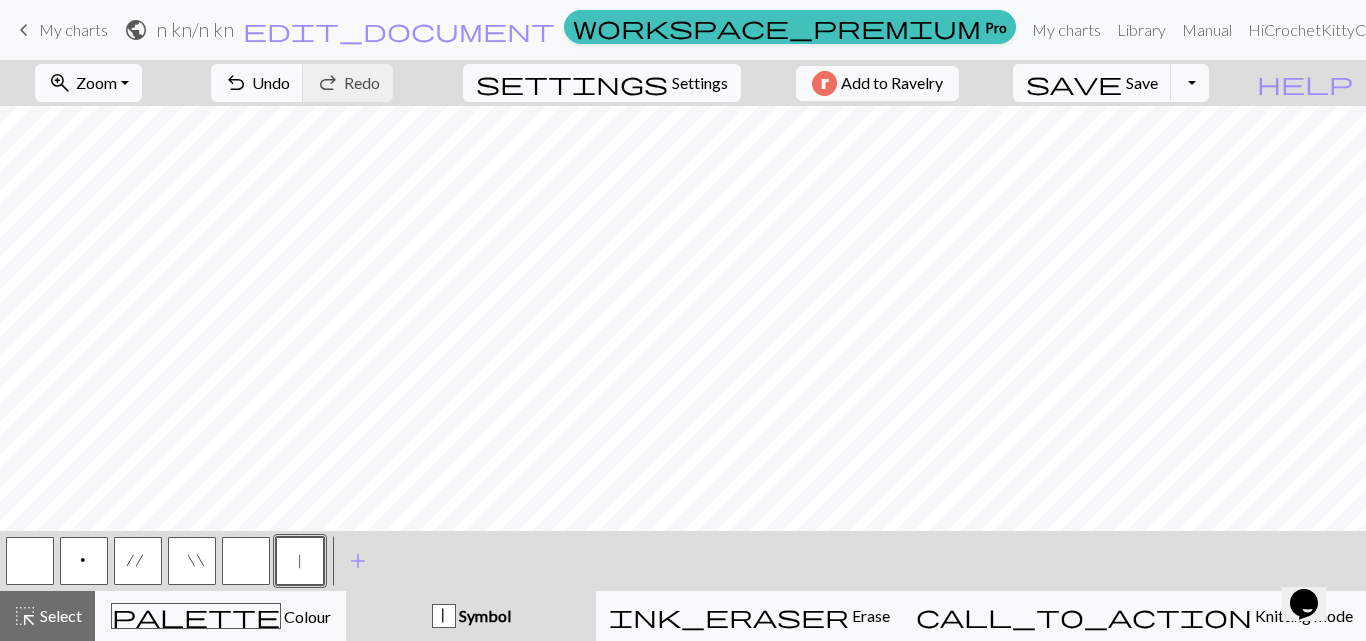 click on "p" at bounding box center (84, 561) 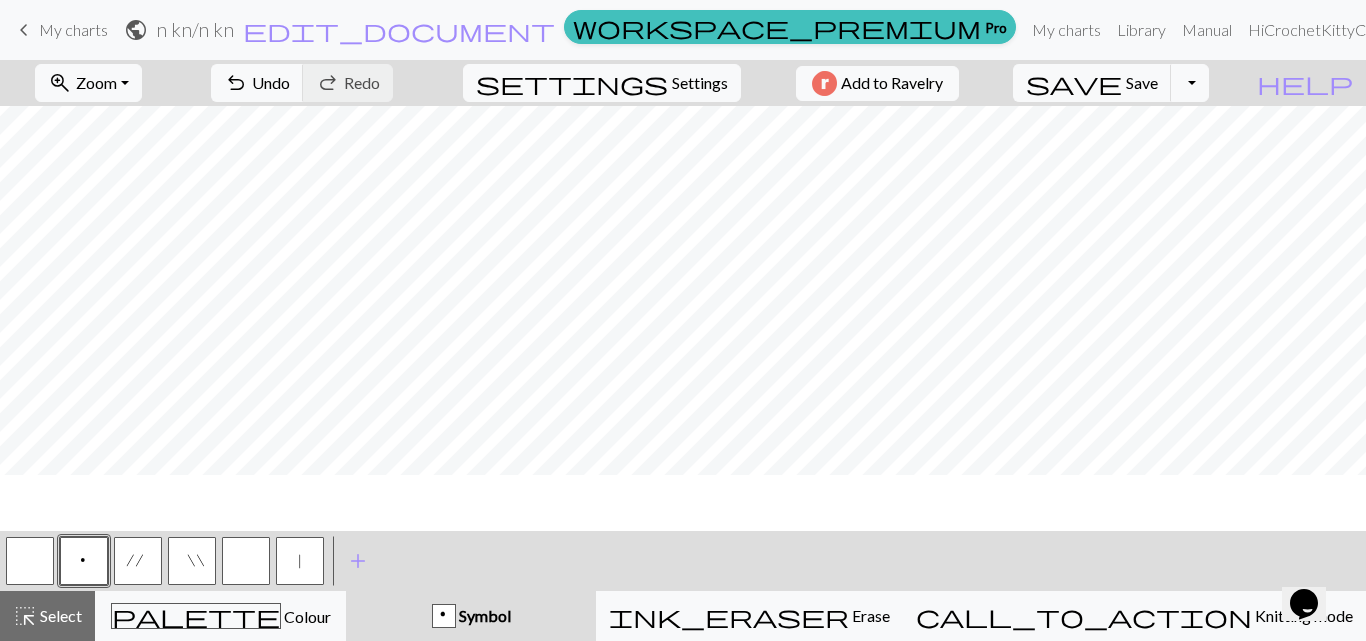 scroll, scrollTop: 0, scrollLeft: 0, axis: both 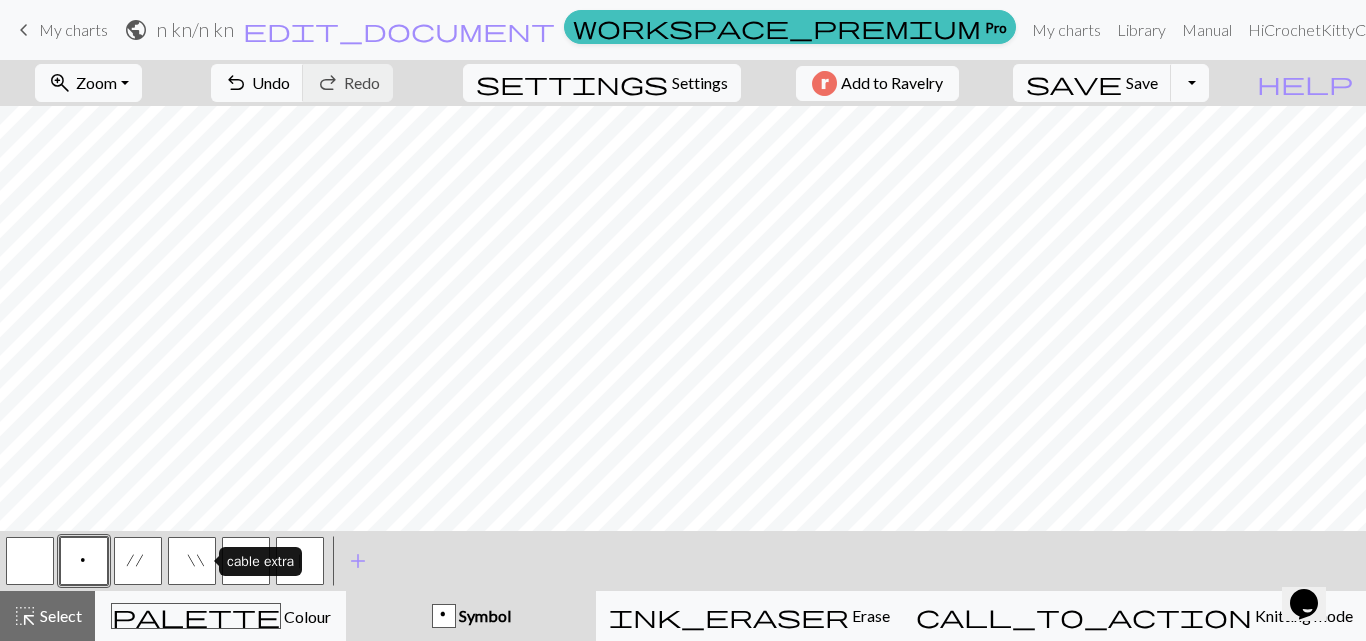 click on """ at bounding box center (192, 561) 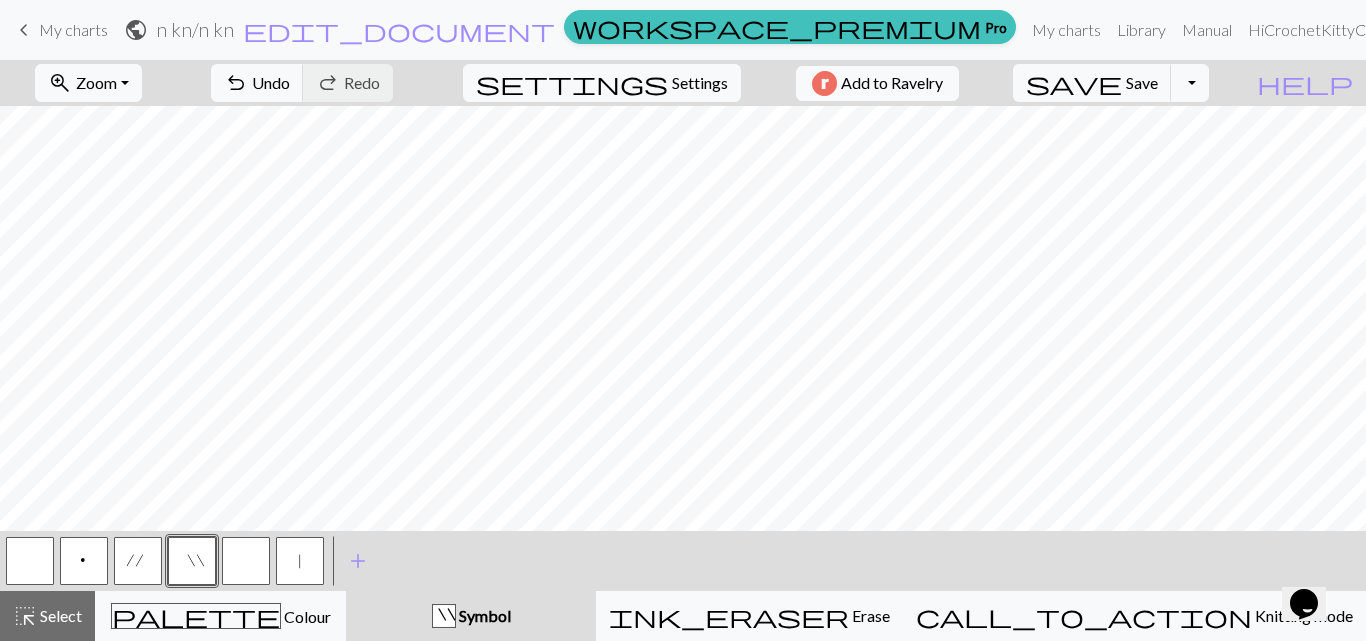 click on "'" at bounding box center (139, 563) 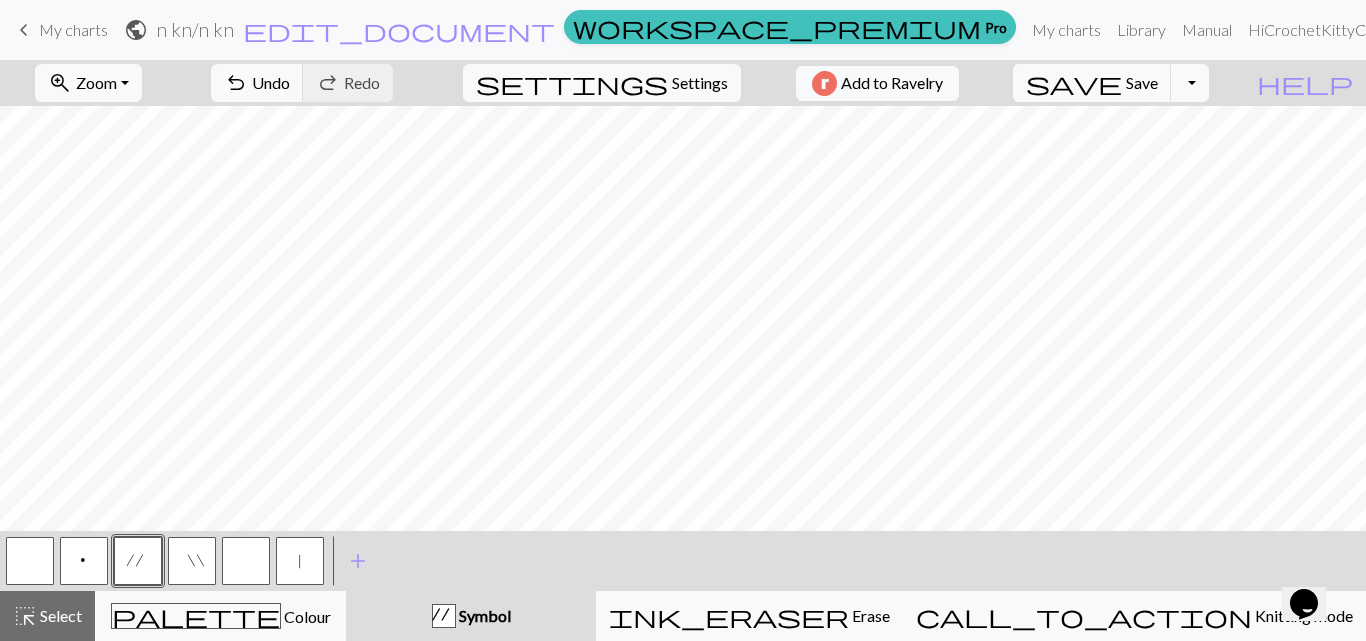 click on "|" at bounding box center [300, 561] 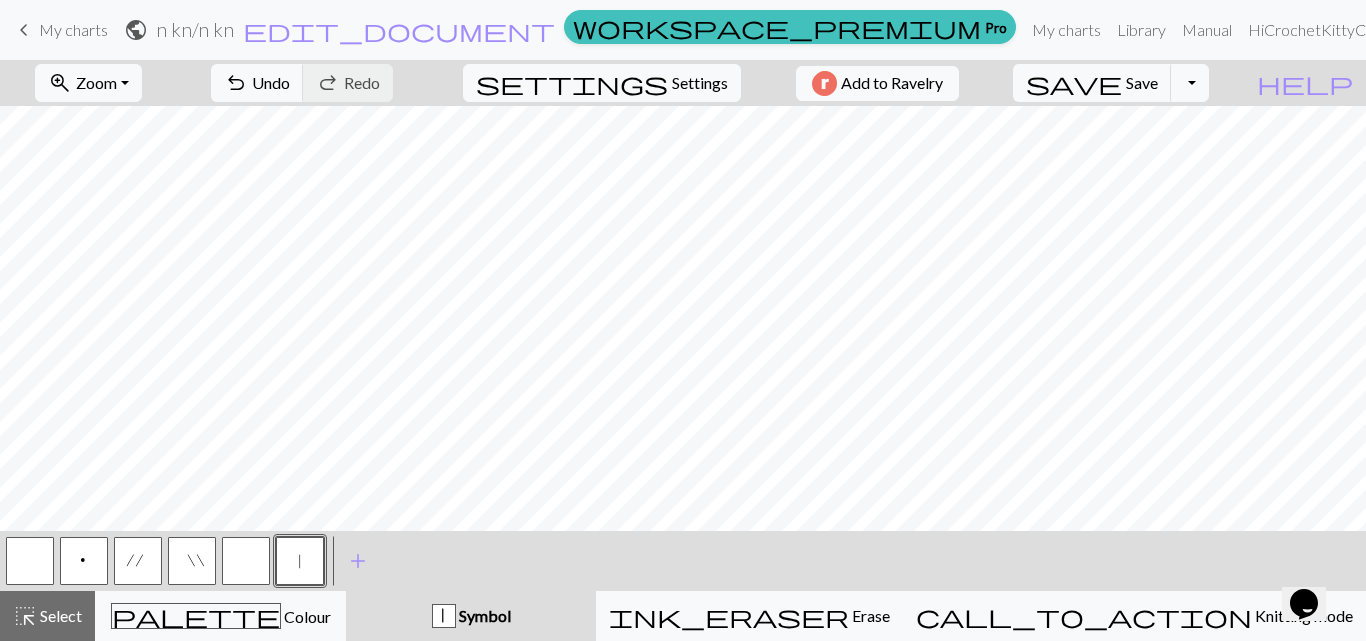 click at bounding box center [30, 561] 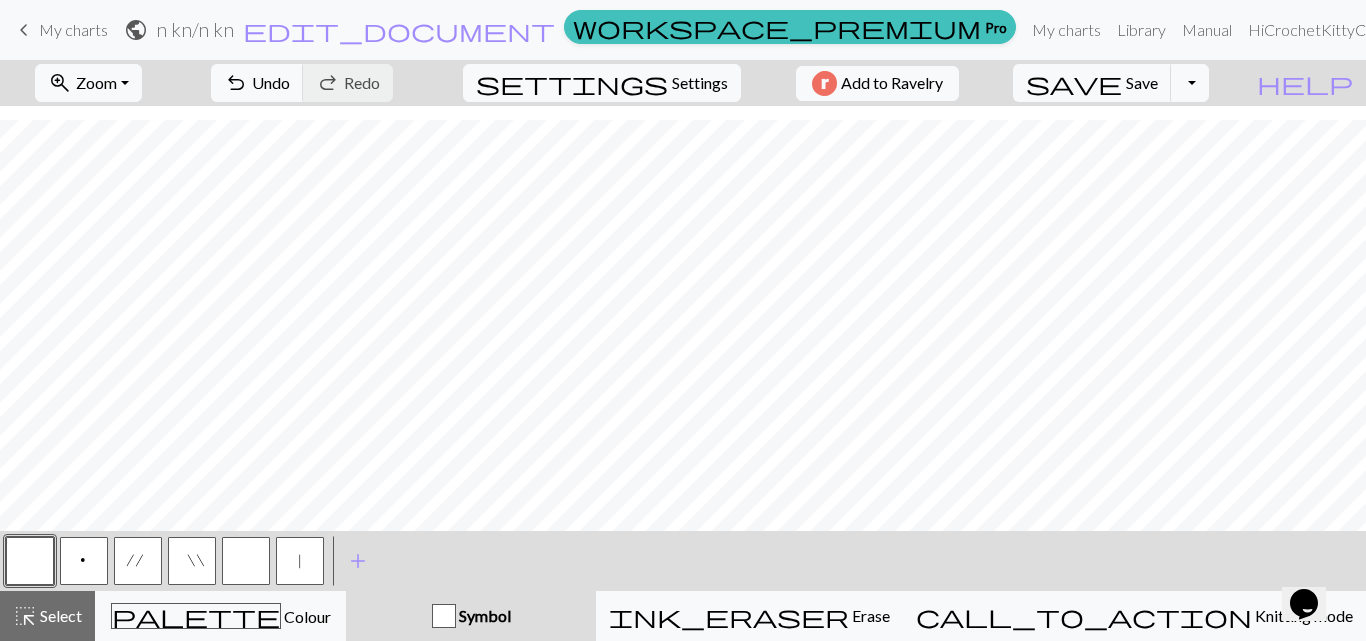 scroll, scrollTop: 80, scrollLeft: 0, axis: vertical 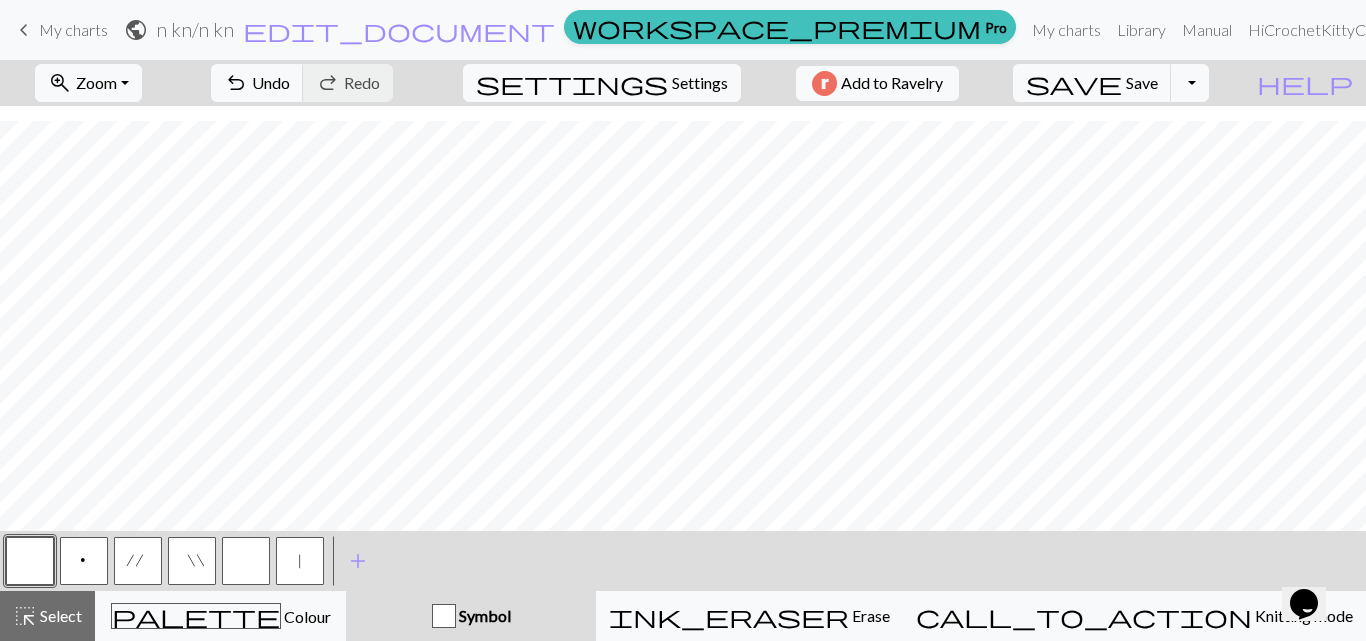 click on "|" at bounding box center (300, 563) 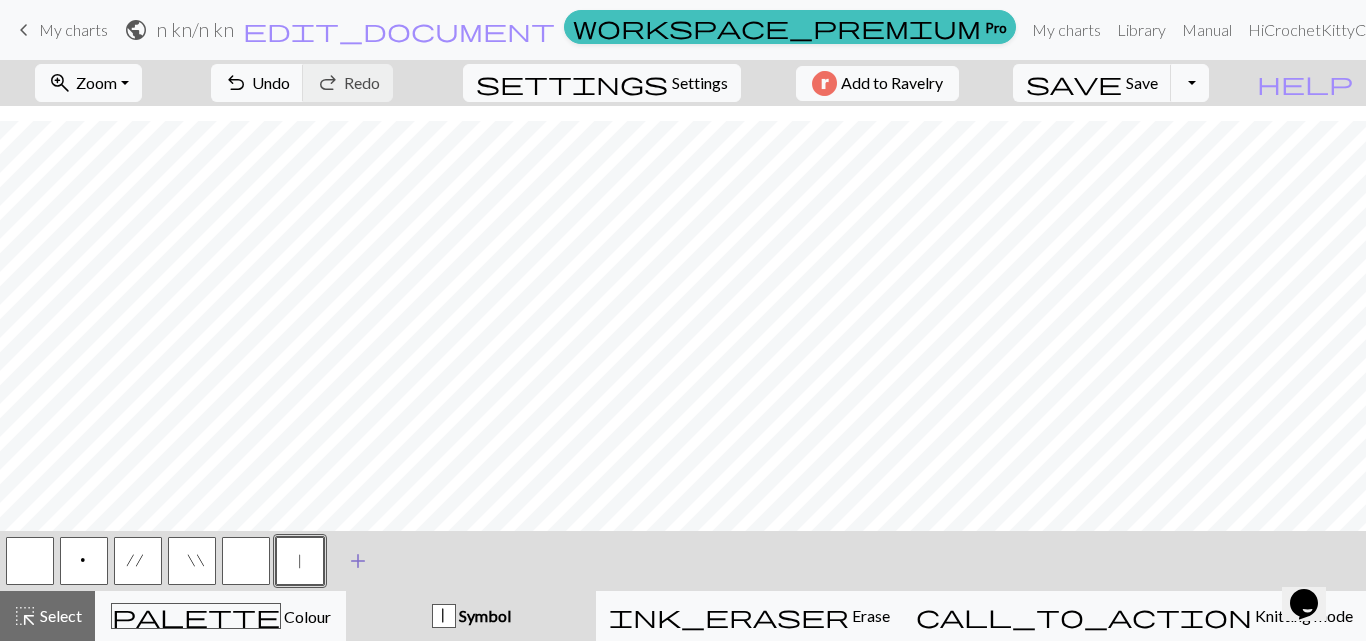 click on "add Add a  symbol" at bounding box center (358, 561) 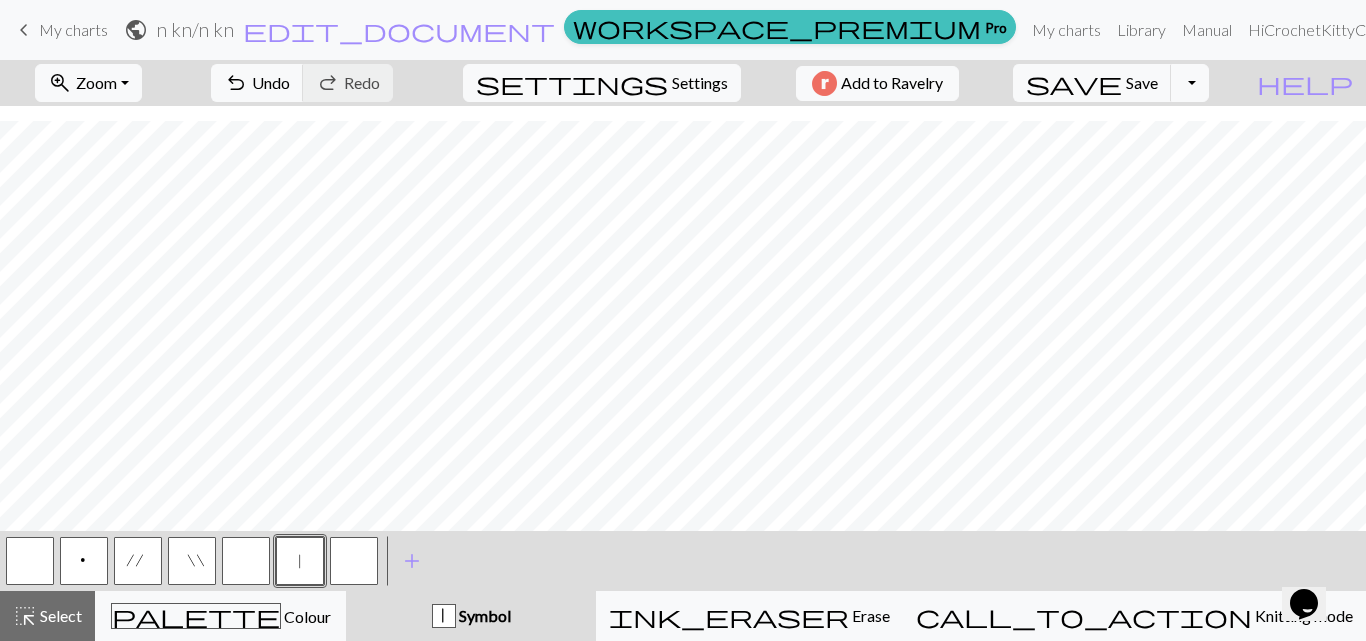 click at bounding box center (354, 561) 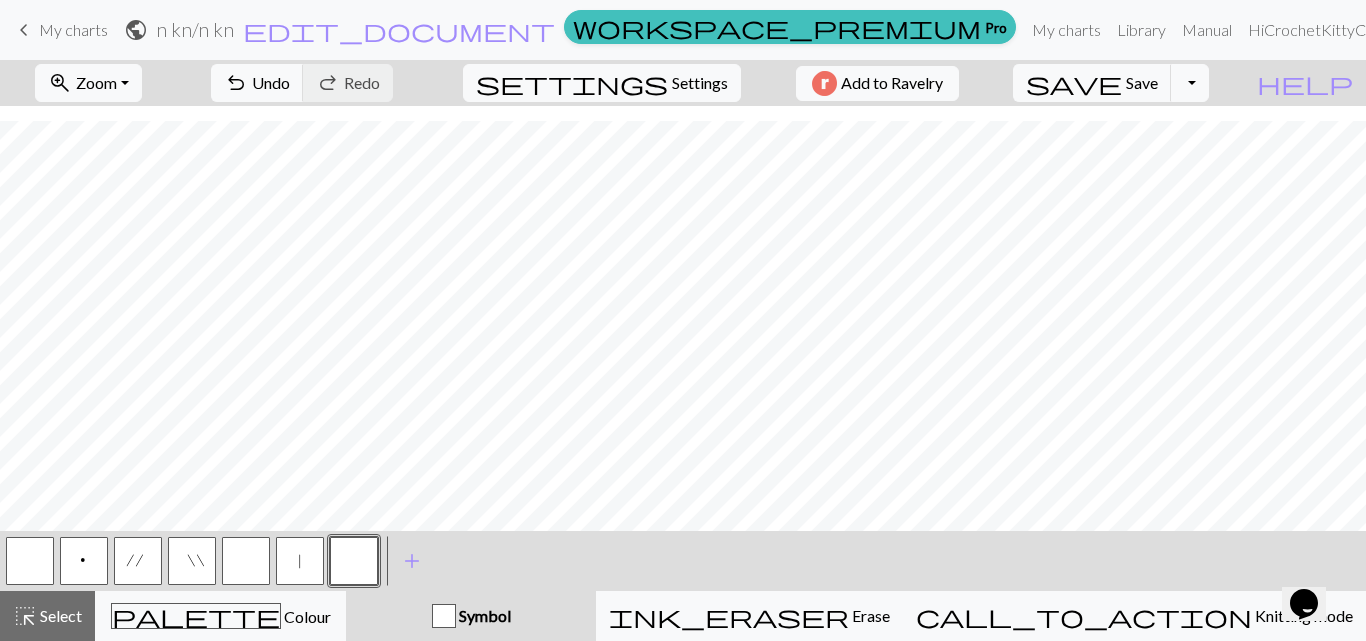 click at bounding box center [354, 561] 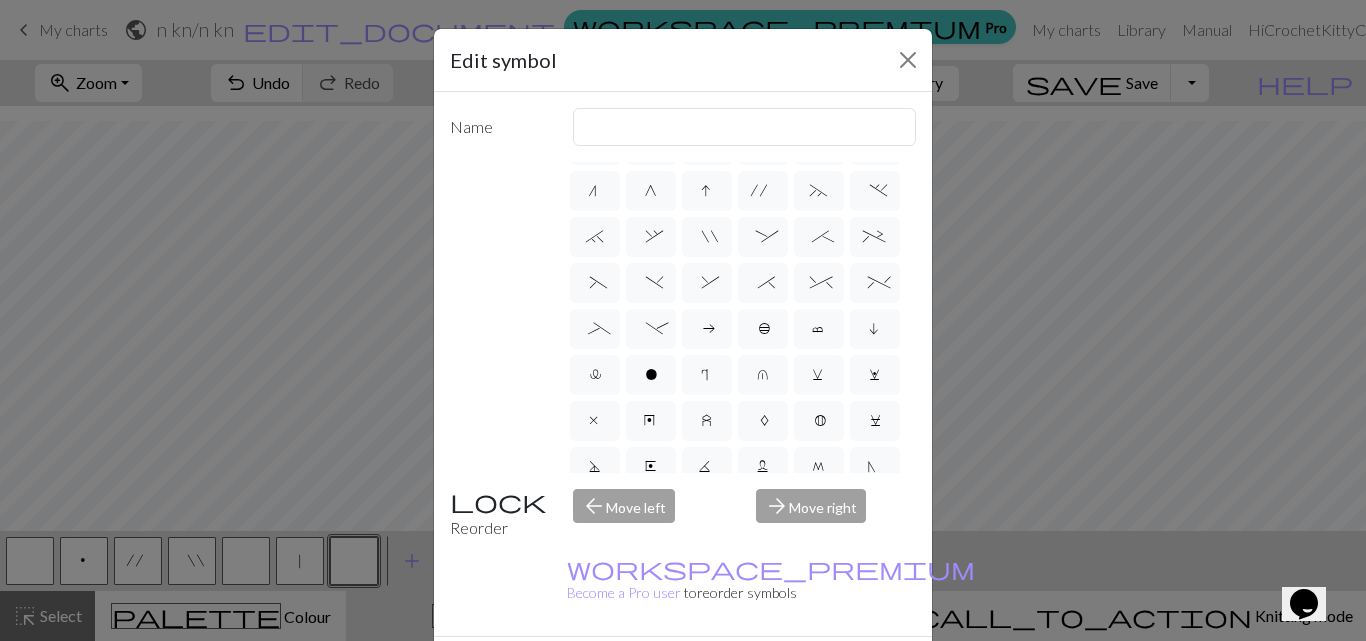 scroll, scrollTop: 176, scrollLeft: 0, axis: vertical 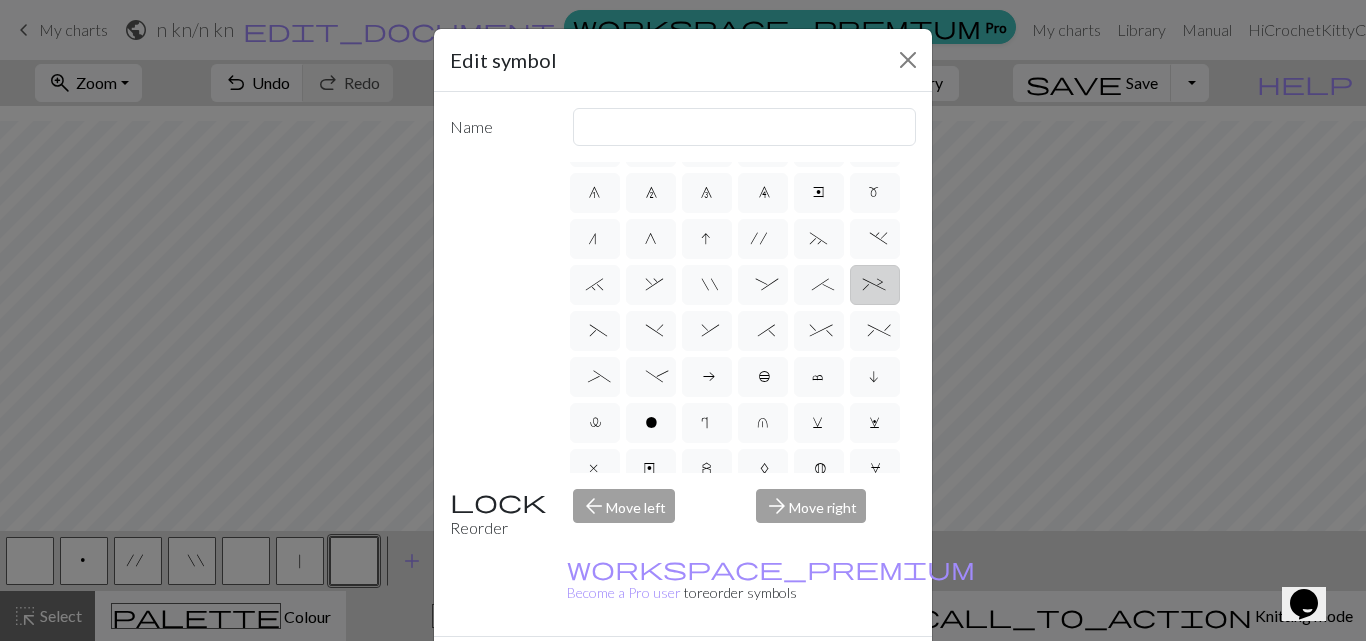 click on "+" at bounding box center [875, 285] 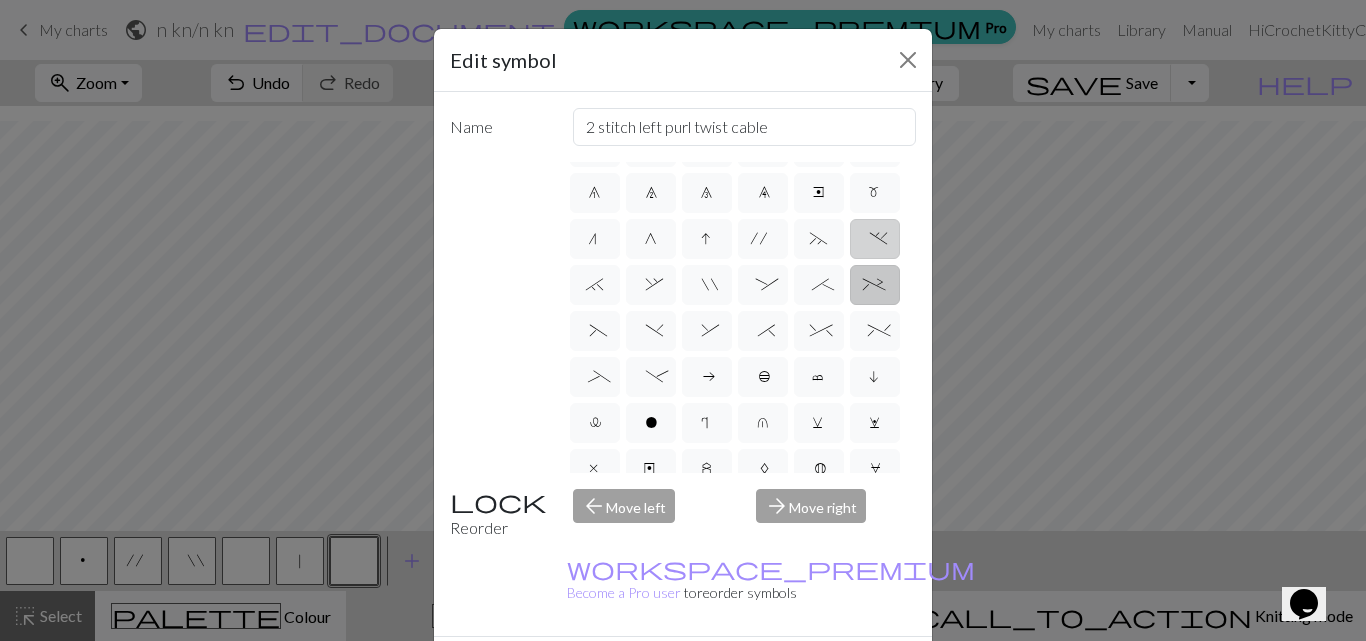 click on "." at bounding box center (874, 241) 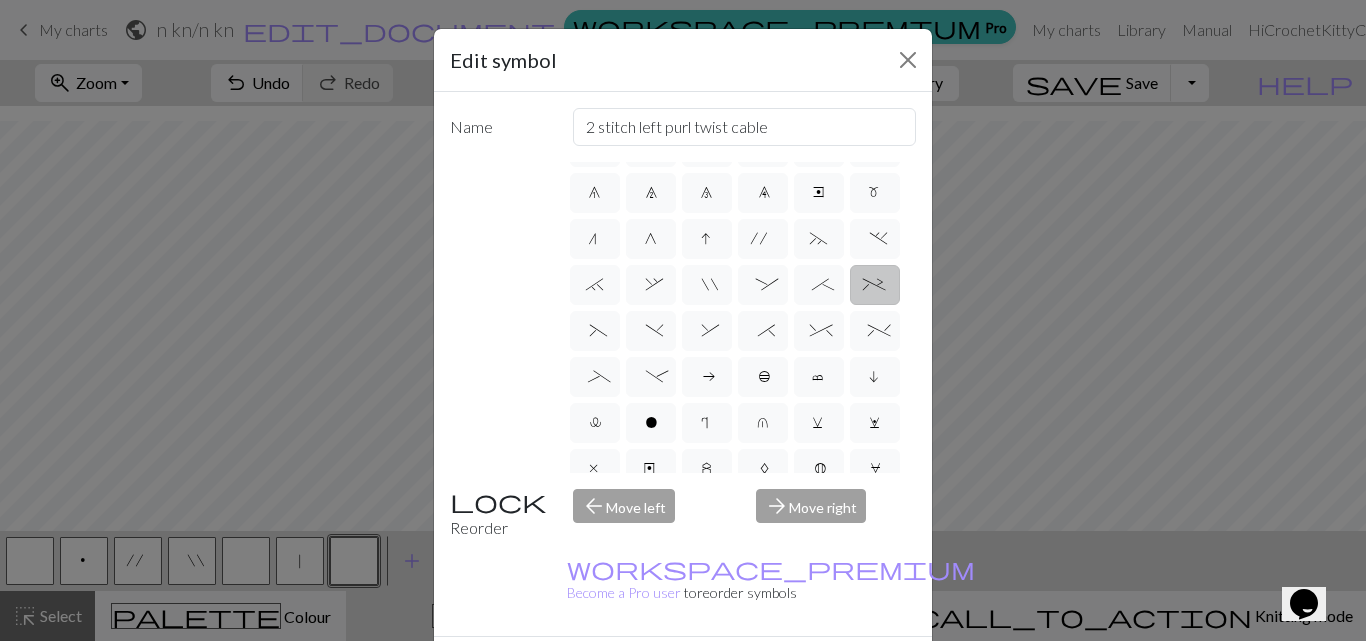 type on "3+ stitch left twist" 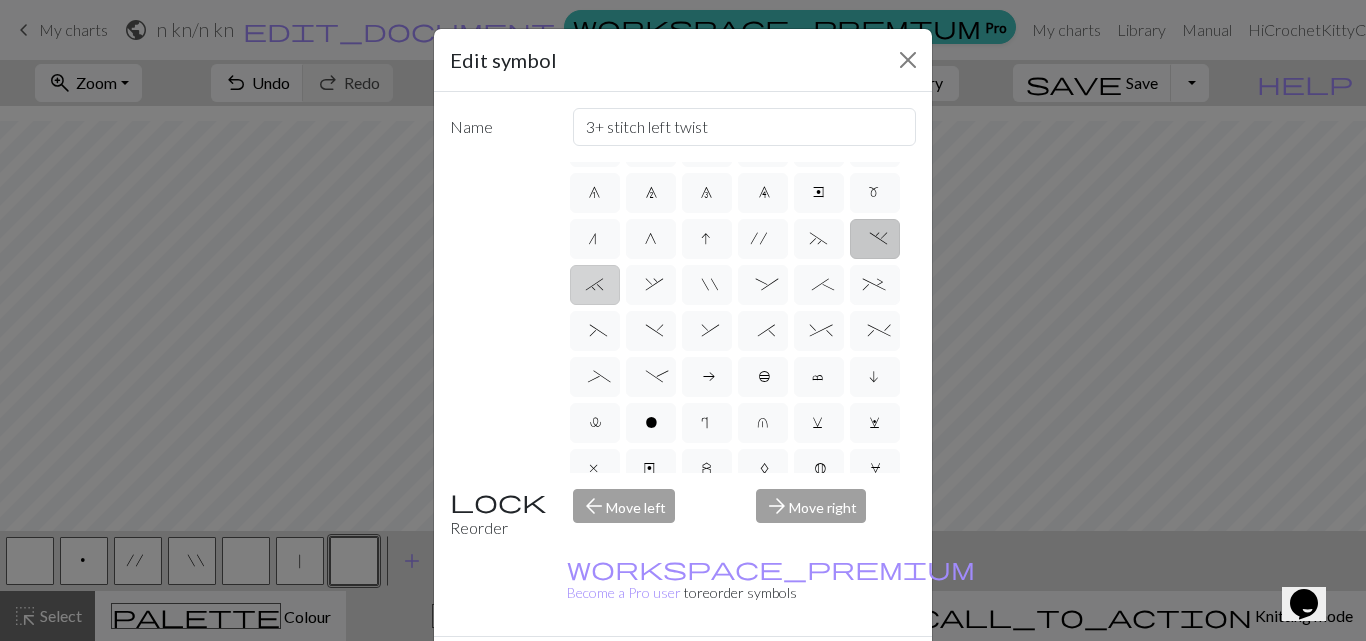 click on "`" at bounding box center [595, 287] 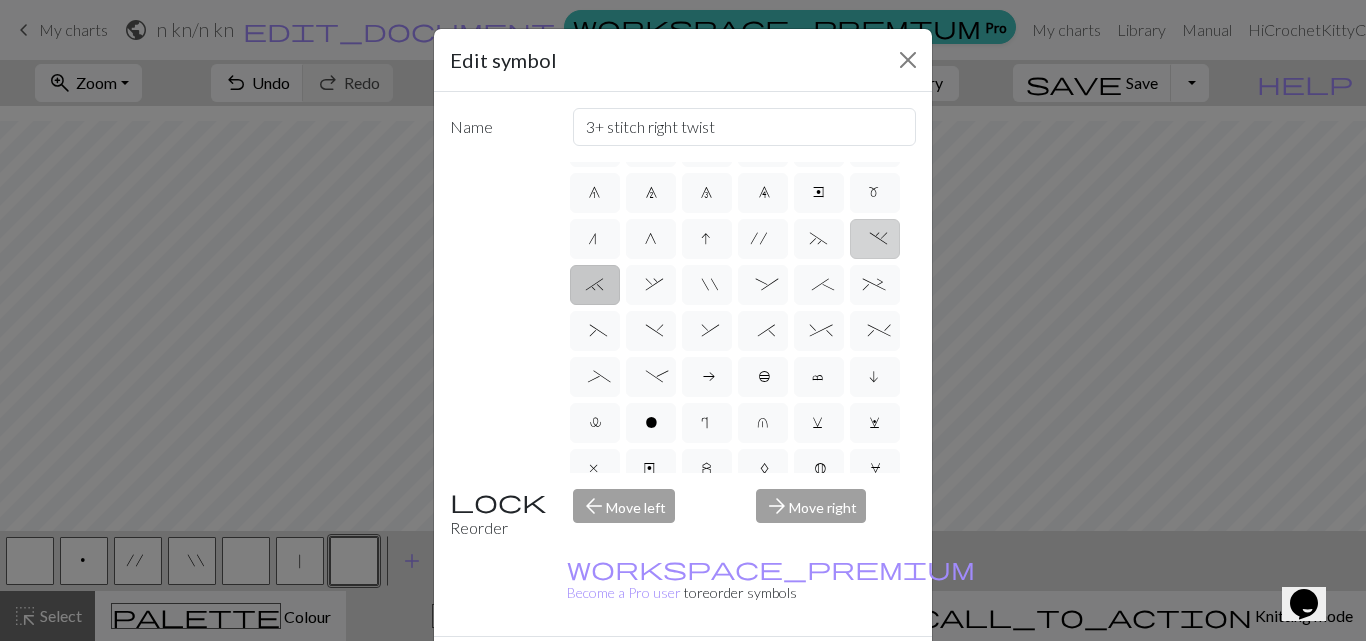 click on "." at bounding box center (875, 239) 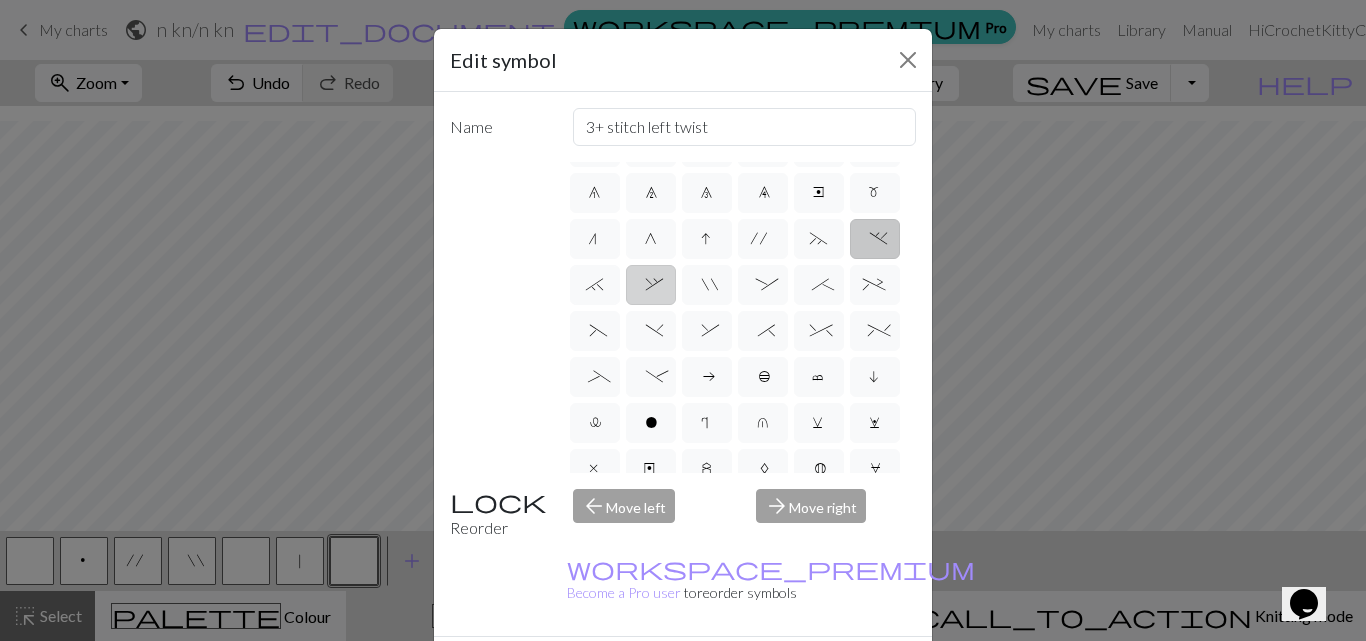 click on "," at bounding box center [651, 285] 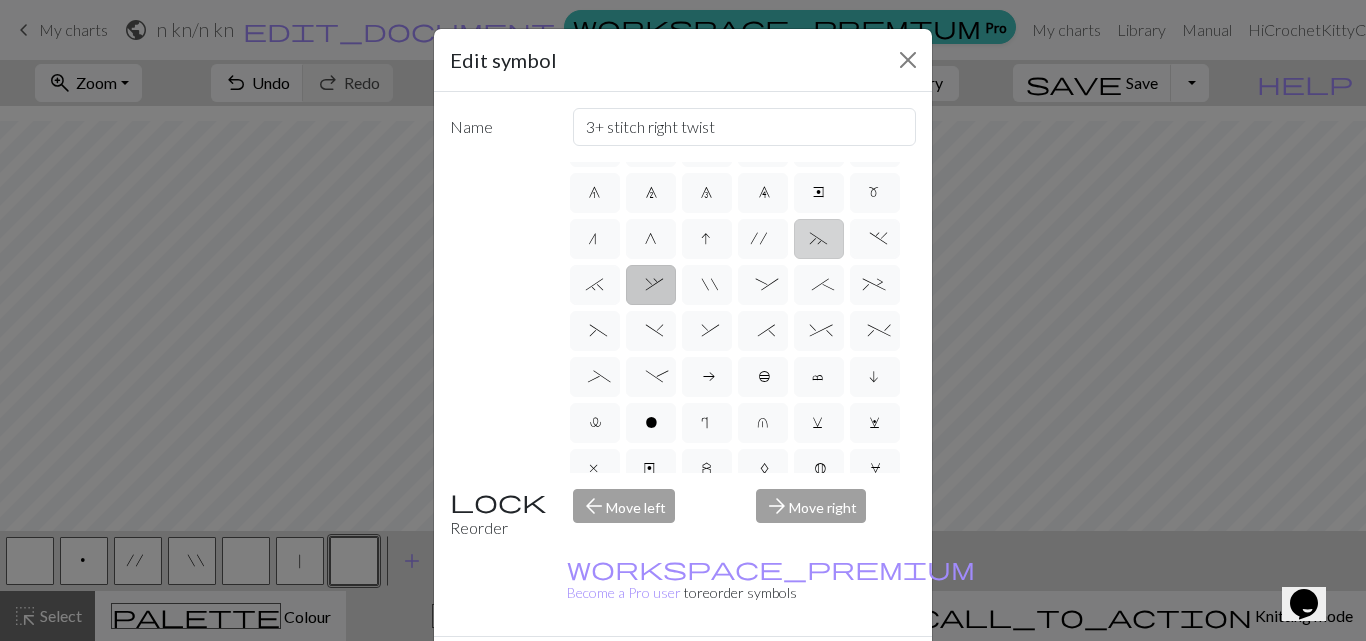 click on "~" at bounding box center [819, 239] 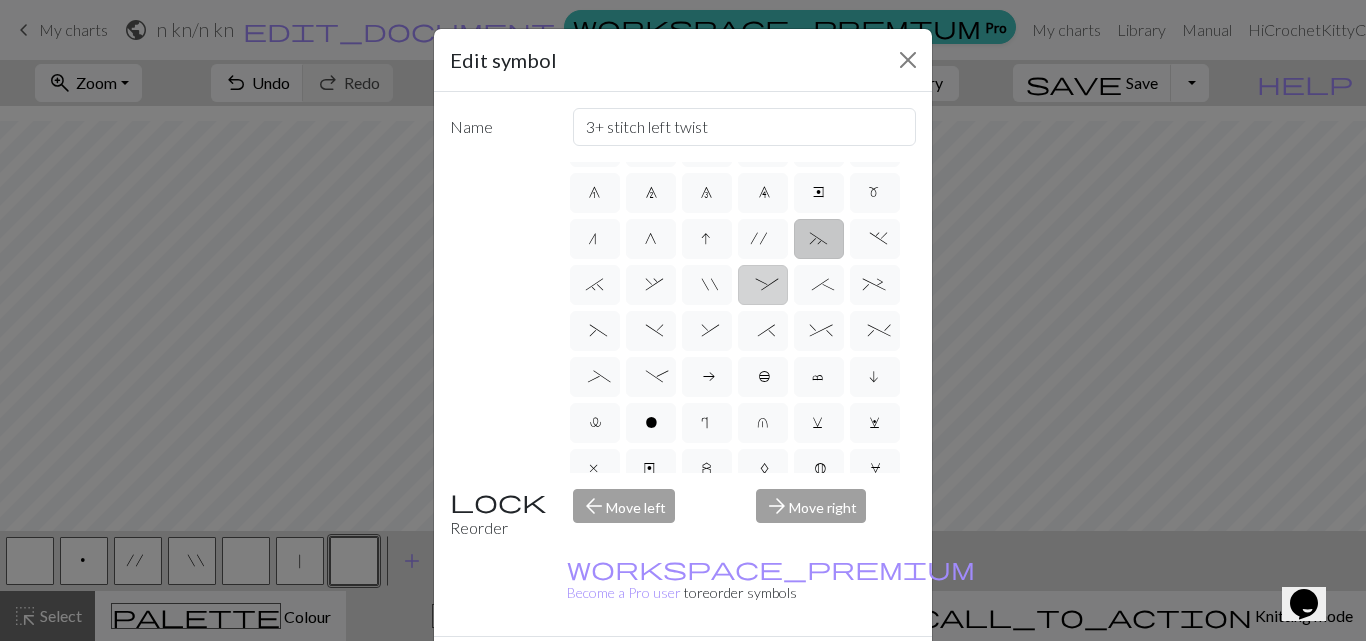 click on ":" at bounding box center (763, 285) 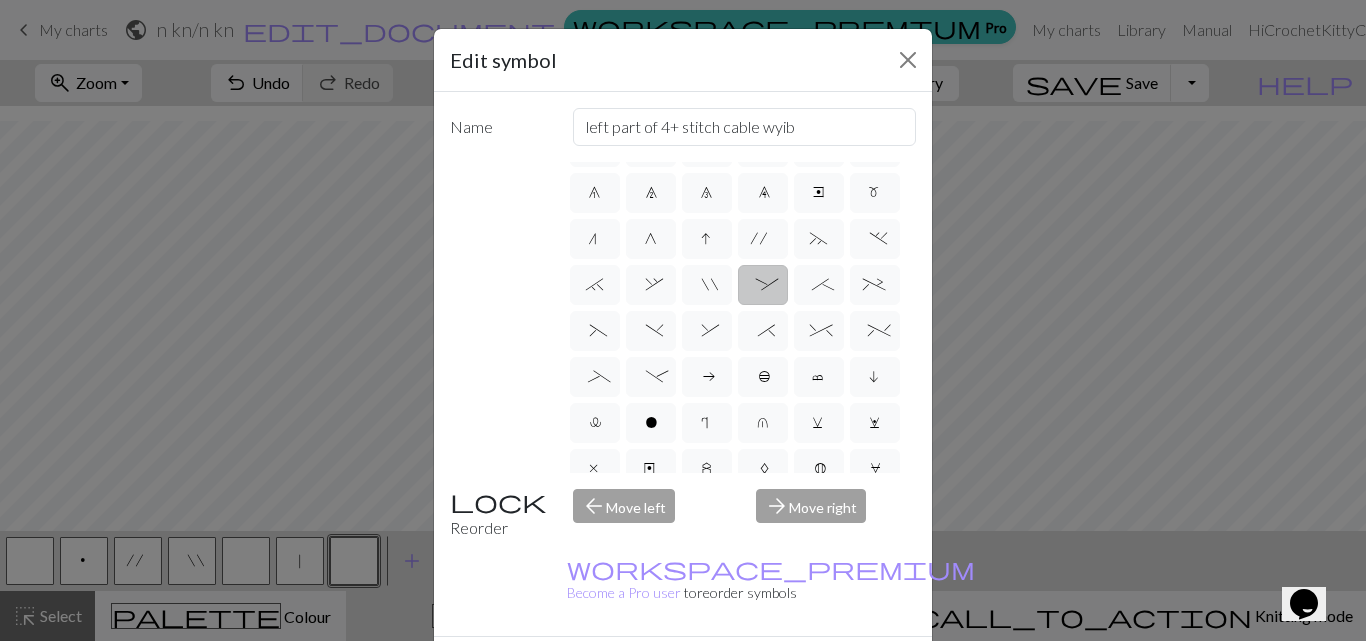 click on "d f g h j k p s t F H J O P T / | 0 1 2 3 4 5 6 7 8 9 e m n G I ' ~ . ` , " : ; + ( ) & * ^ % _ - a b c i l o r u v w x y z A B C D E K L M N R S U V W X Y < >" at bounding box center [742, 317] 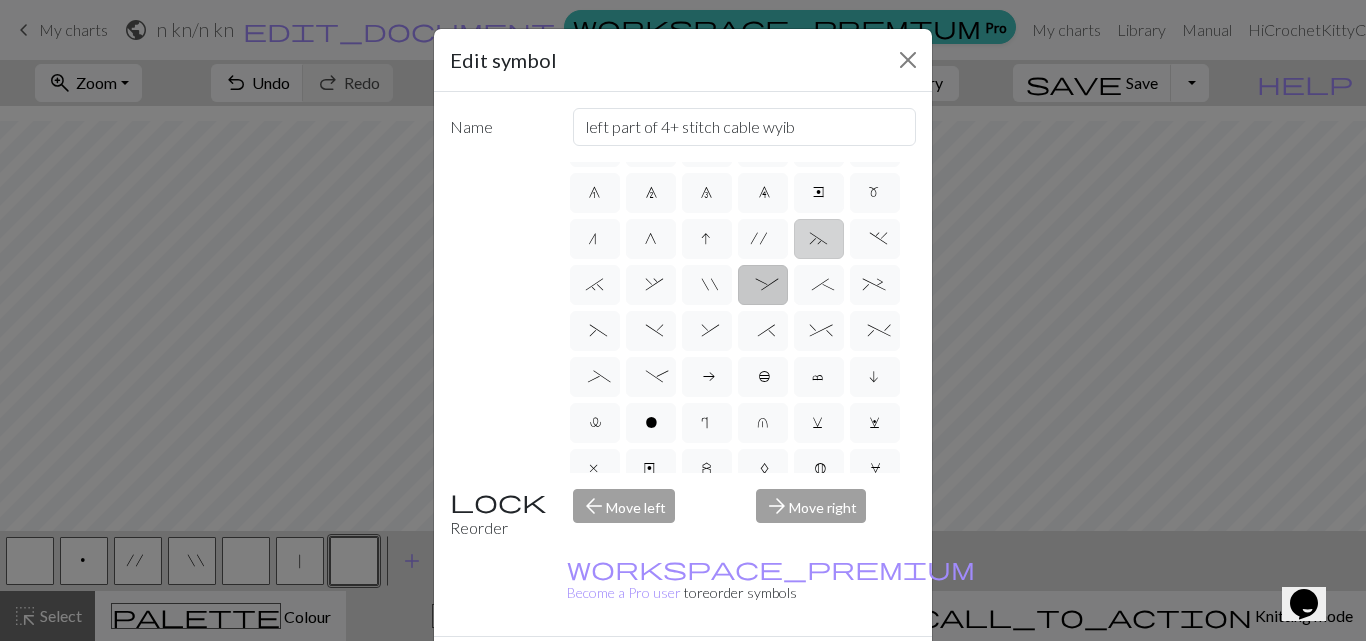 click on "~" at bounding box center [819, 239] 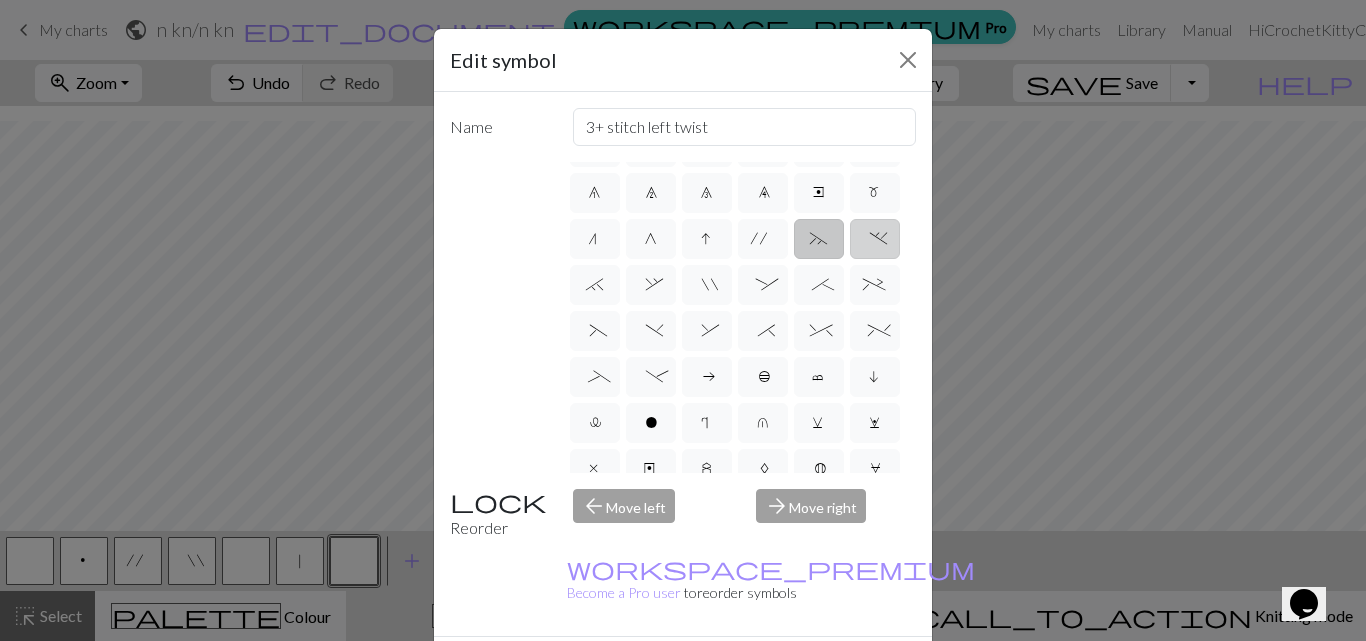 click on "." at bounding box center (874, 241) 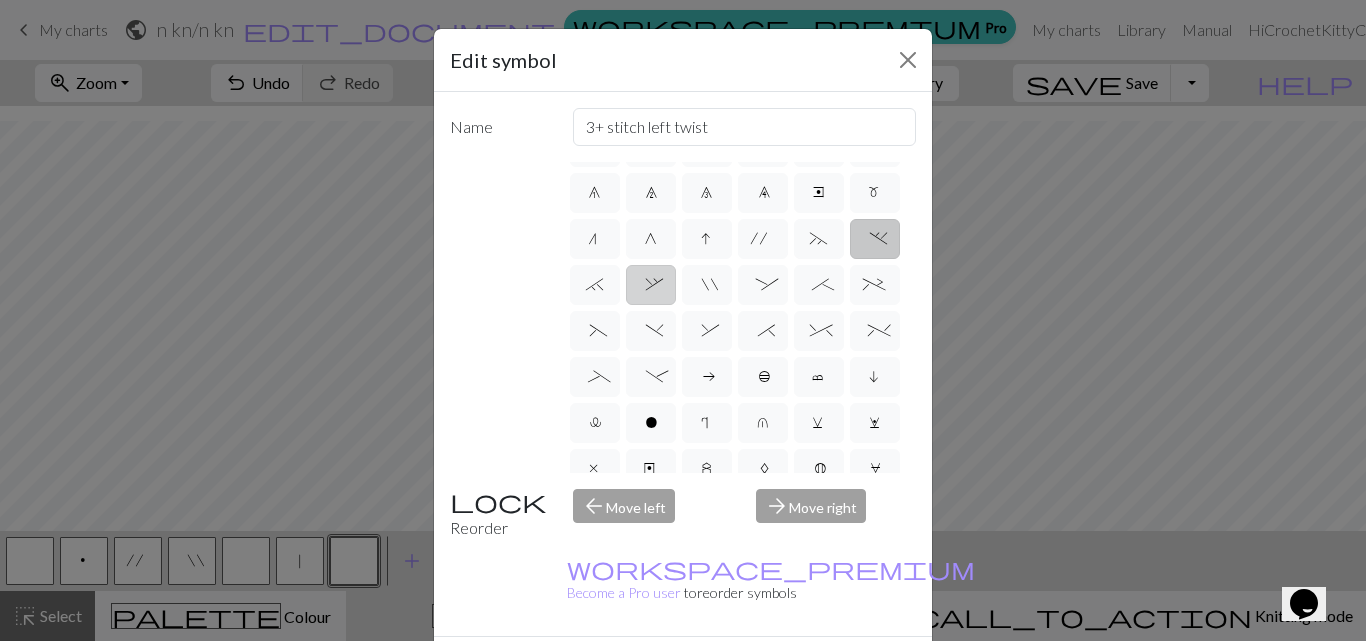 click on "," at bounding box center [650, 287] 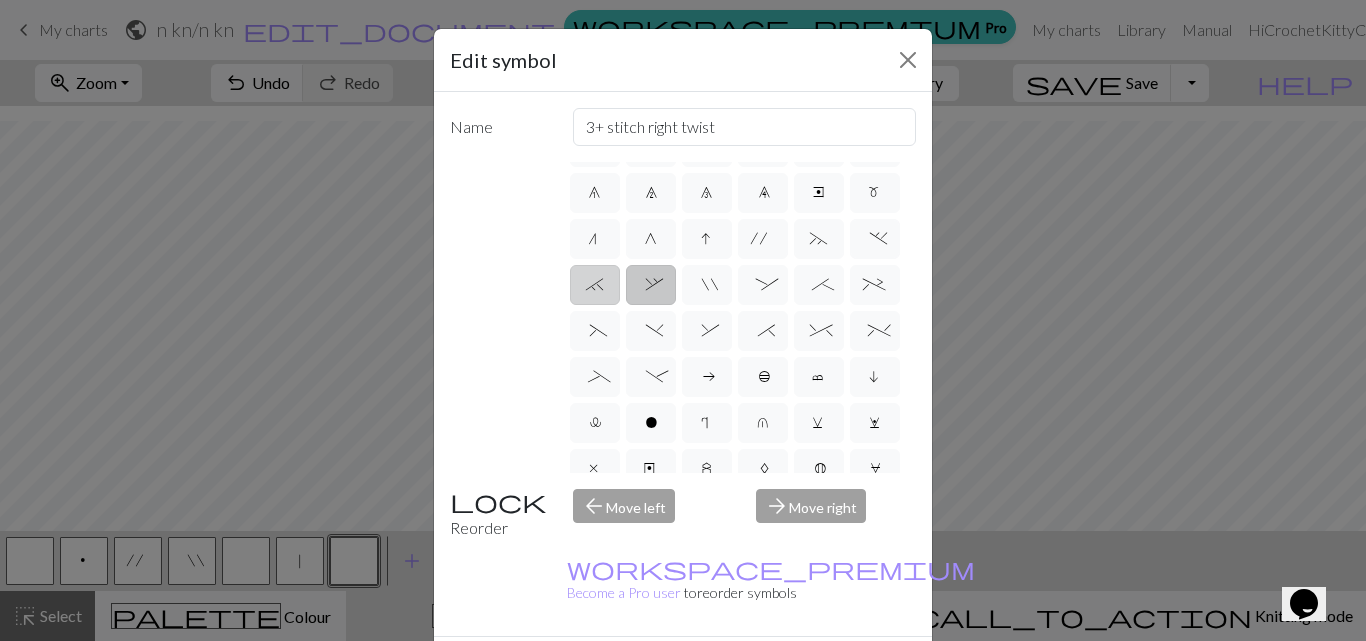 click on "`" at bounding box center (595, 287) 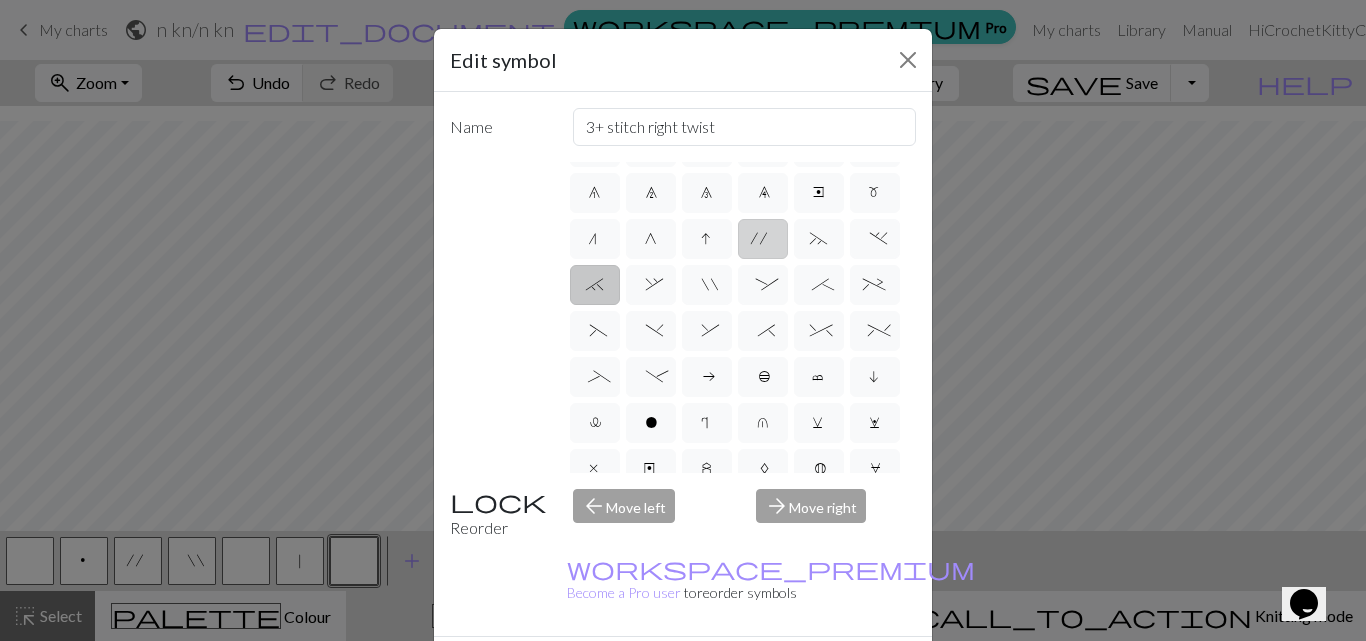 click on "'" at bounding box center [763, 239] 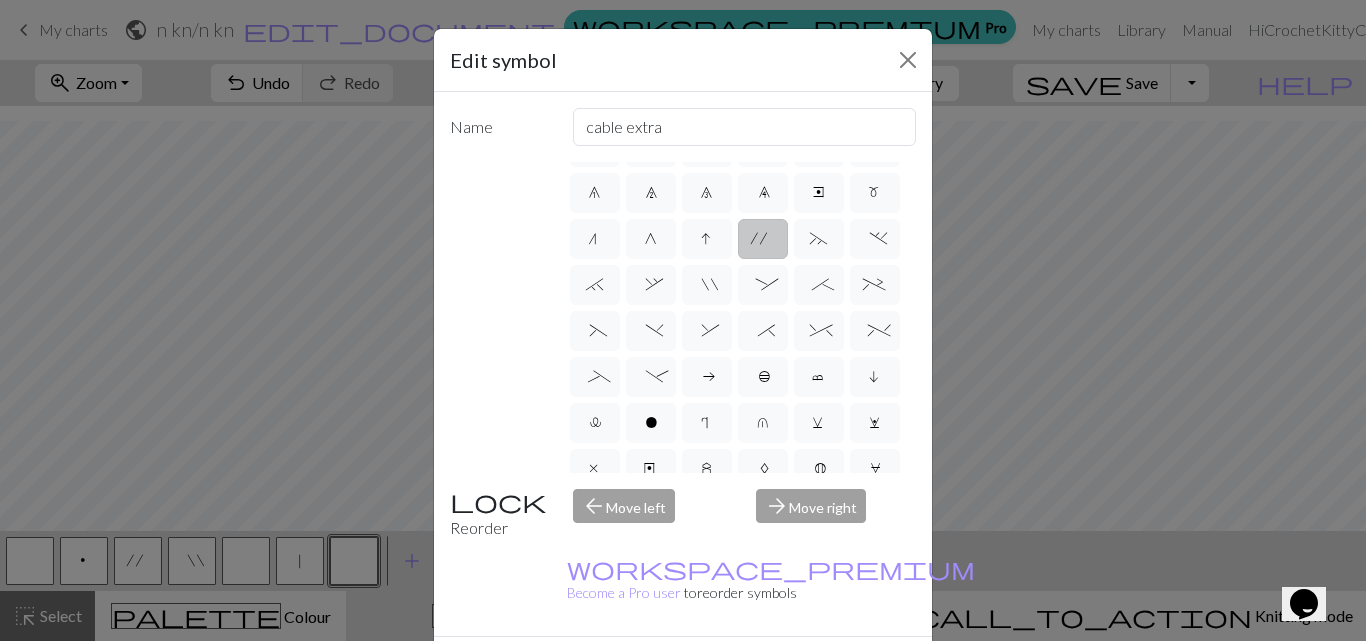 click on "d f g h j k p s t F H J O P T / | 0 1 2 3 4 5 6 7 8 9 e m n G I ' ~ . ` , " : ; + ( ) & * ^ % _ - a b c i l o r u v w x y z A B C D E K L M N R S U V W X Y < >" at bounding box center [742, 317] 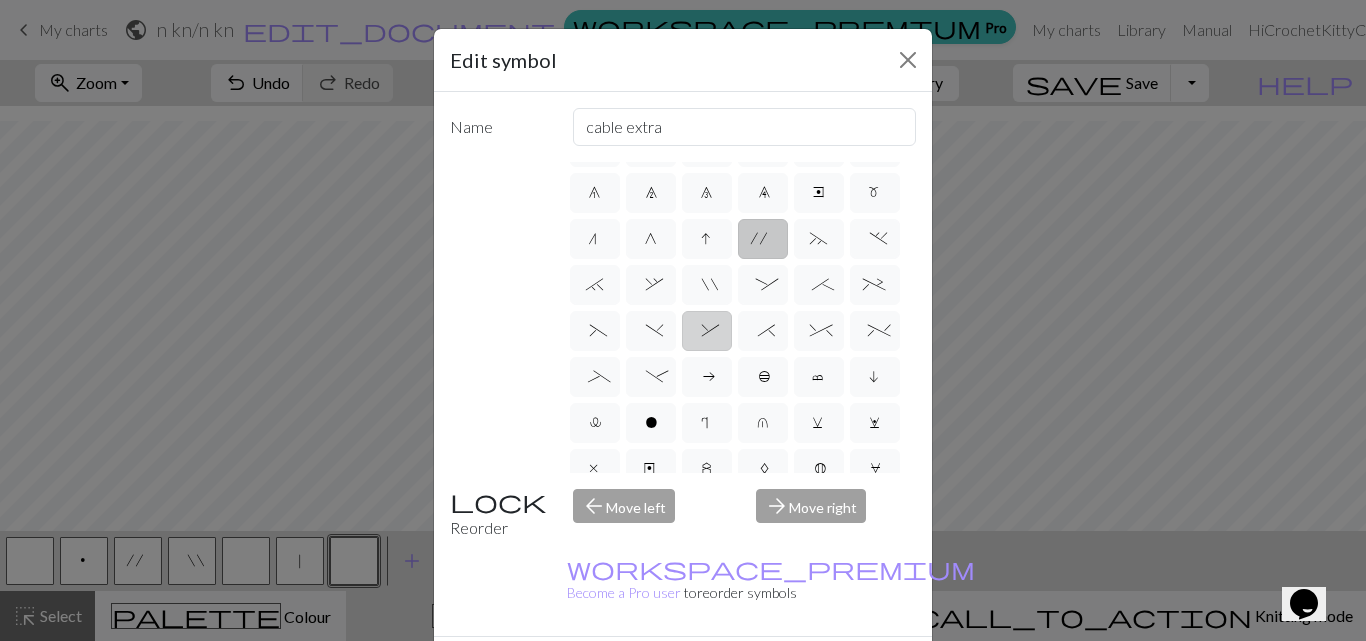 click on "&" at bounding box center [707, 331] 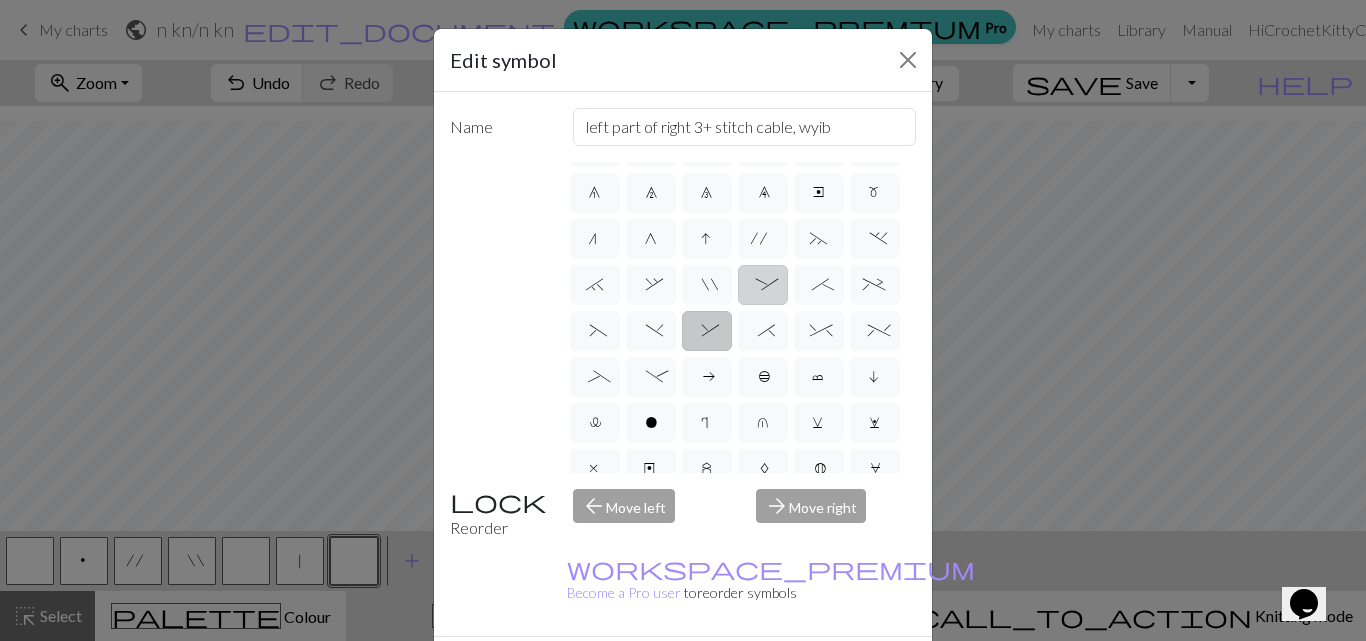 click on ":" at bounding box center [763, 285] 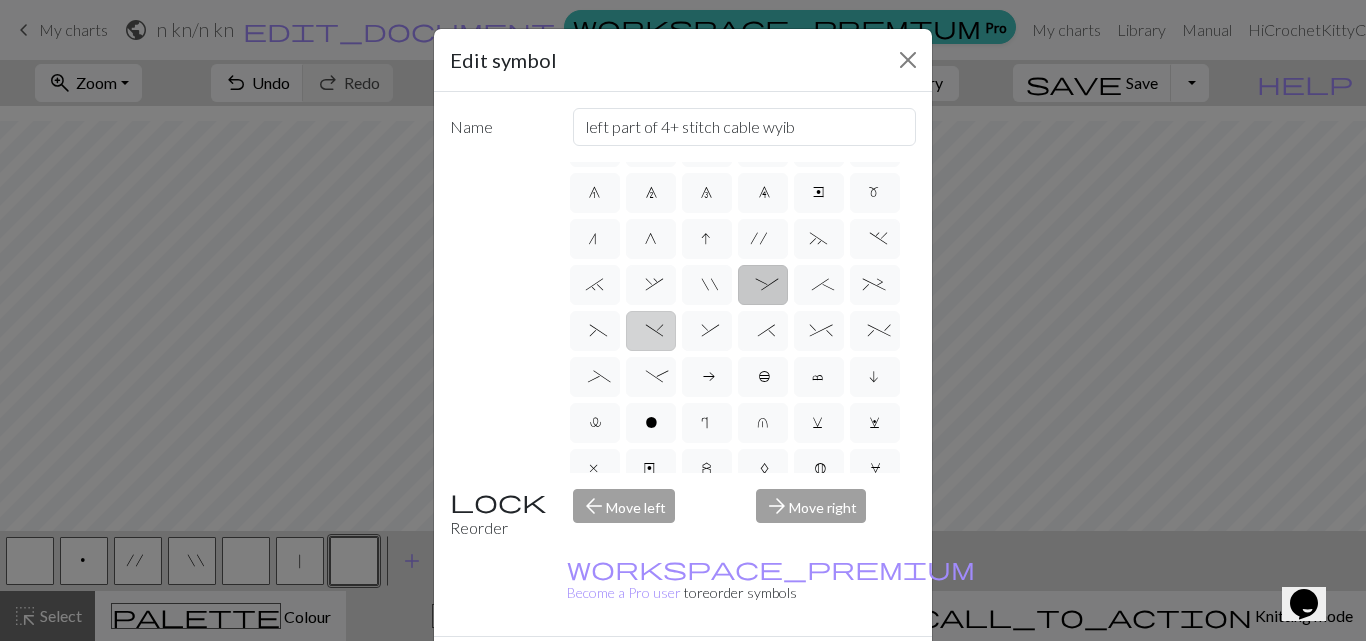 click on ")" at bounding box center [651, 331] 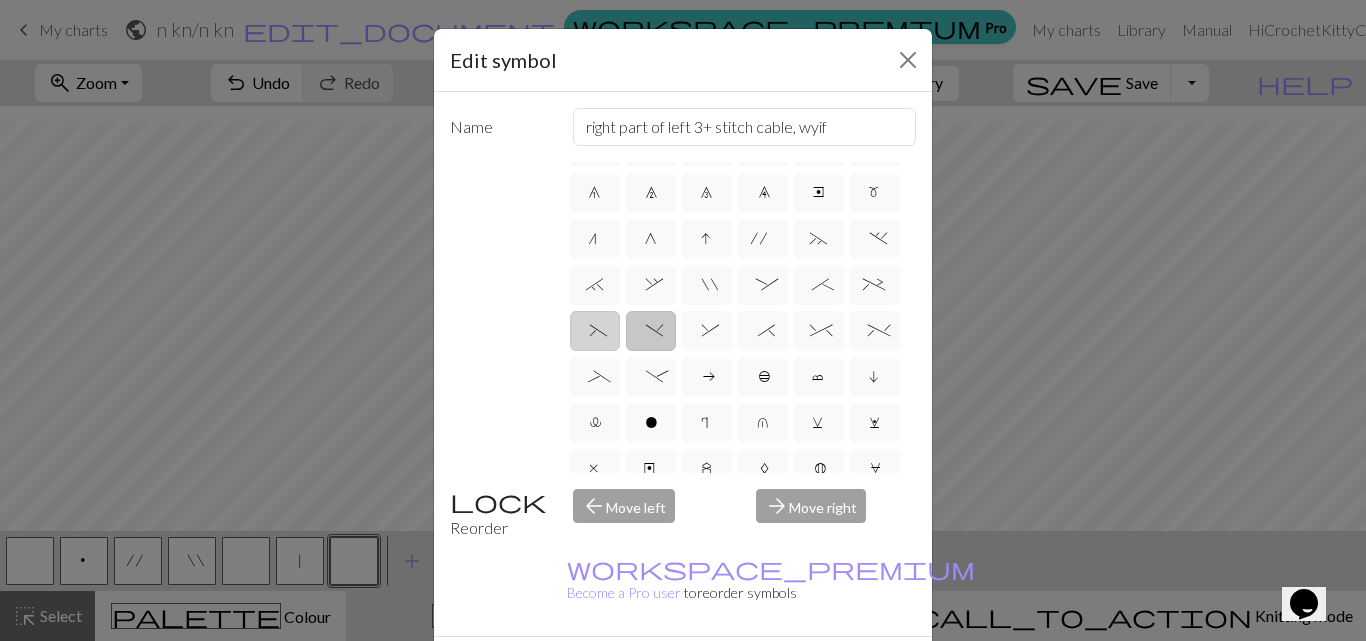 click on "(" at bounding box center (595, 331) 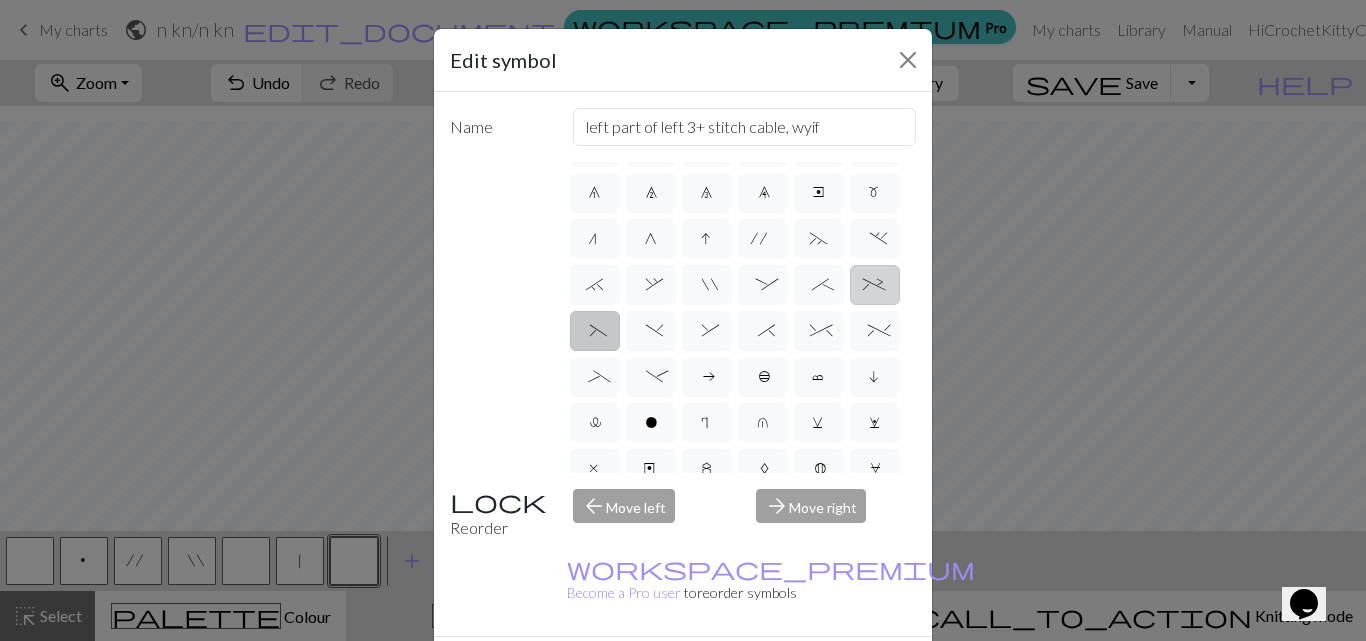 click on "+" at bounding box center (875, 285) 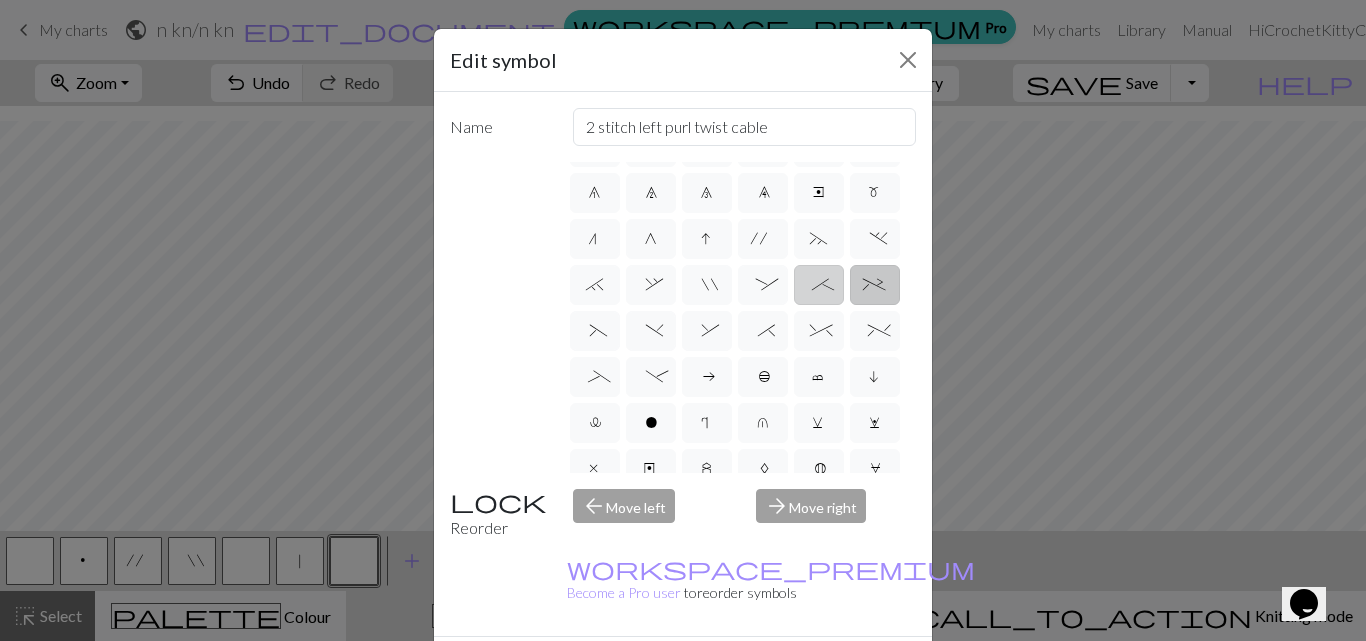 click on ";" at bounding box center (818, 287) 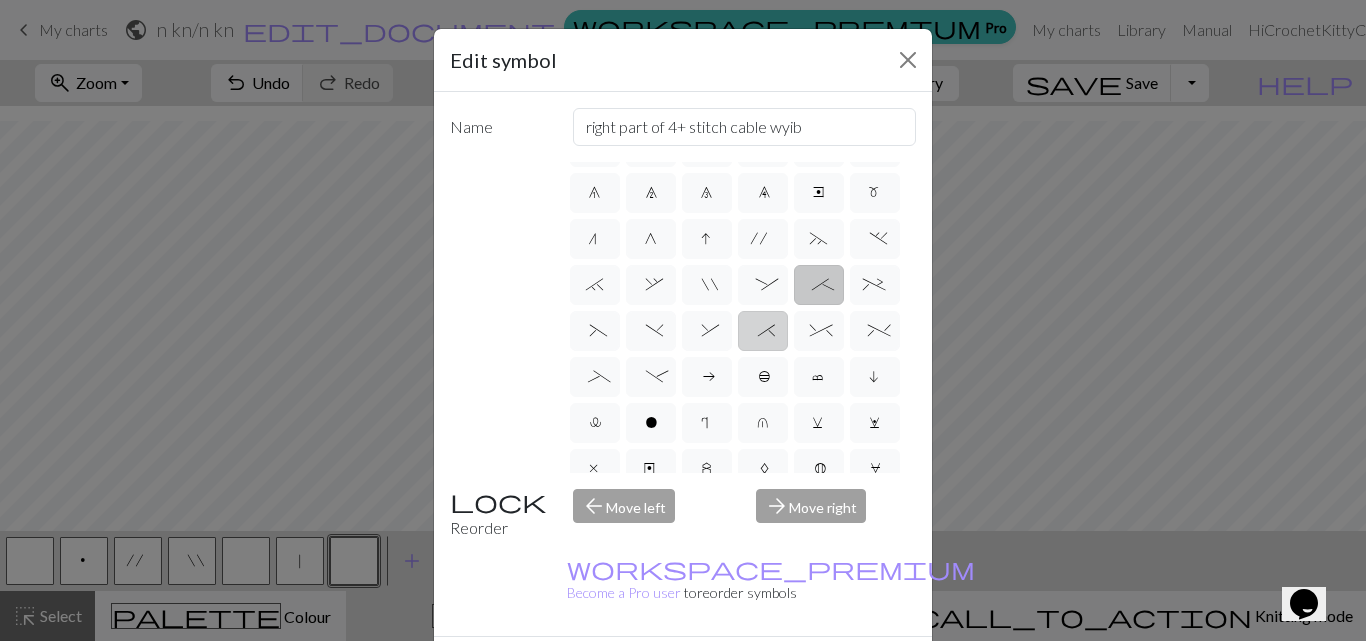 click on "*" at bounding box center [763, 331] 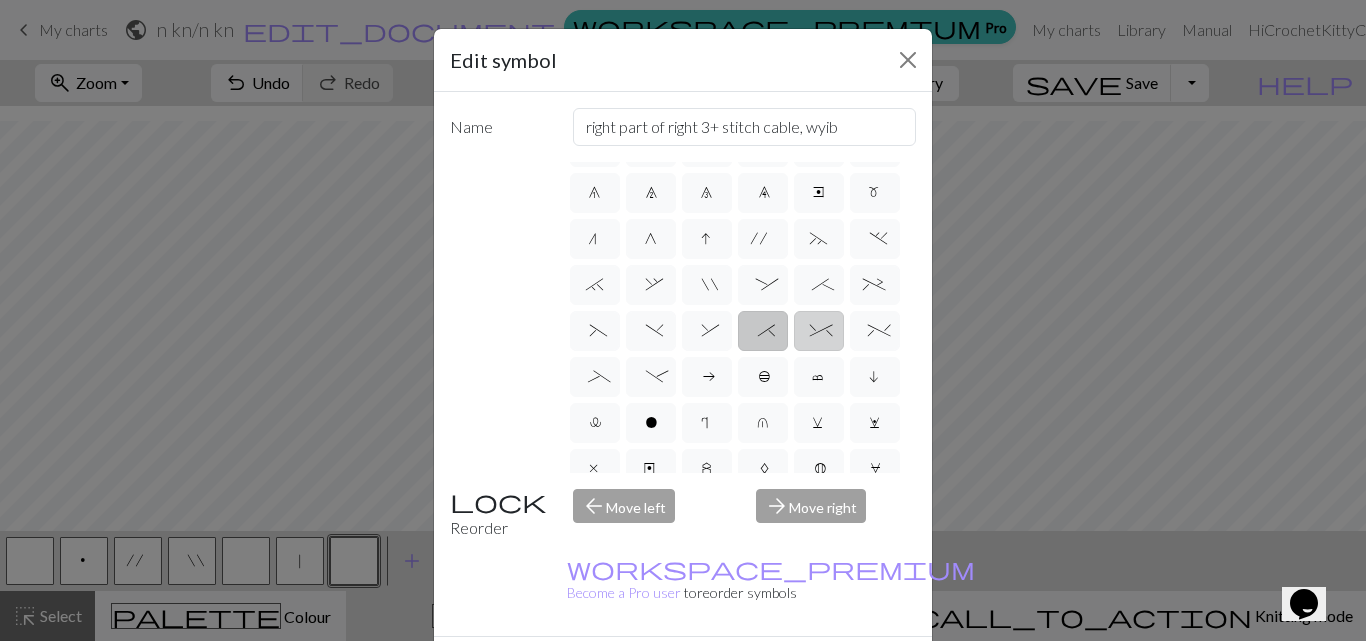 click on "^" at bounding box center (819, 331) 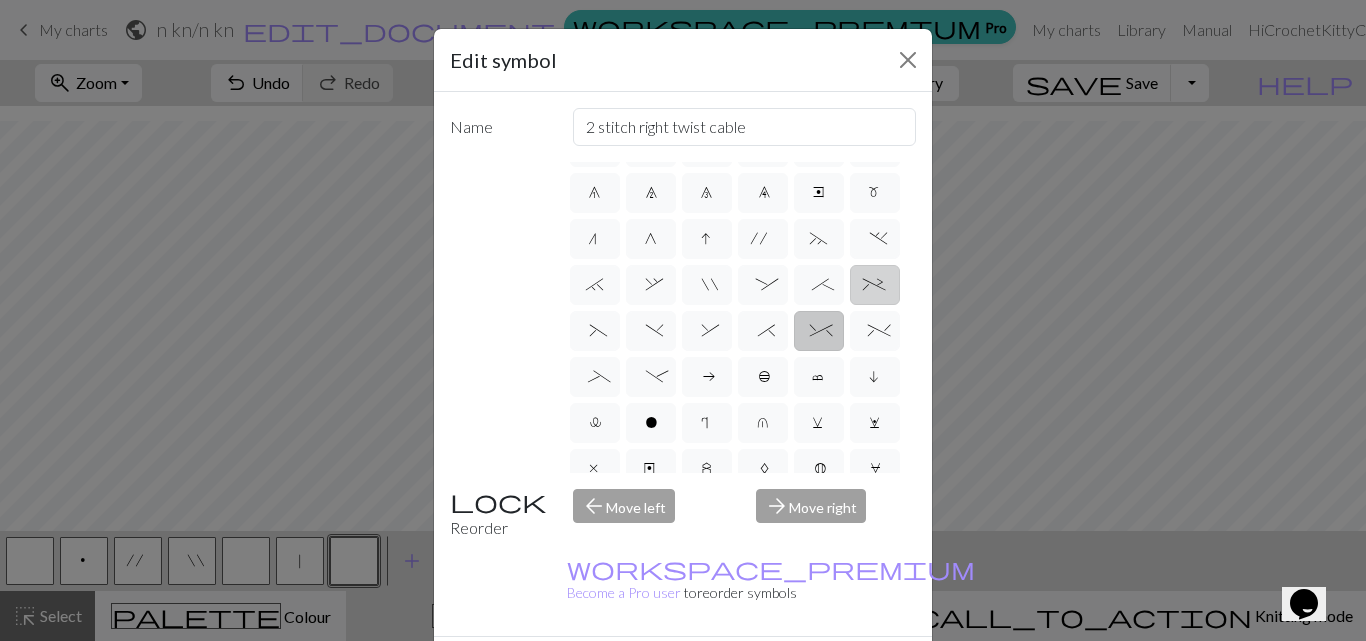 click on "+" at bounding box center [875, 285] 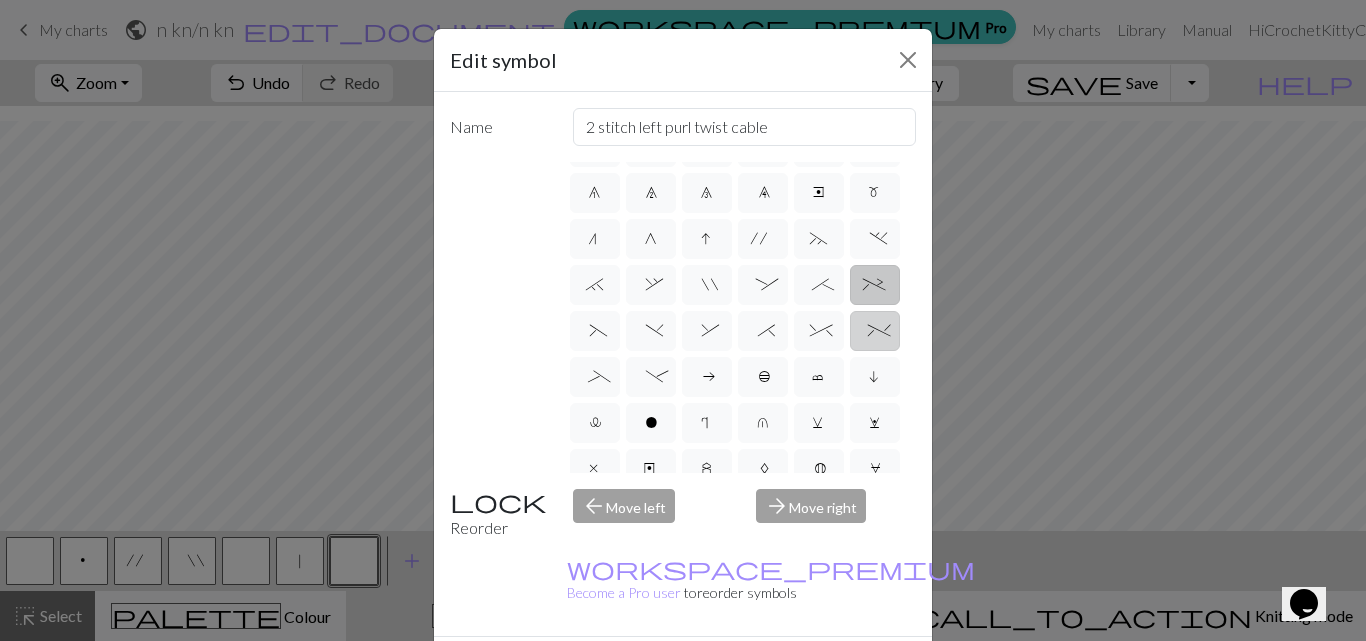 click on "%" at bounding box center (875, 331) 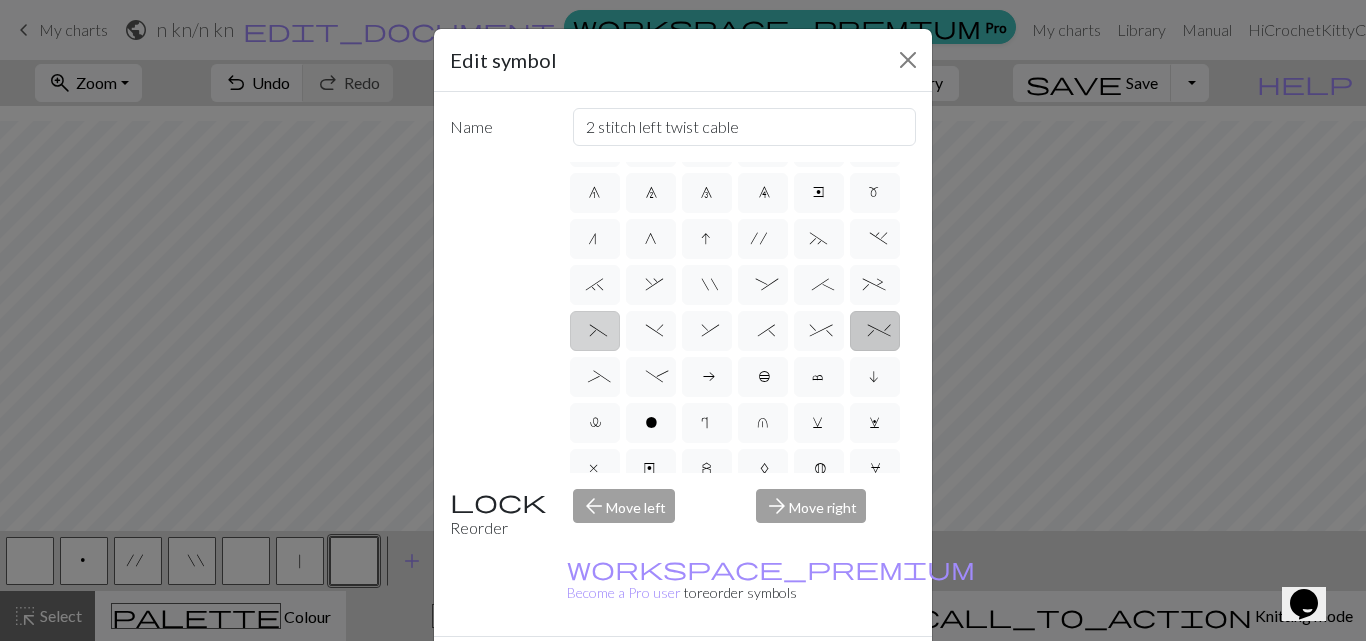 click on "(" at bounding box center (594, 333) 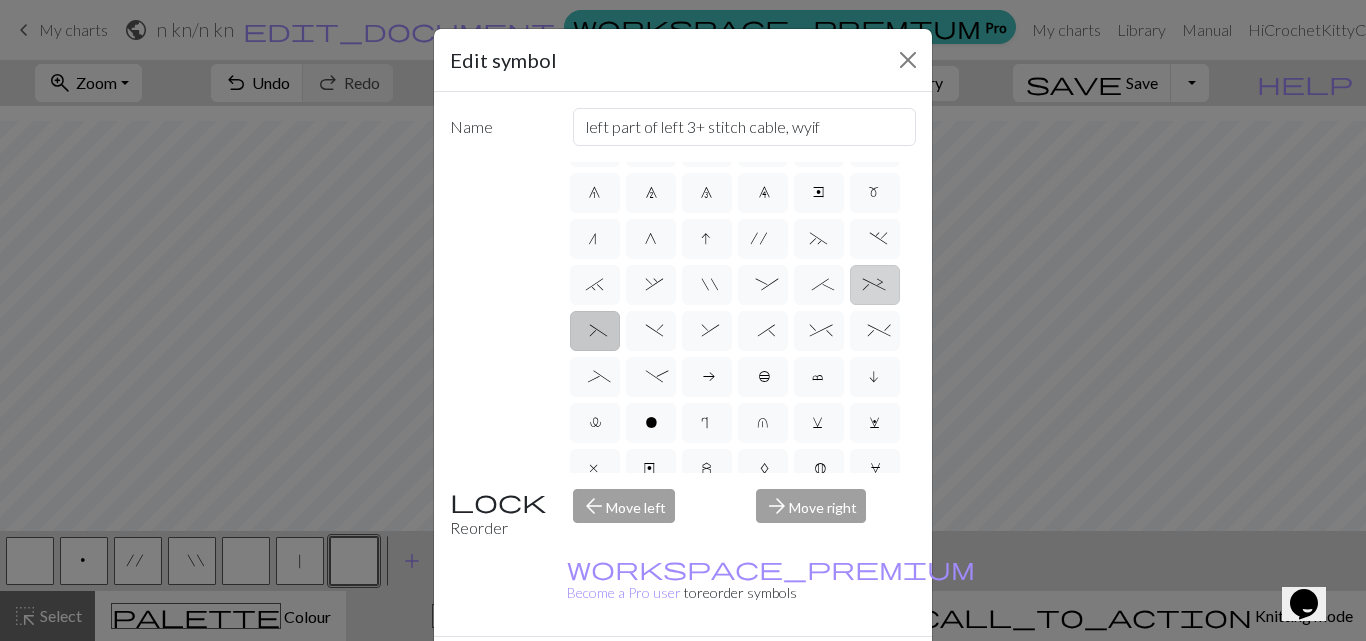 click on "+" at bounding box center (875, 287) 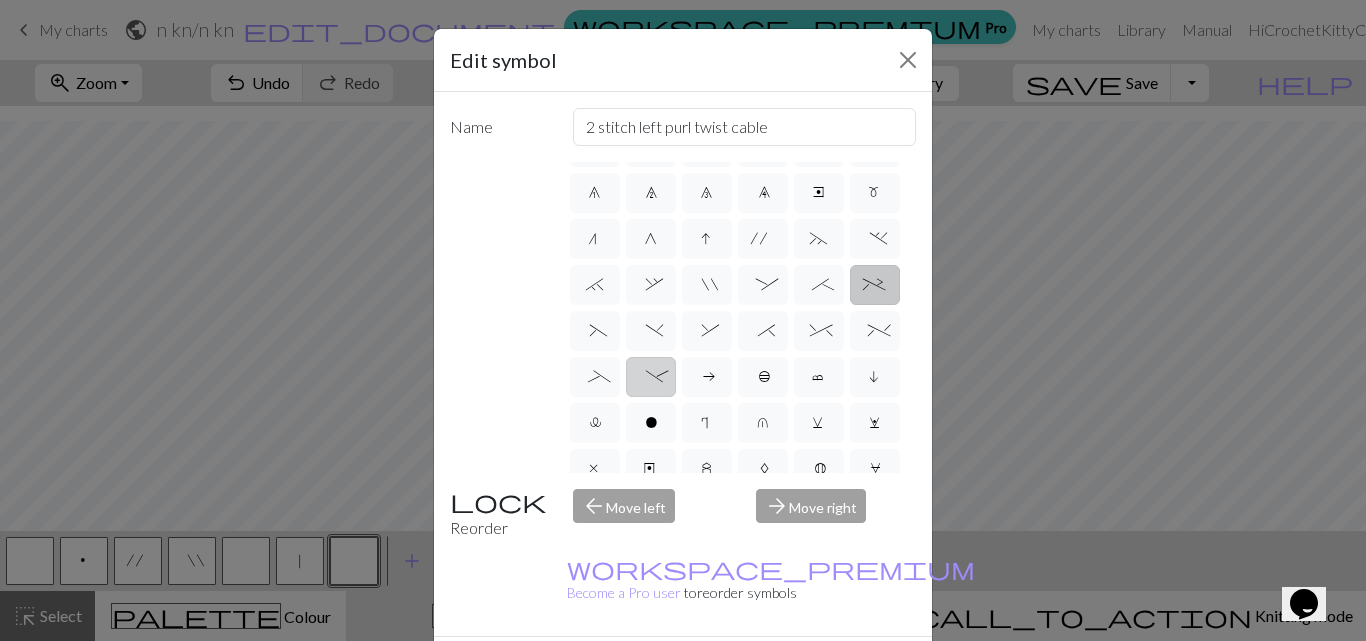 click on "-" at bounding box center [650, 379] 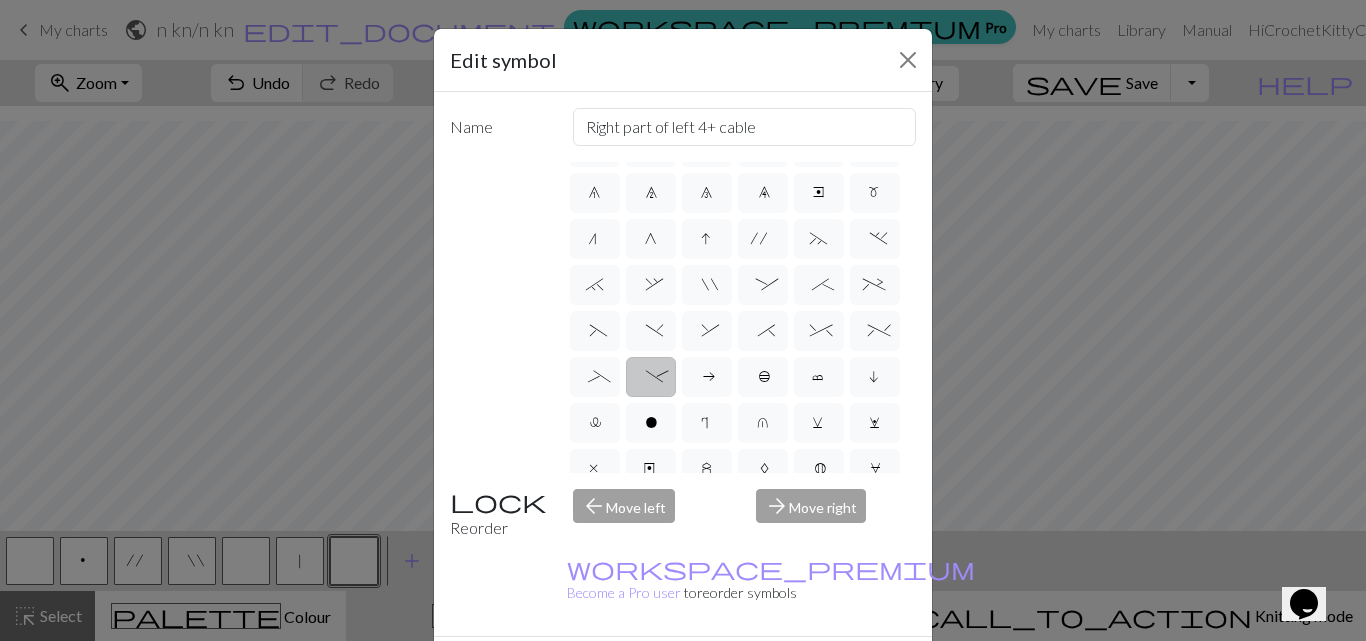 click on "d f g h j k p s t F H J O P T / | 0 1 2 3 4 5 6 7 8 9 e m n G I ' ~ . ` , " : ; + ( ) & * ^ % _ - a b c i l o r u v w x y z A B C D E K L M N R S U V W X Y < >" at bounding box center (742, 317) 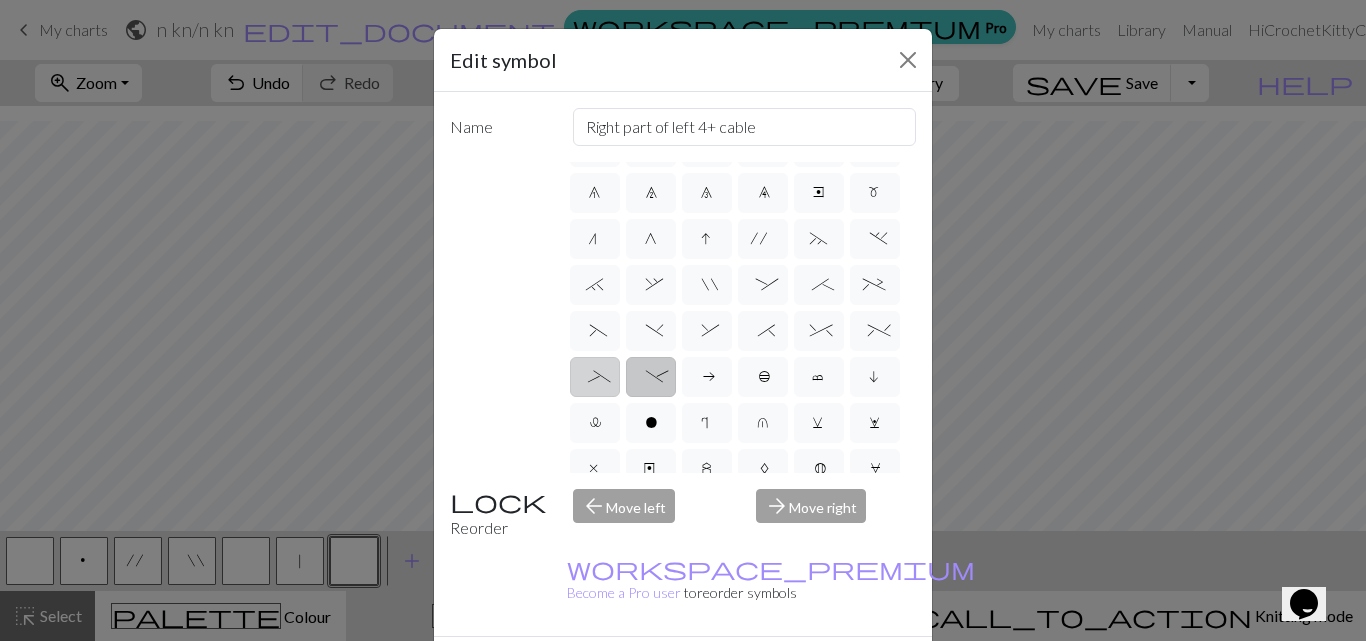 click on "_" at bounding box center (595, 377) 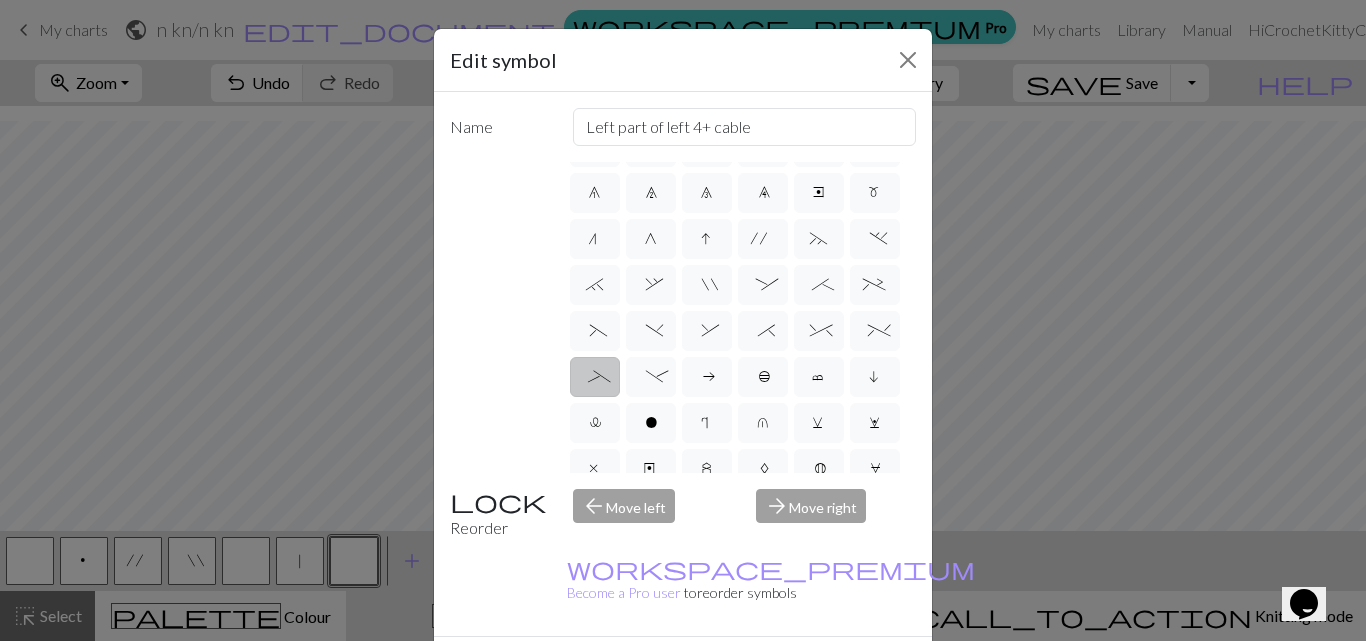 drag, startPoint x: 887, startPoint y: 315, endPoint x: 894, endPoint y: 333, distance: 19.313208 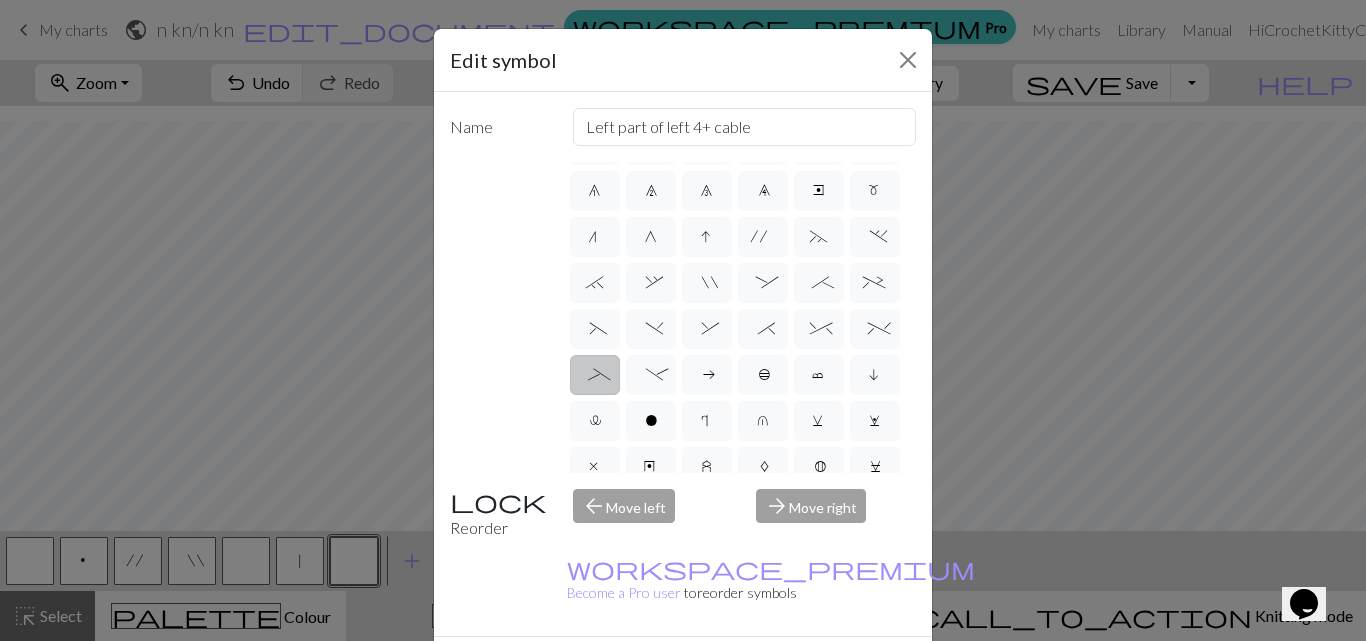 scroll, scrollTop: 182, scrollLeft: 0, axis: vertical 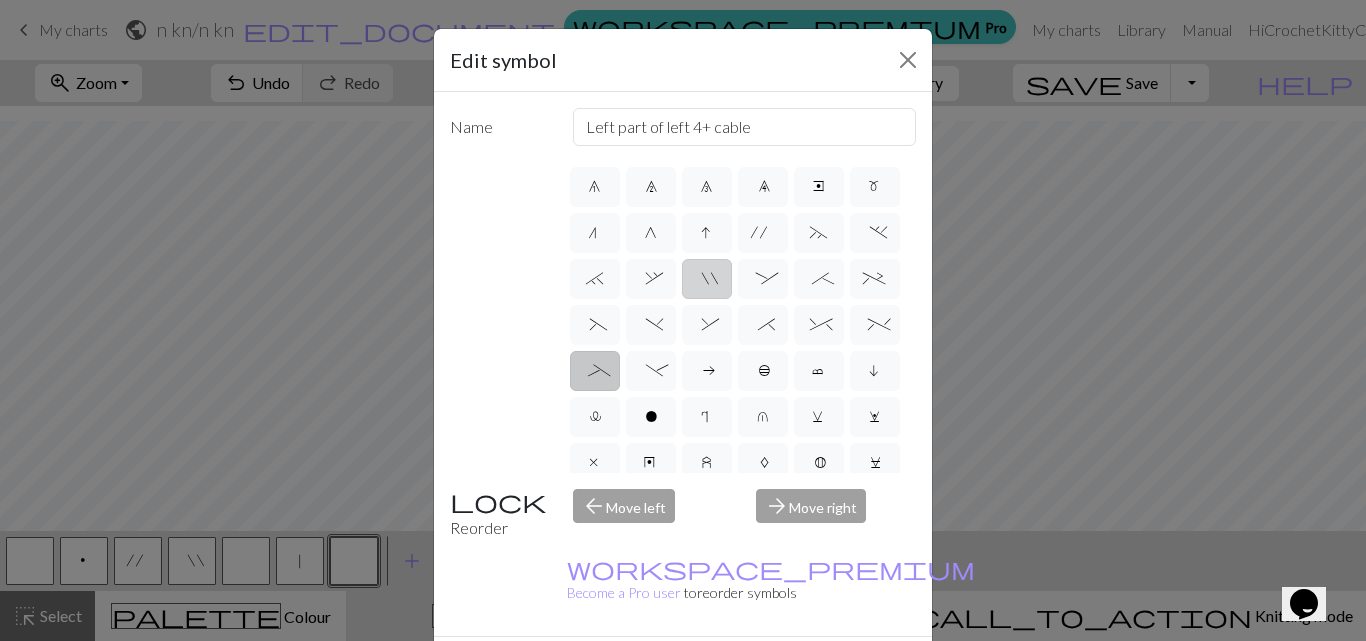 click on """ at bounding box center (707, 279) 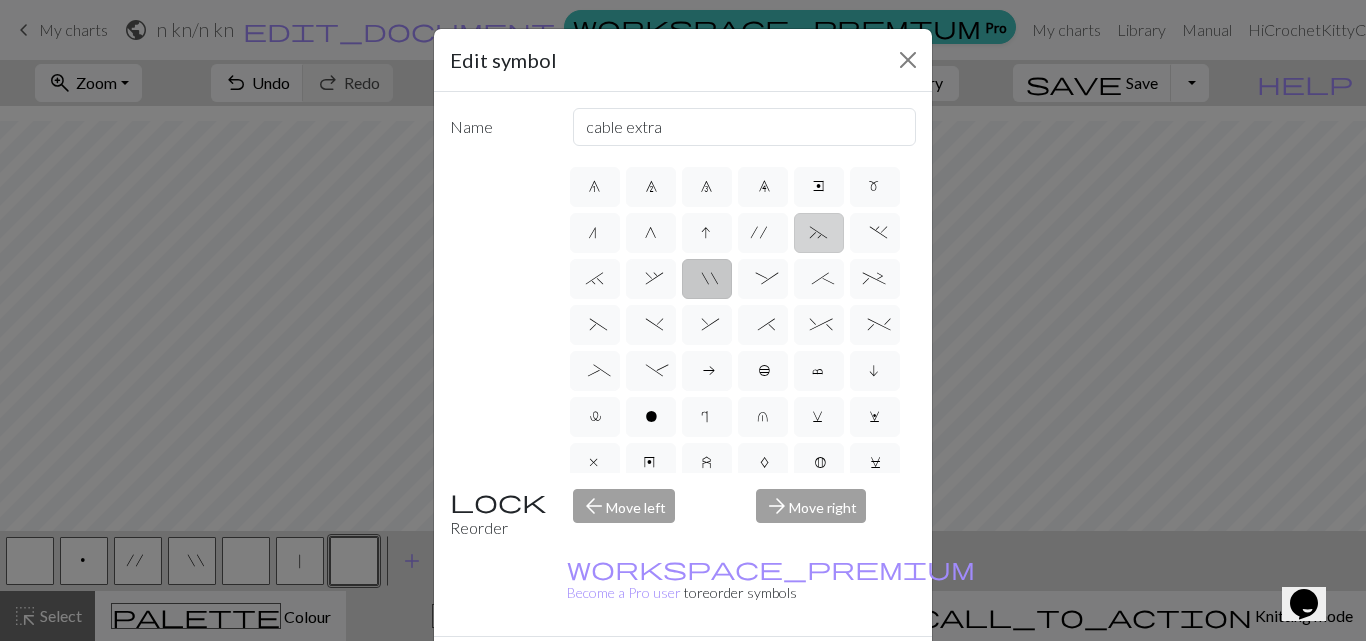 click on "~" at bounding box center (819, 235) 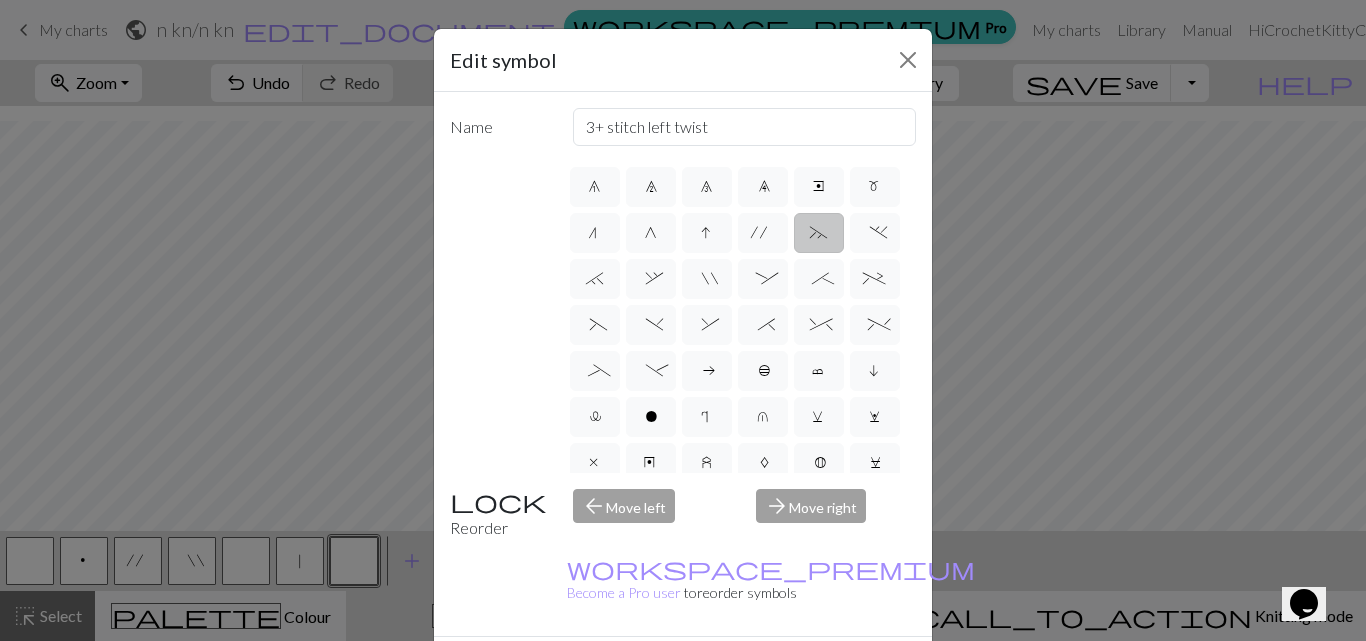 click on "Done" at bounding box center [803, 672] 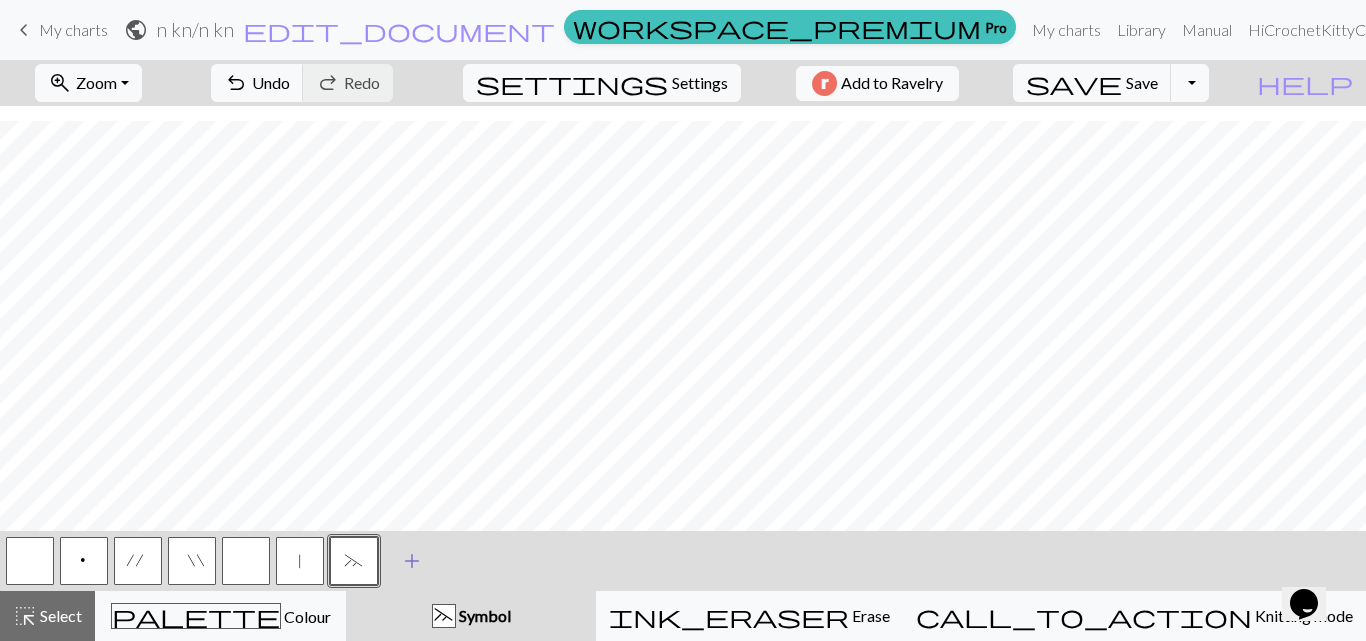 click on "add" at bounding box center [412, 561] 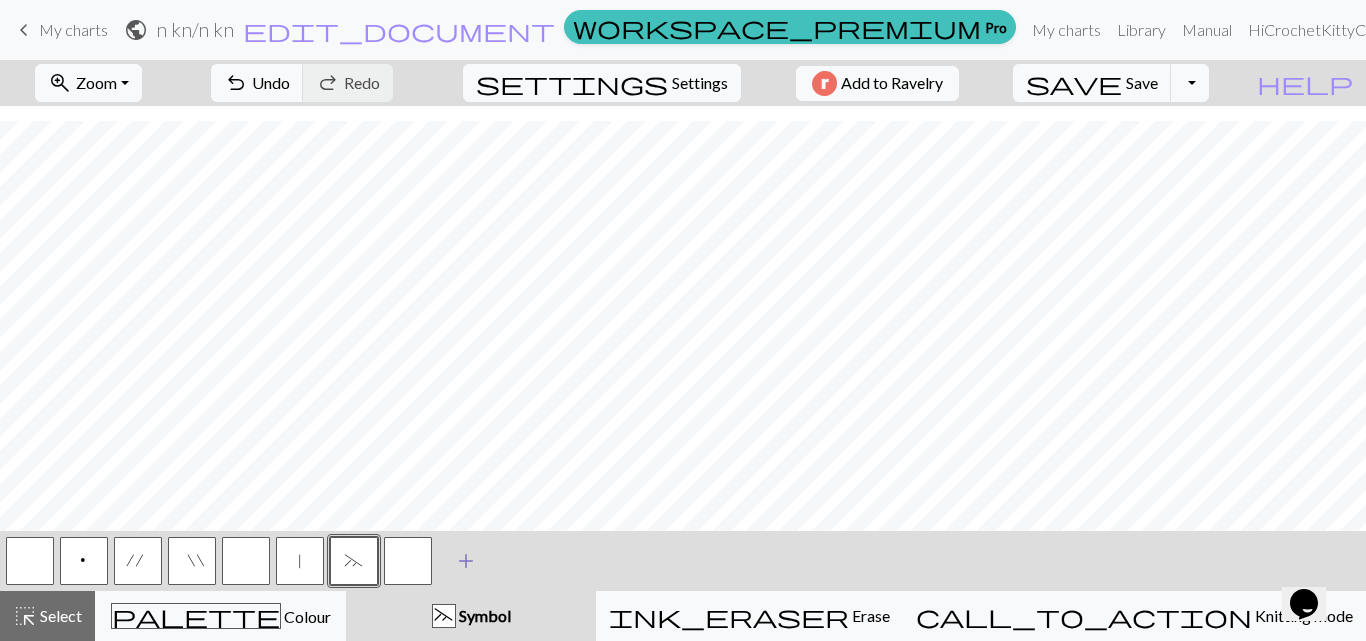 click at bounding box center [408, 561] 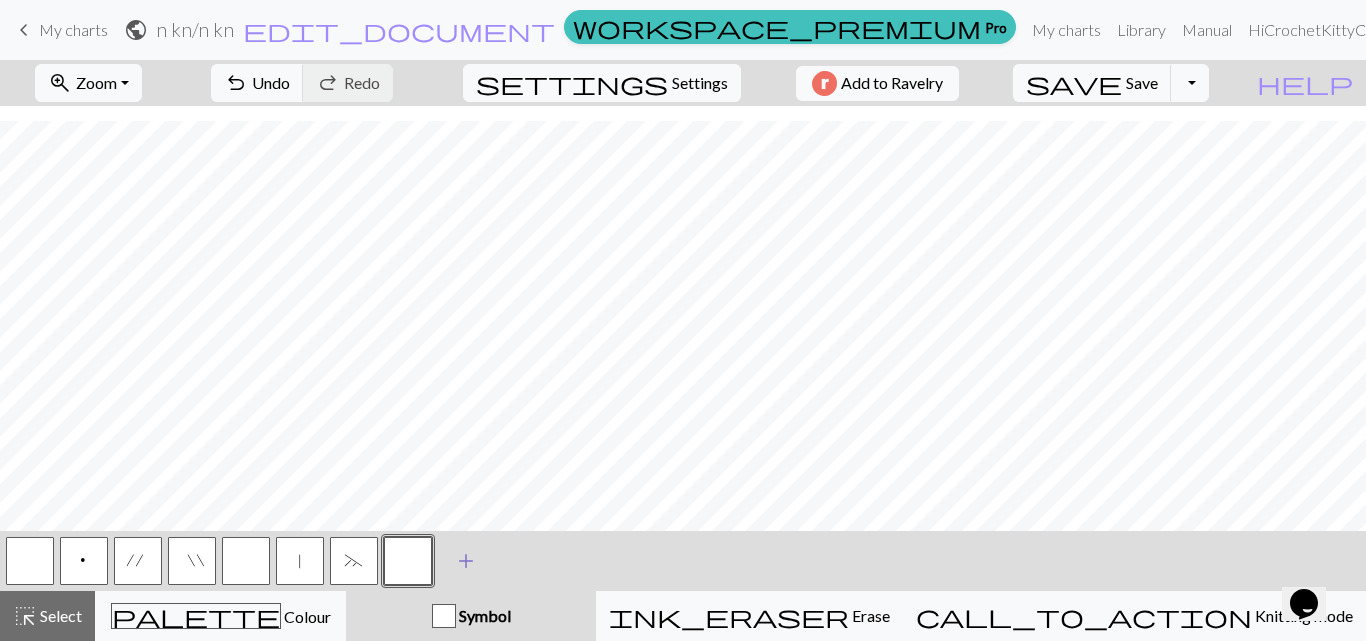 click at bounding box center [408, 561] 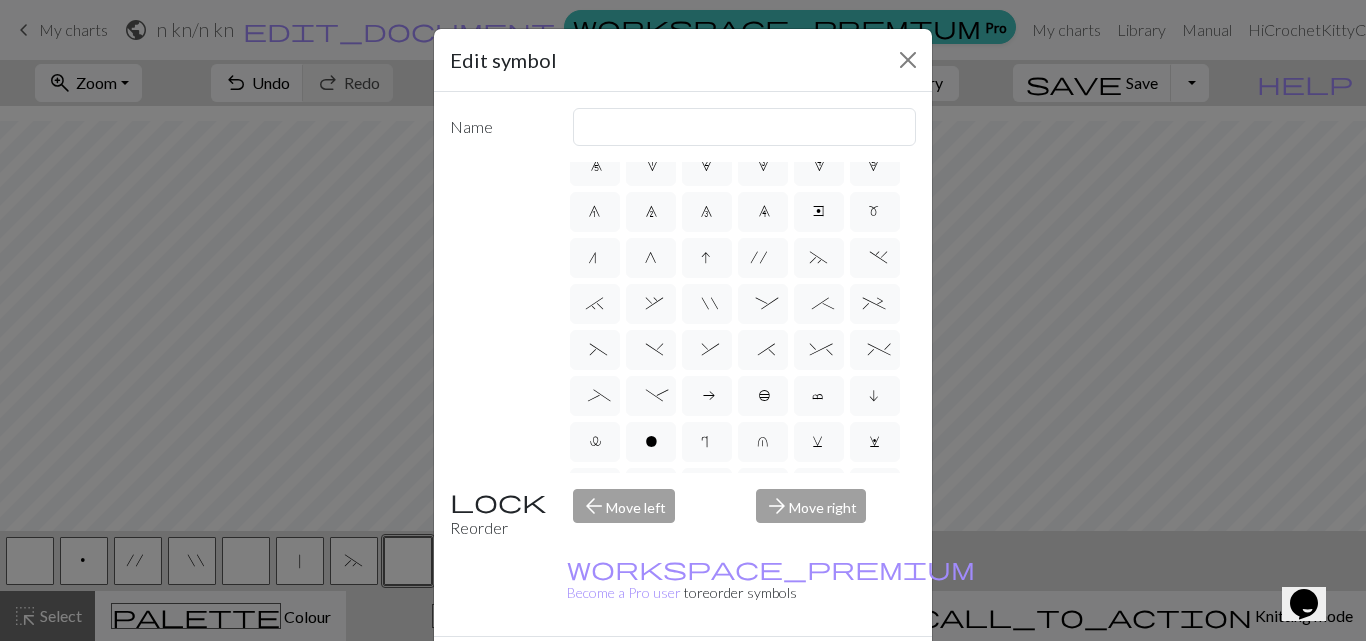 scroll, scrollTop: 167, scrollLeft: 0, axis: vertical 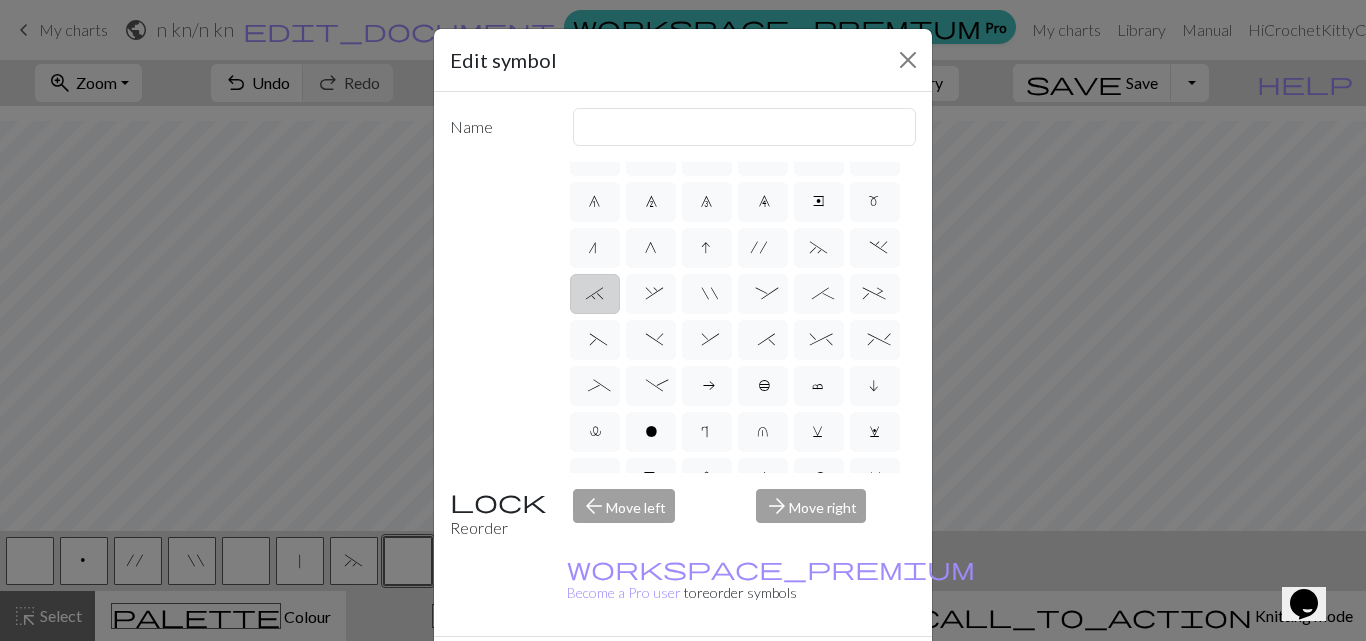 click on "`" at bounding box center (595, 296) 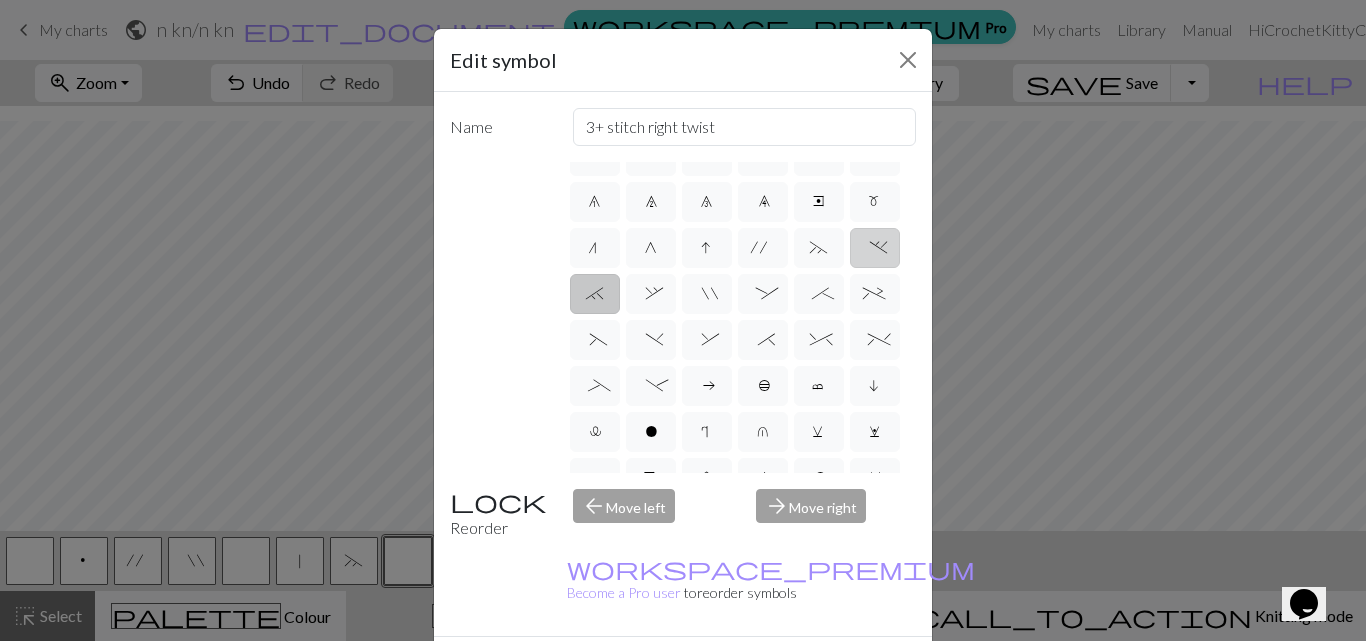 click on "." at bounding box center (874, 250) 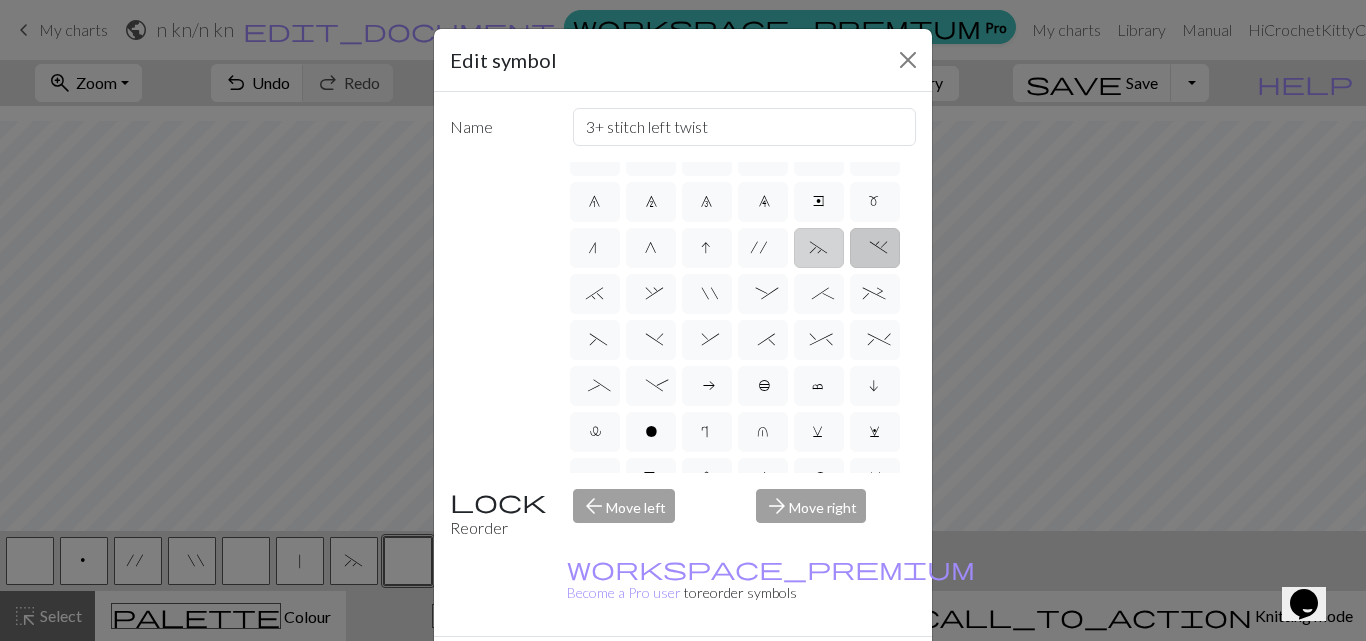 click on "~" at bounding box center (819, 250) 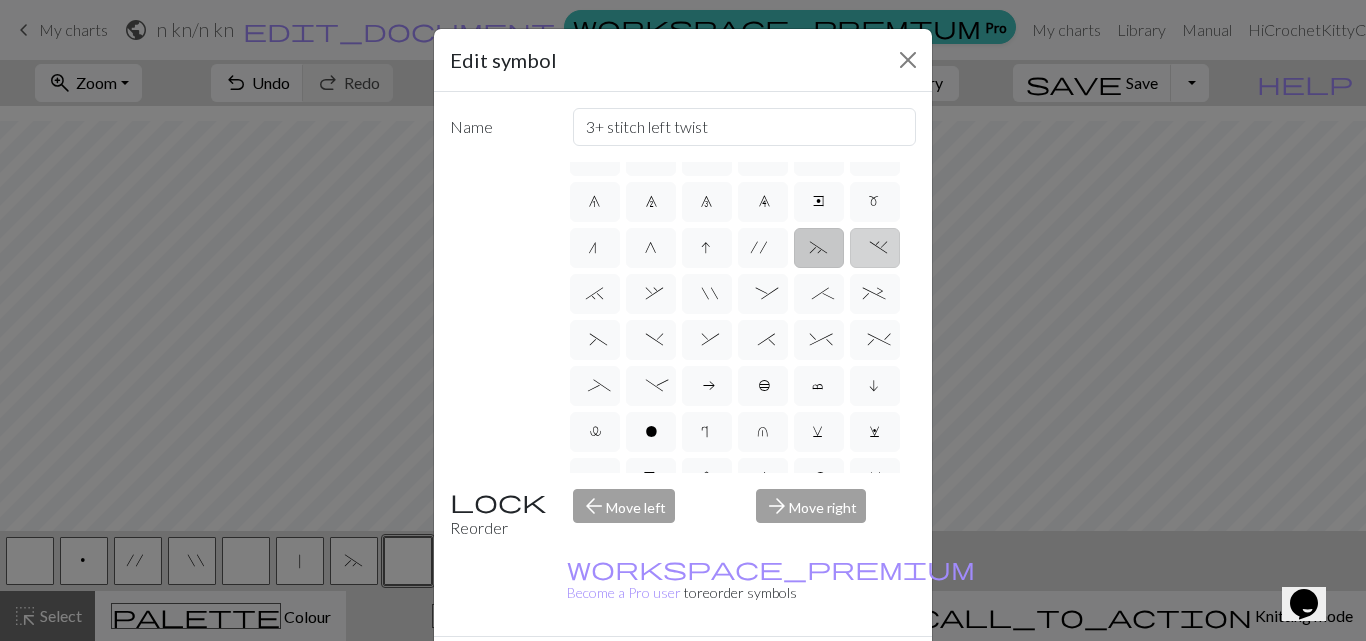 click on "." at bounding box center (875, 248) 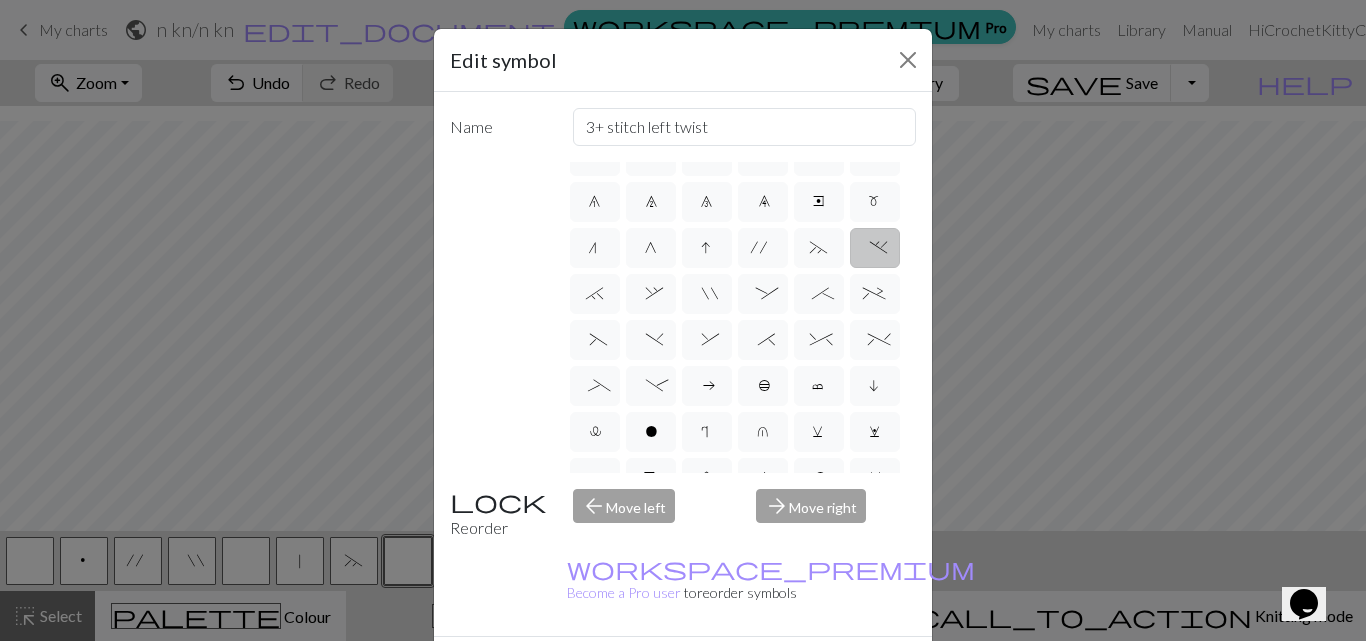 click on "Done" at bounding box center [803, 672] 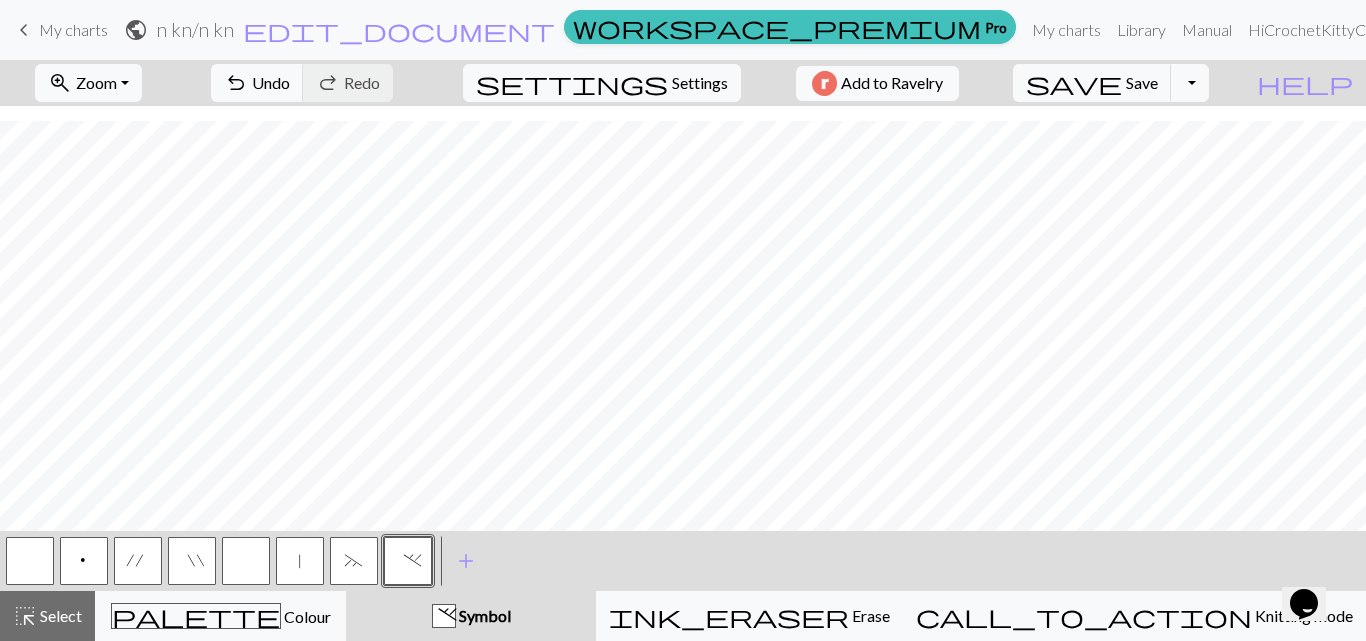 click on "~" at bounding box center (354, 563) 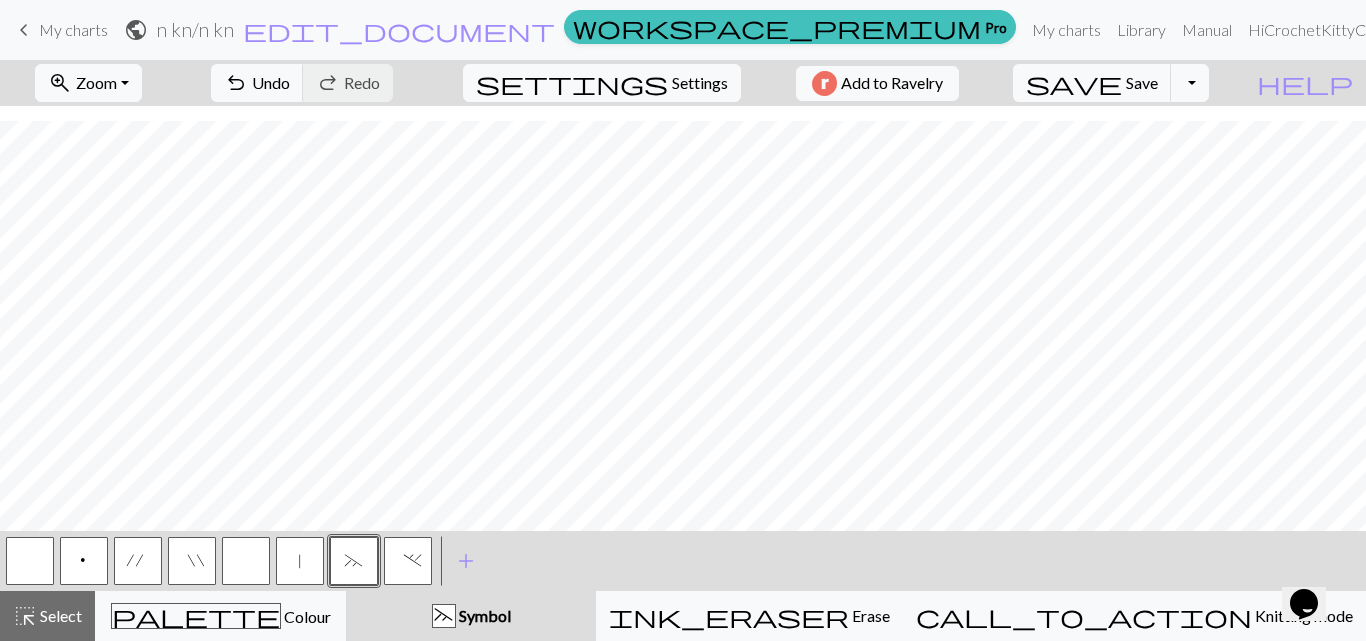 click at bounding box center [30, 561] 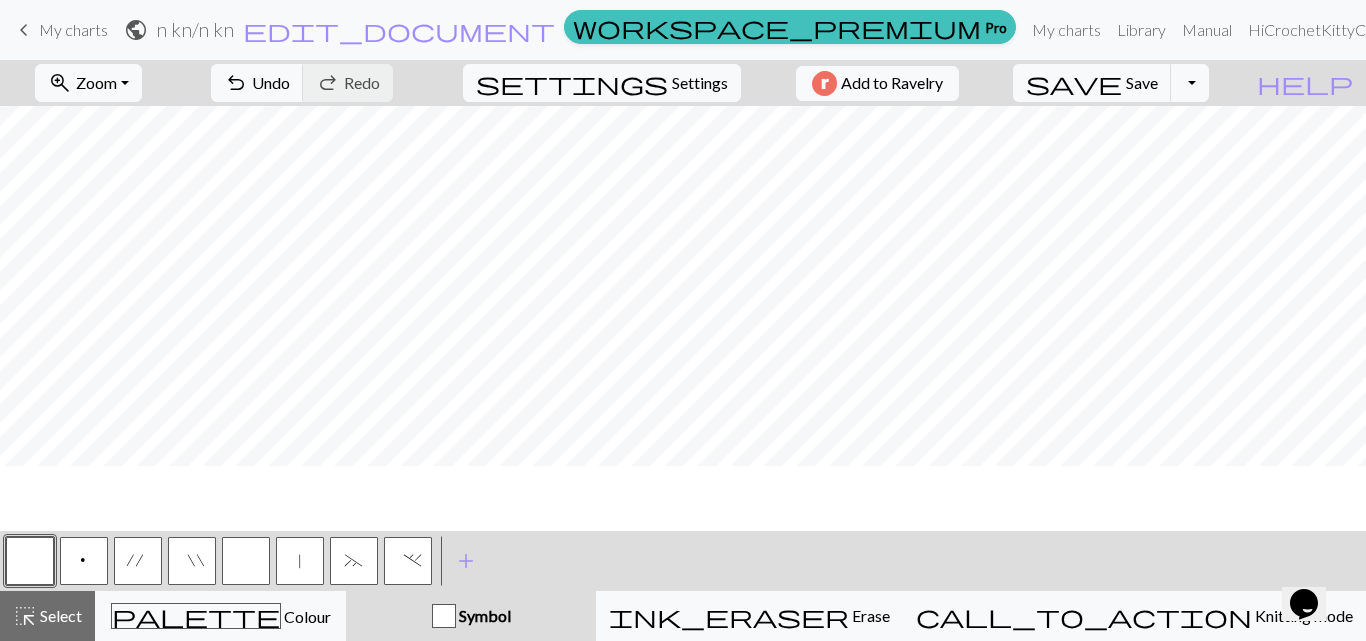 scroll, scrollTop: 0, scrollLeft: 0, axis: both 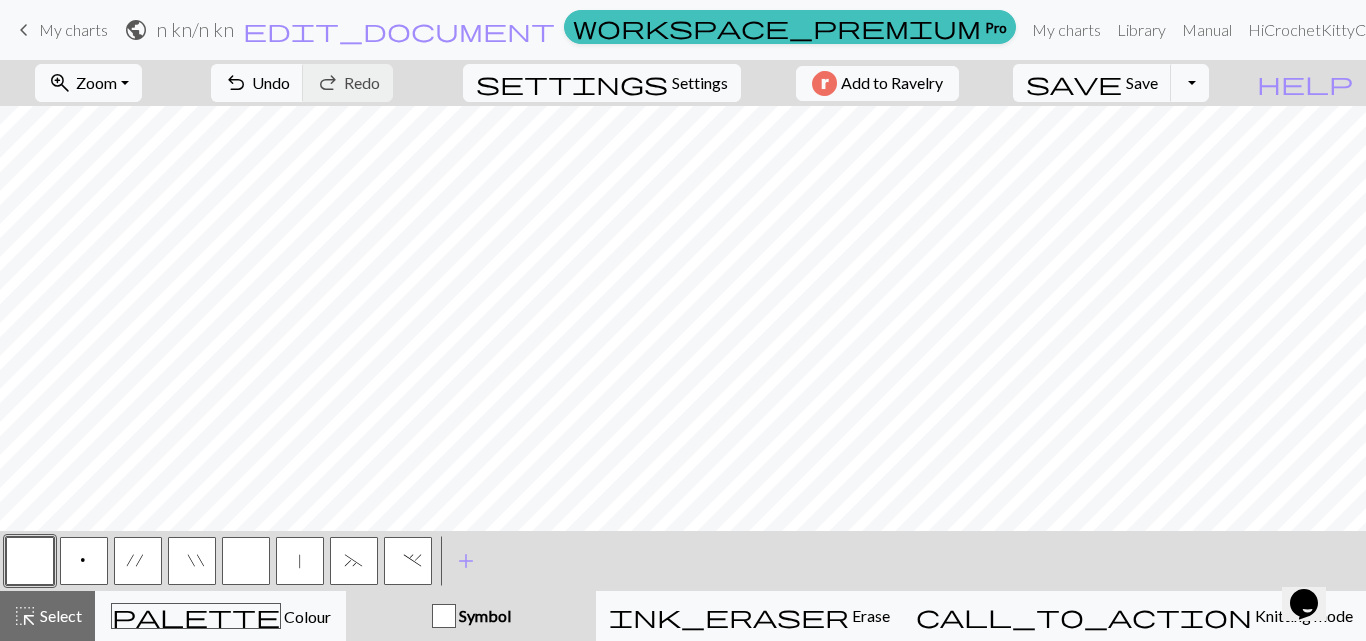 click on "'" at bounding box center (138, 561) 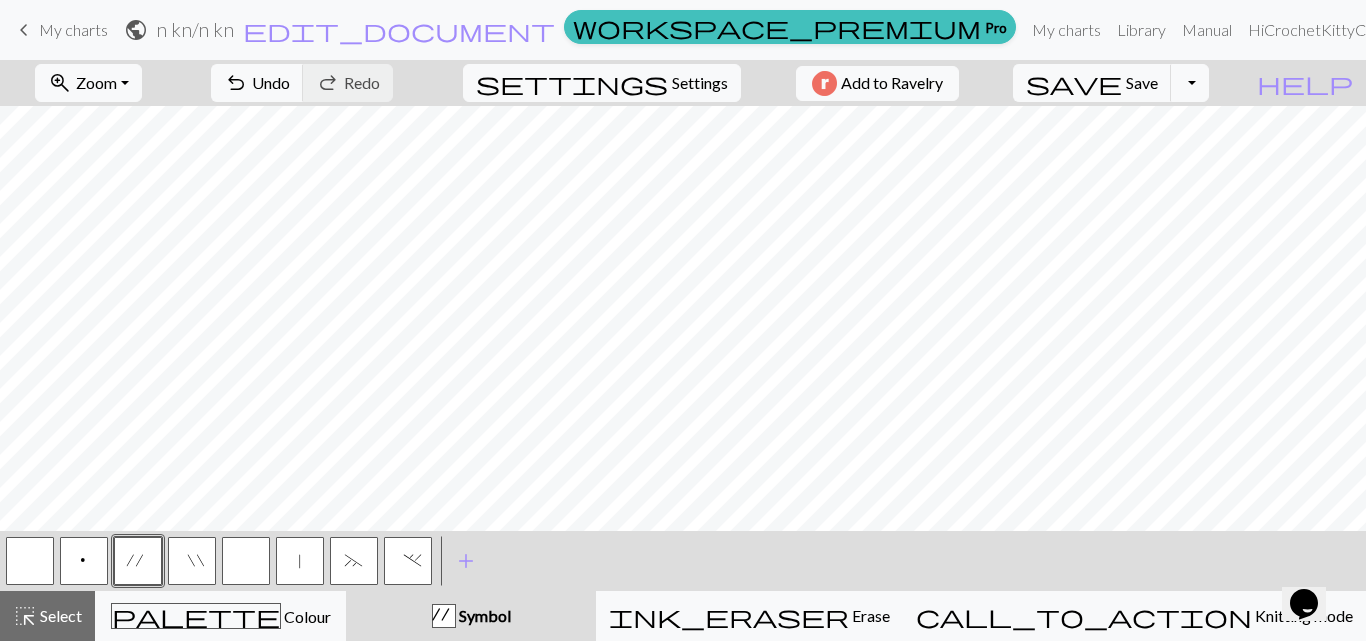 click on "p" at bounding box center [84, 561] 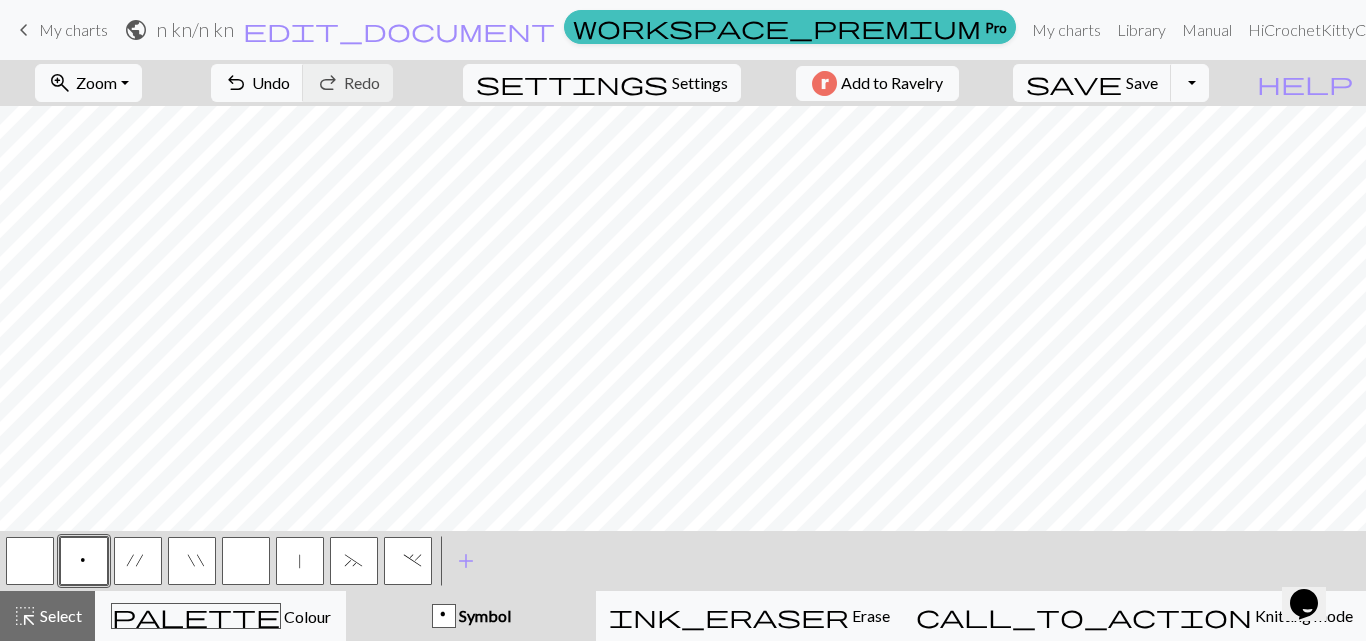 click on "." at bounding box center [408, 563] 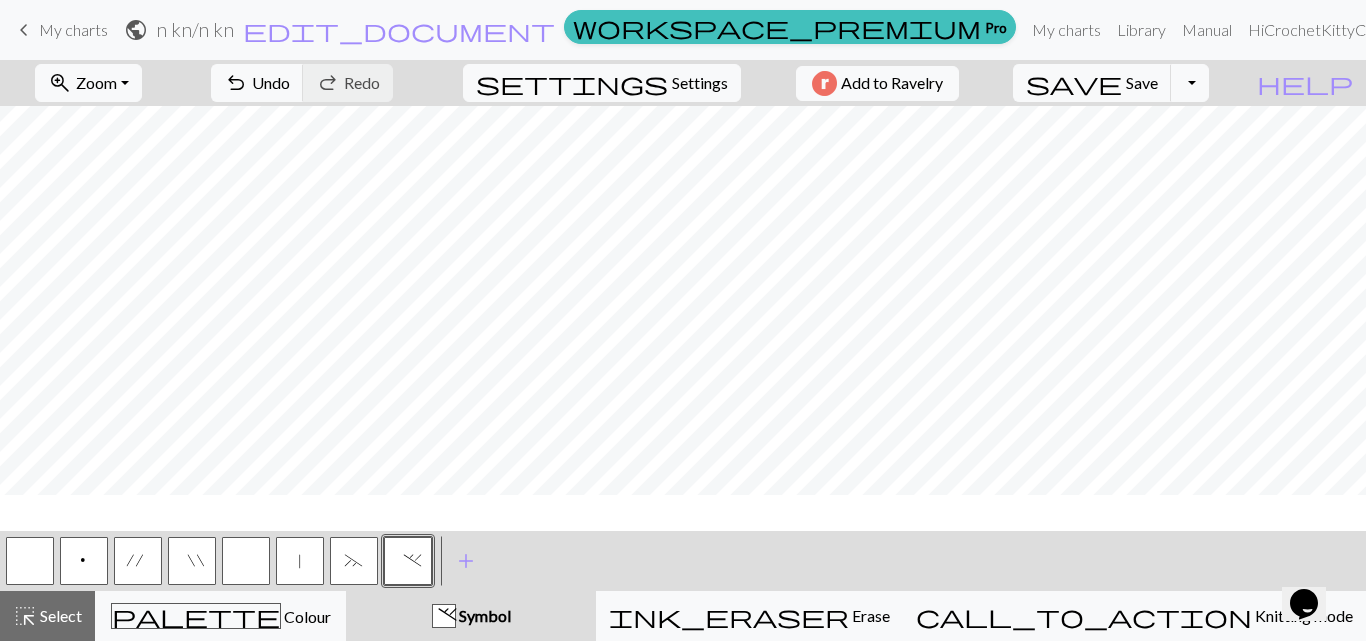 scroll, scrollTop: 0, scrollLeft: 0, axis: both 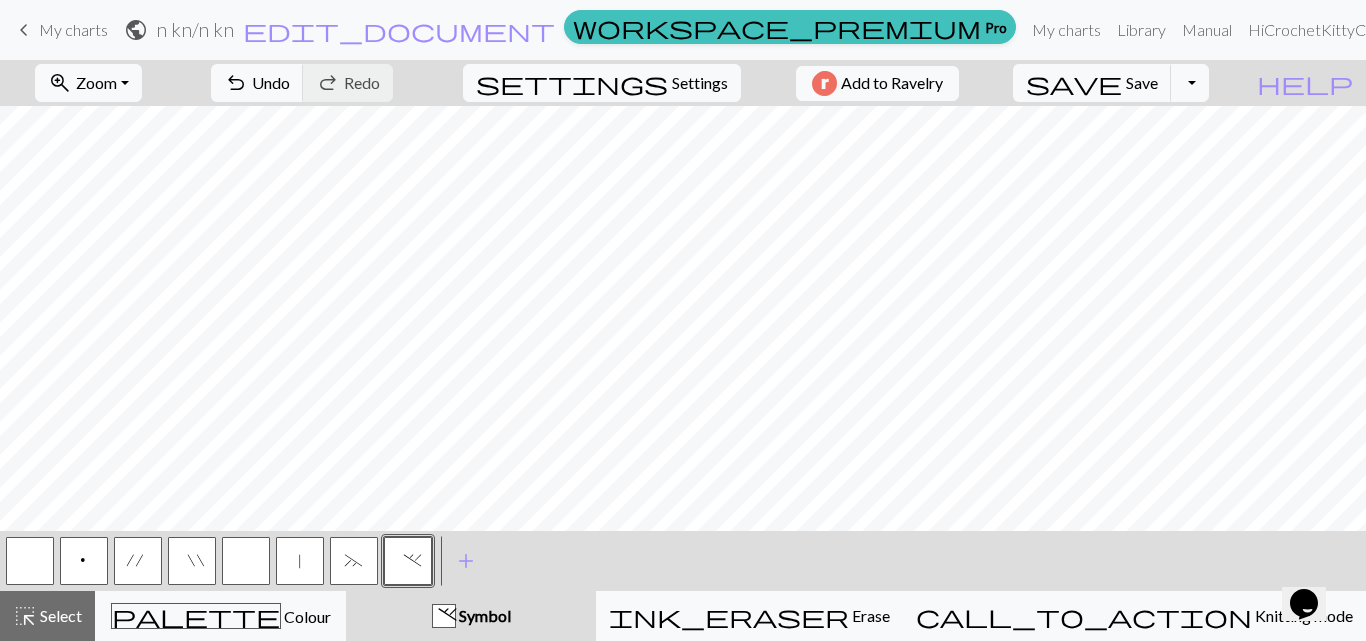 click on "~" at bounding box center [354, 561] 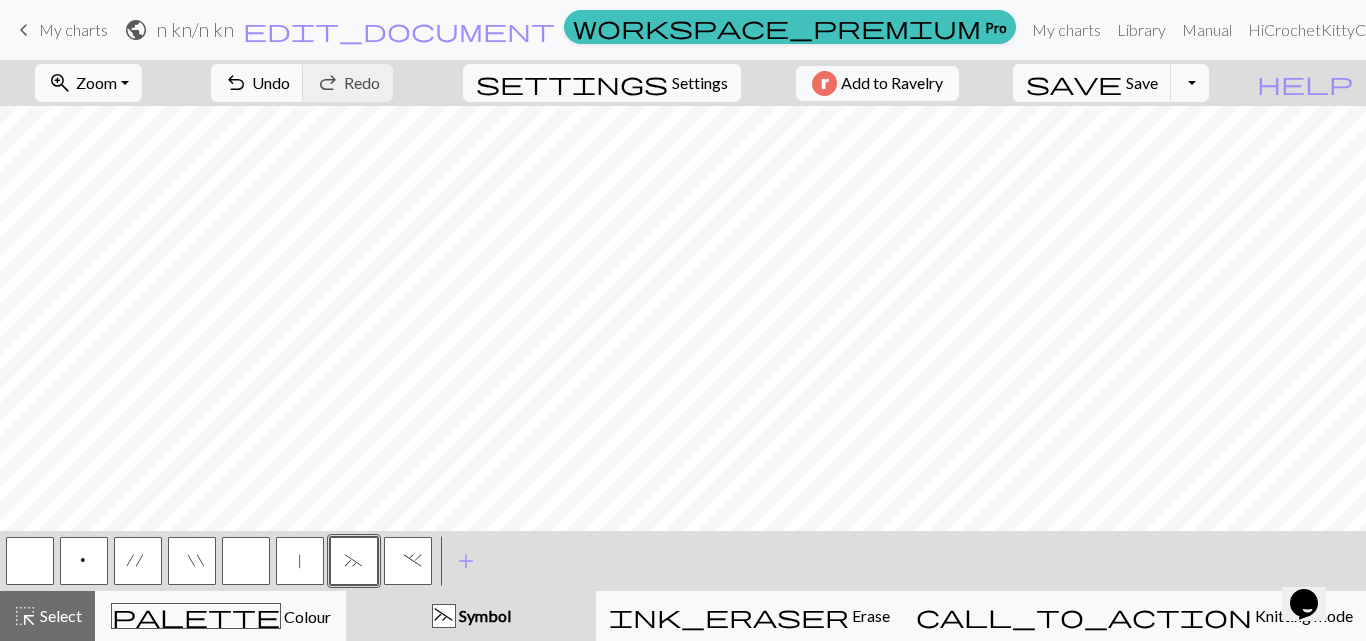 click on "p" at bounding box center (84, 561) 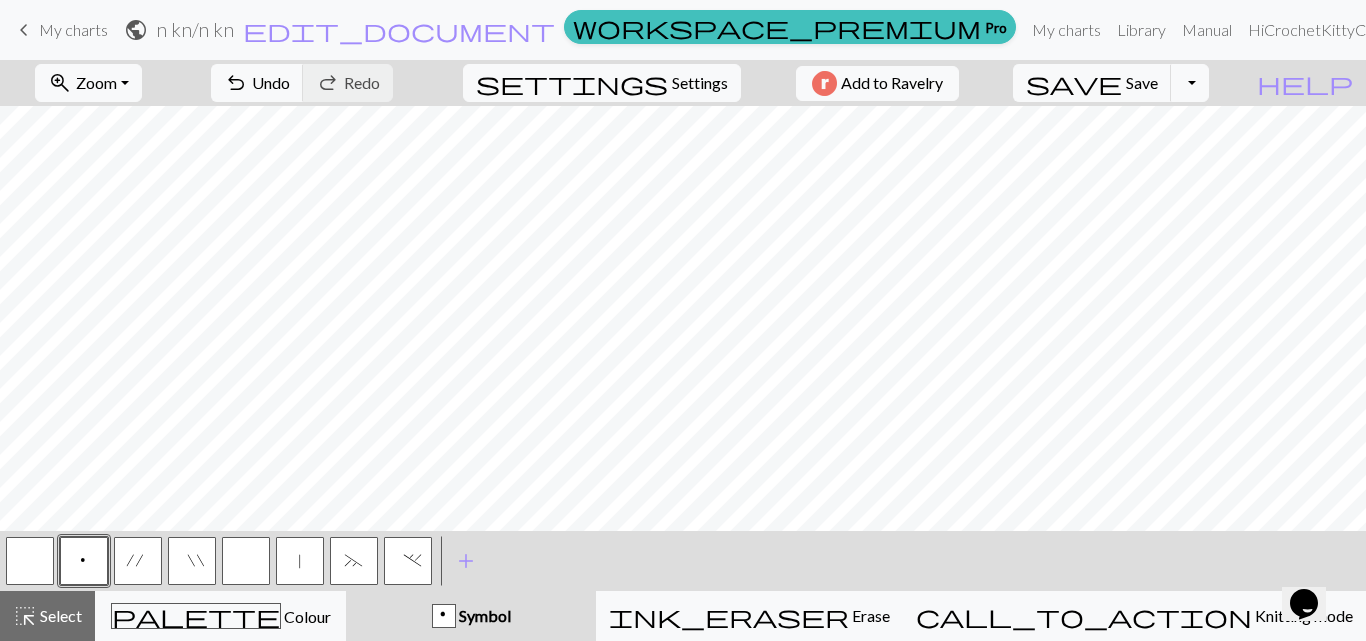 click at bounding box center (30, 561) 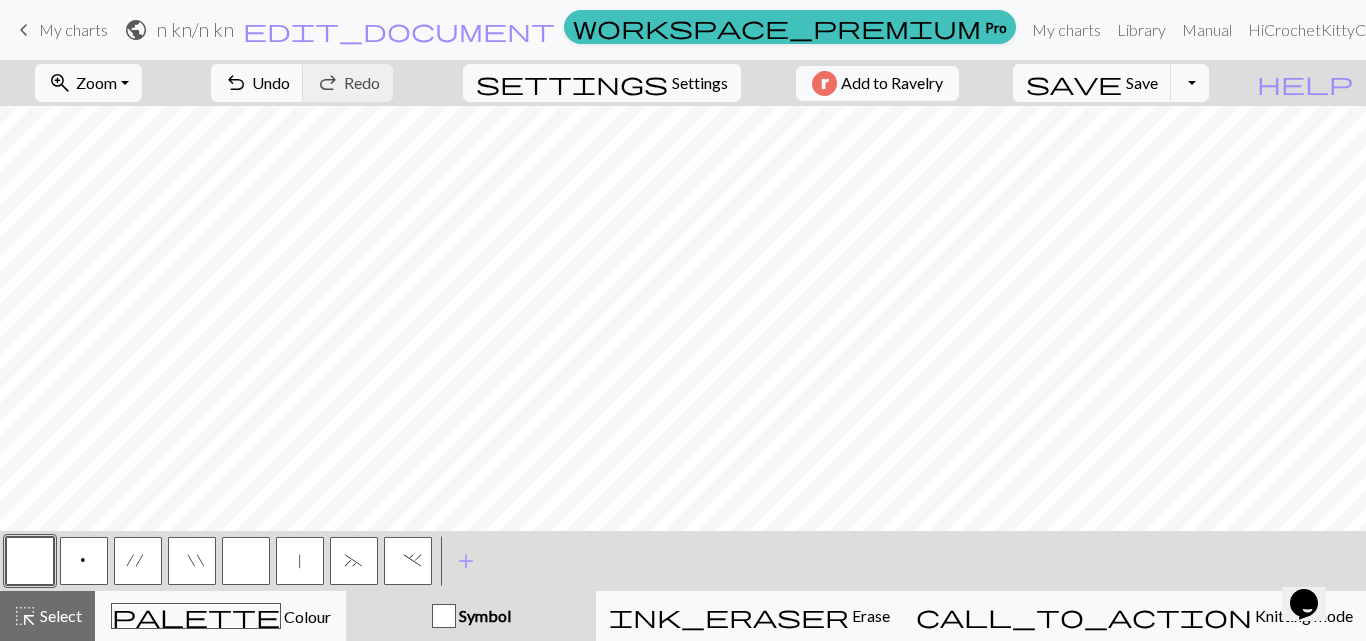 scroll, scrollTop: 0, scrollLeft: 0, axis: both 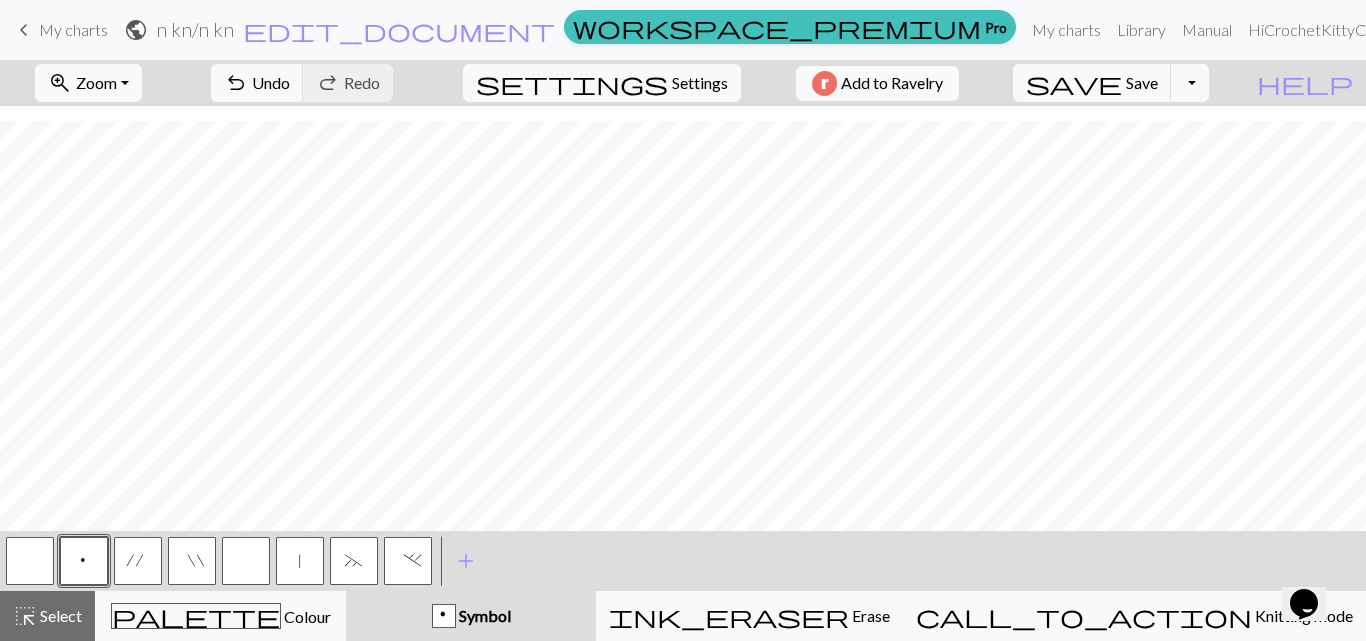 click on "'" at bounding box center [139, 563] 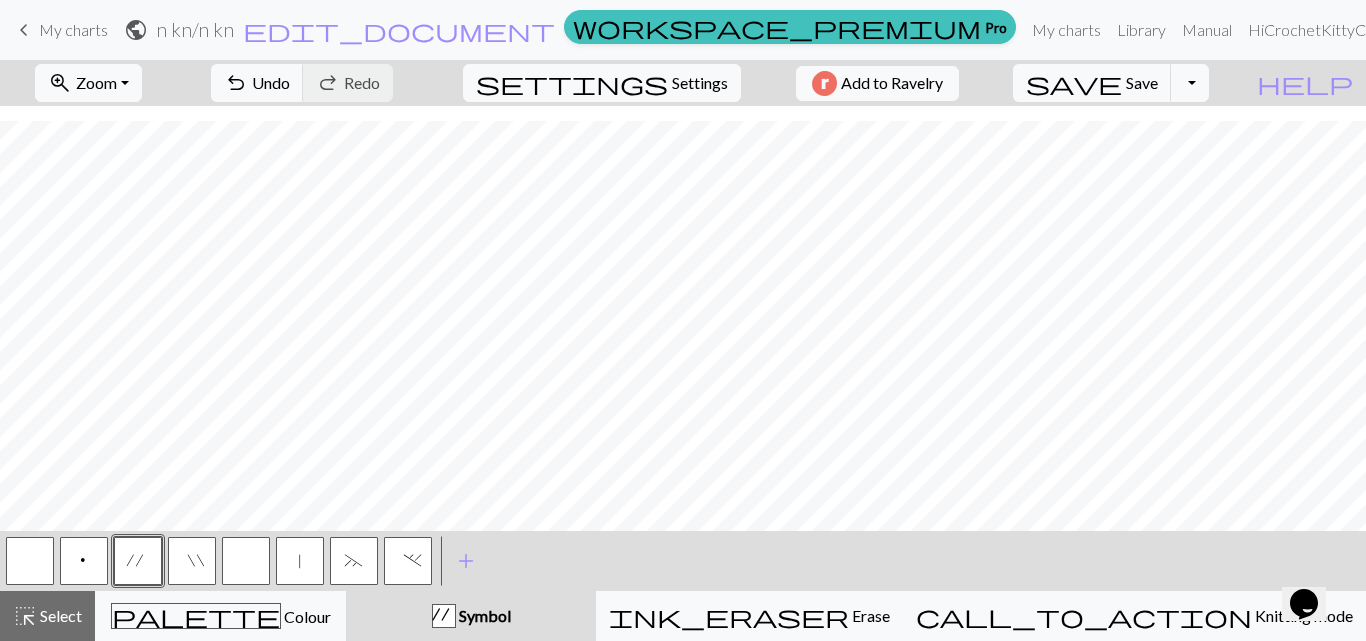 click at bounding box center [30, 561] 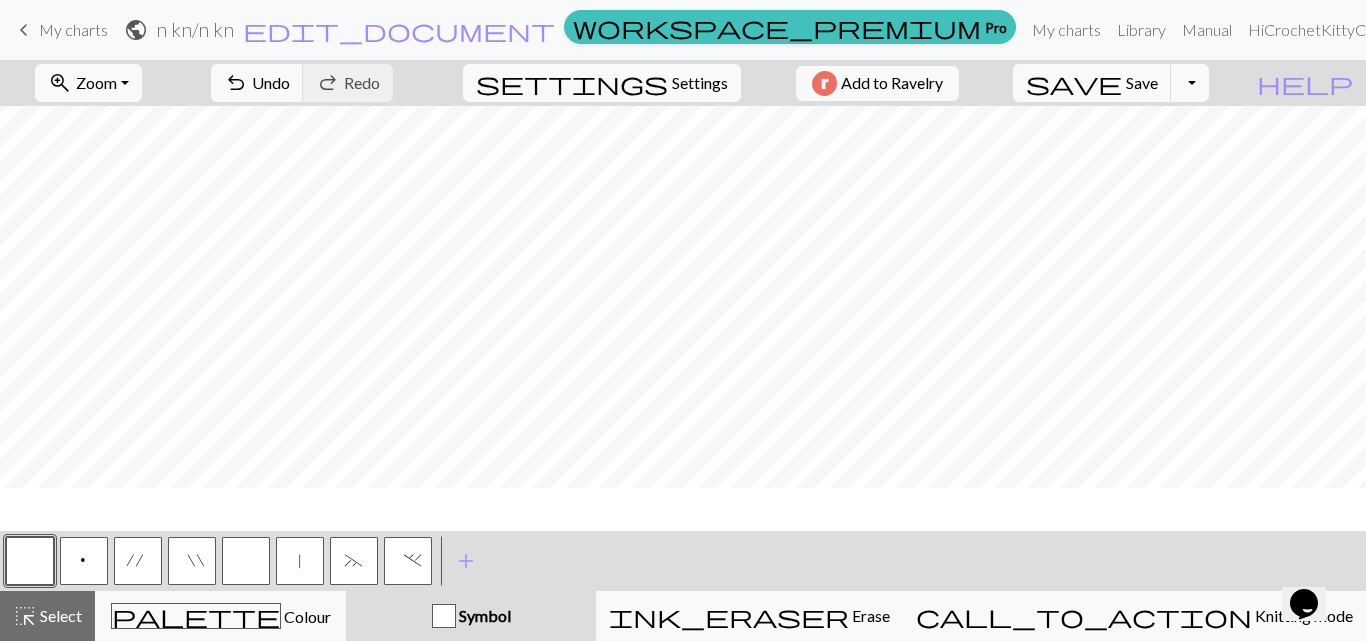 scroll, scrollTop: 22, scrollLeft: 0, axis: vertical 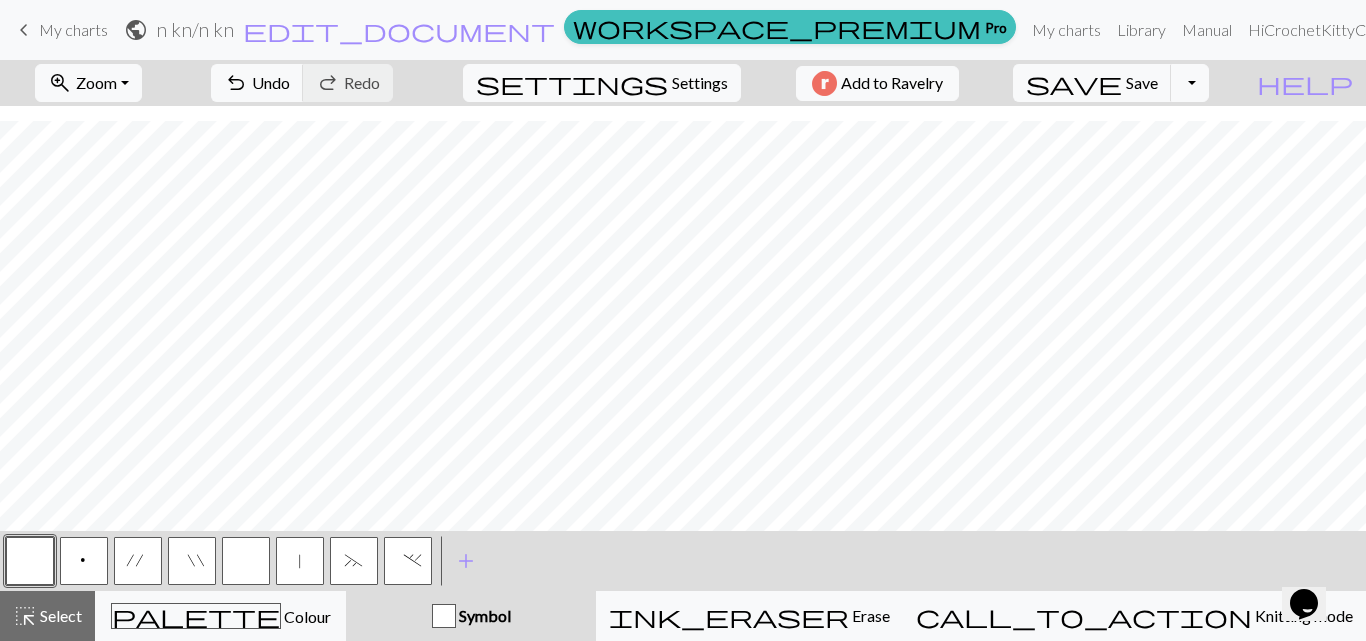 click on "|" at bounding box center (300, 561) 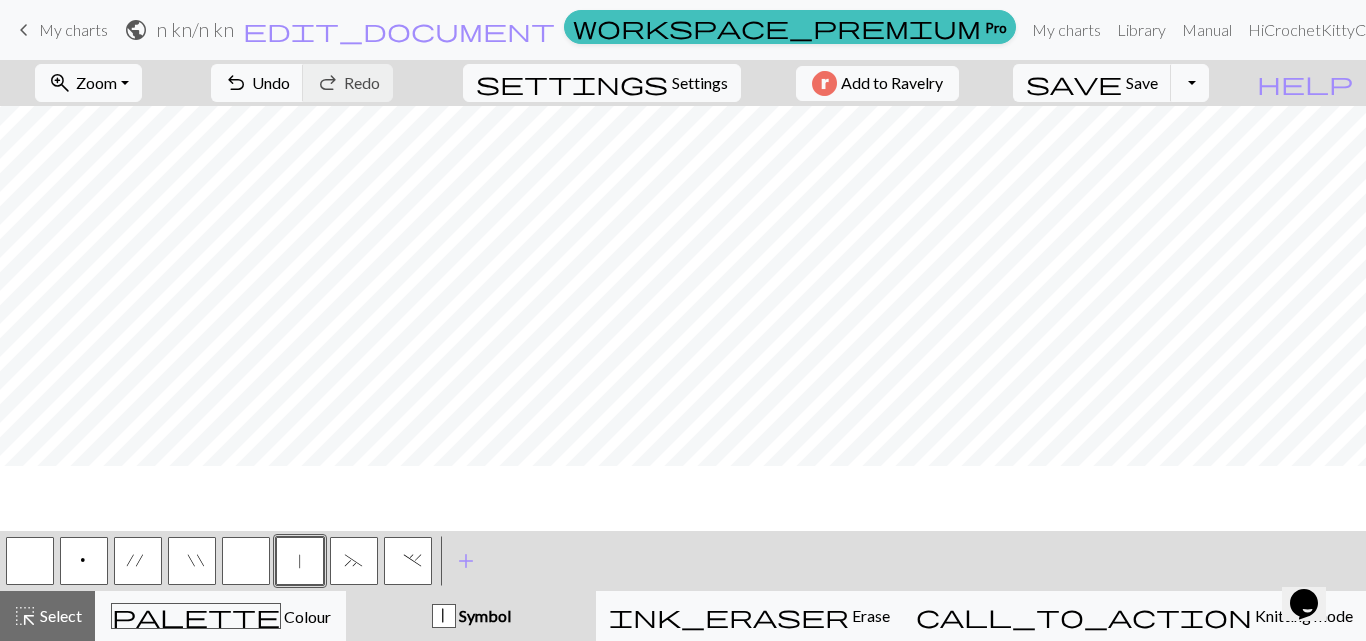 scroll, scrollTop: 0, scrollLeft: 0, axis: both 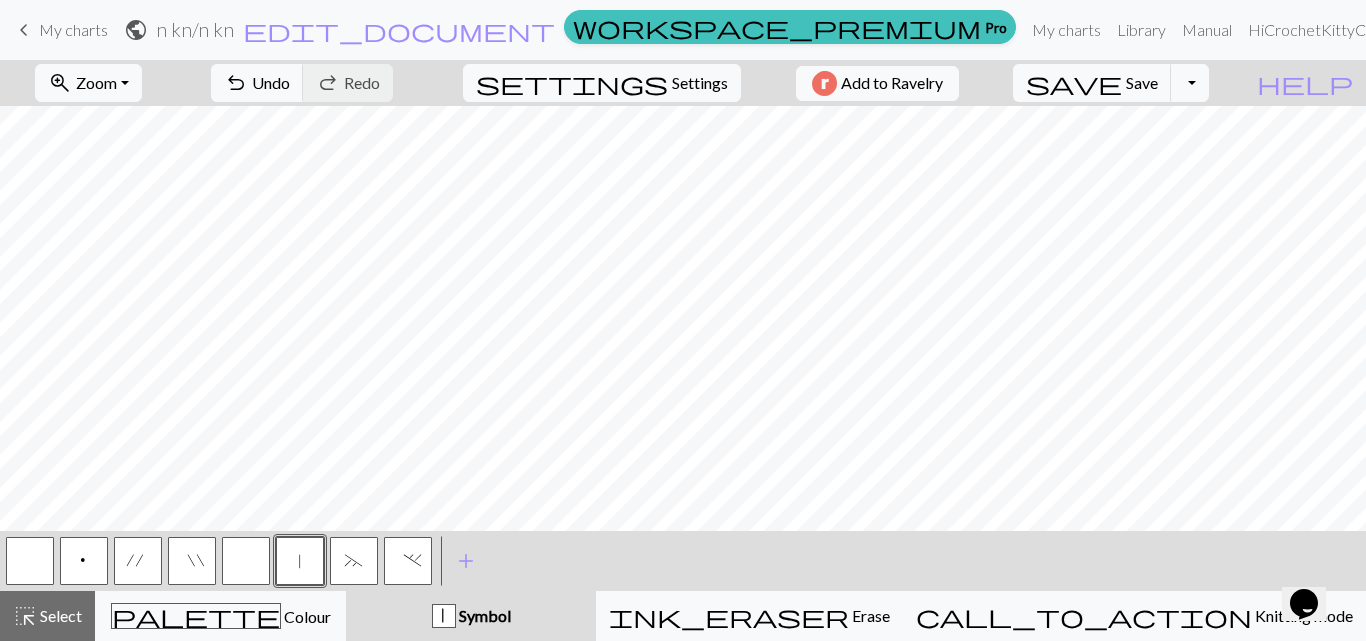 click on "p" at bounding box center [84, 561] 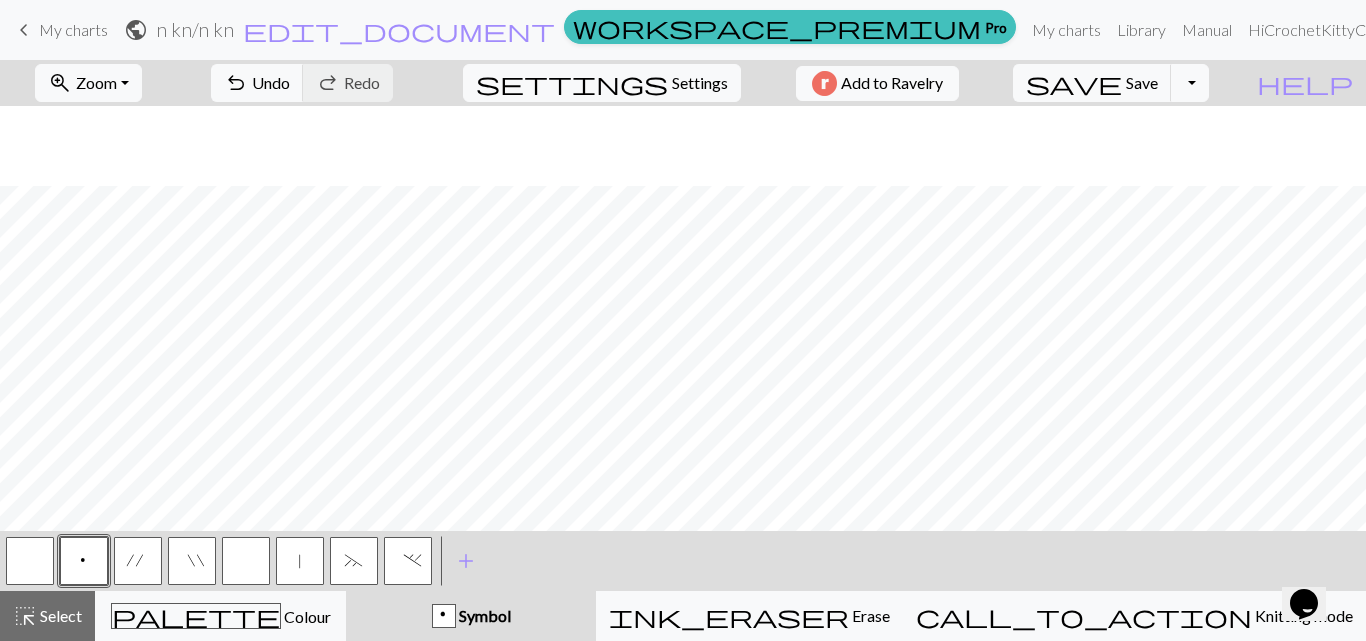 scroll, scrollTop: 80, scrollLeft: 0, axis: vertical 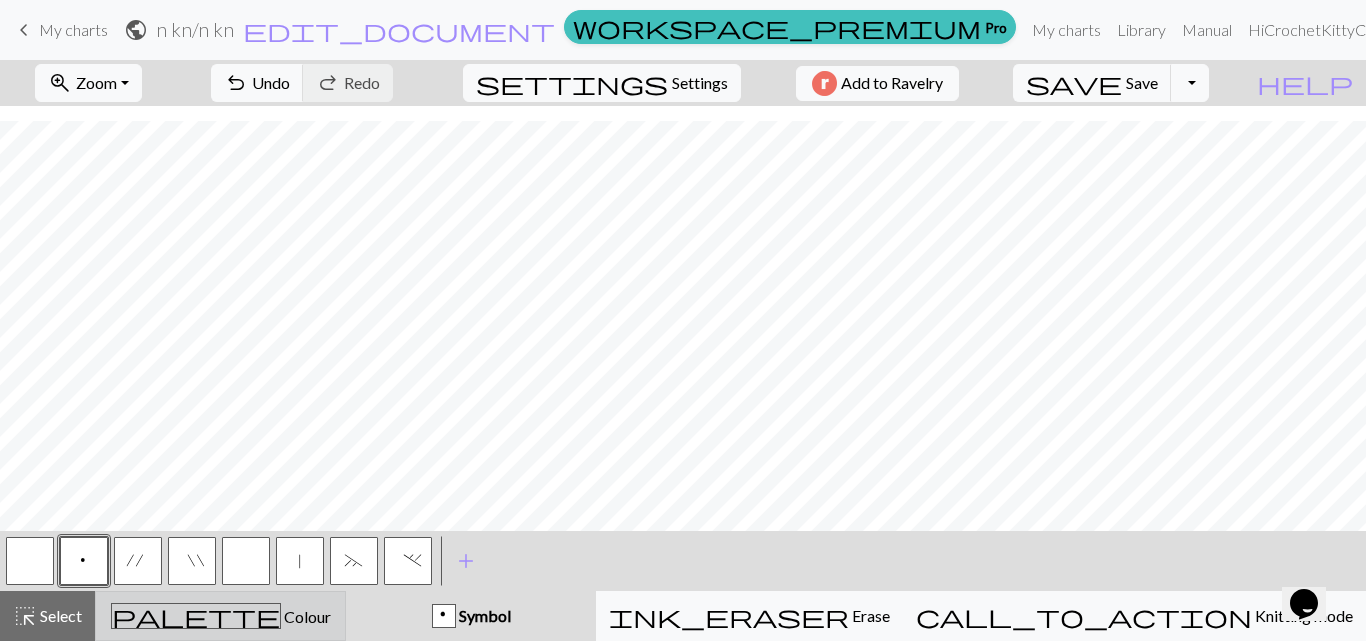 click on "Colour" at bounding box center [306, 616] 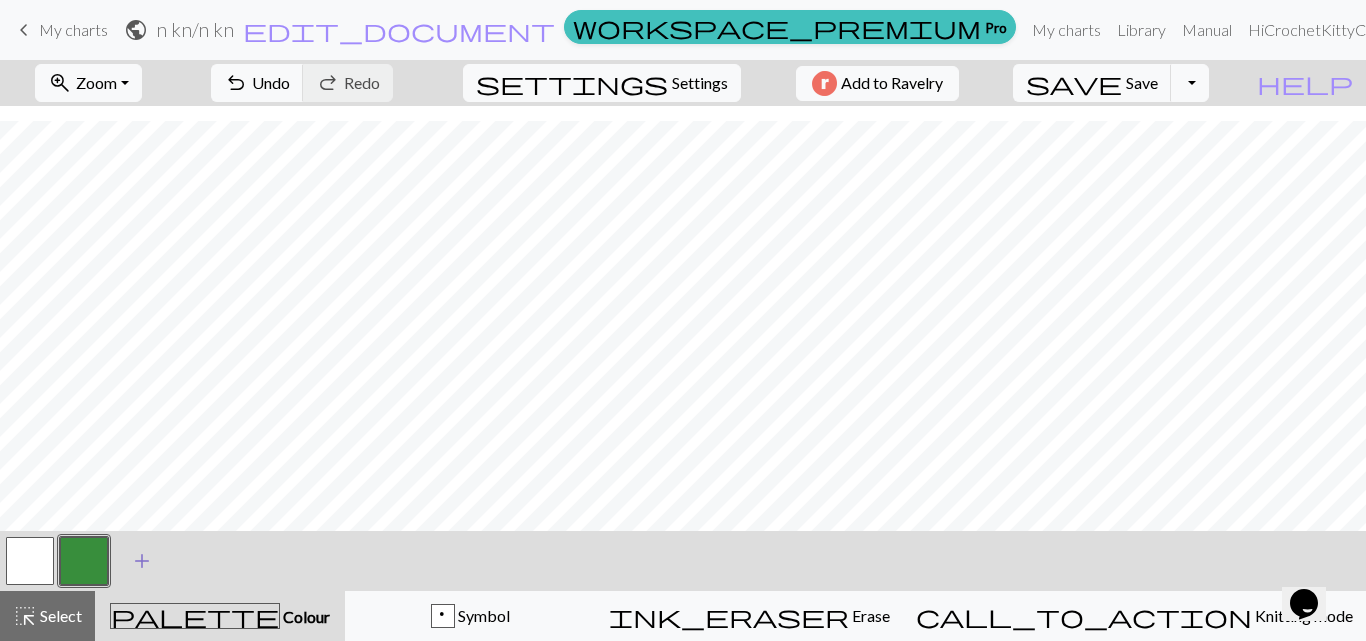 click on "add Add a  colour" at bounding box center (142, 561) 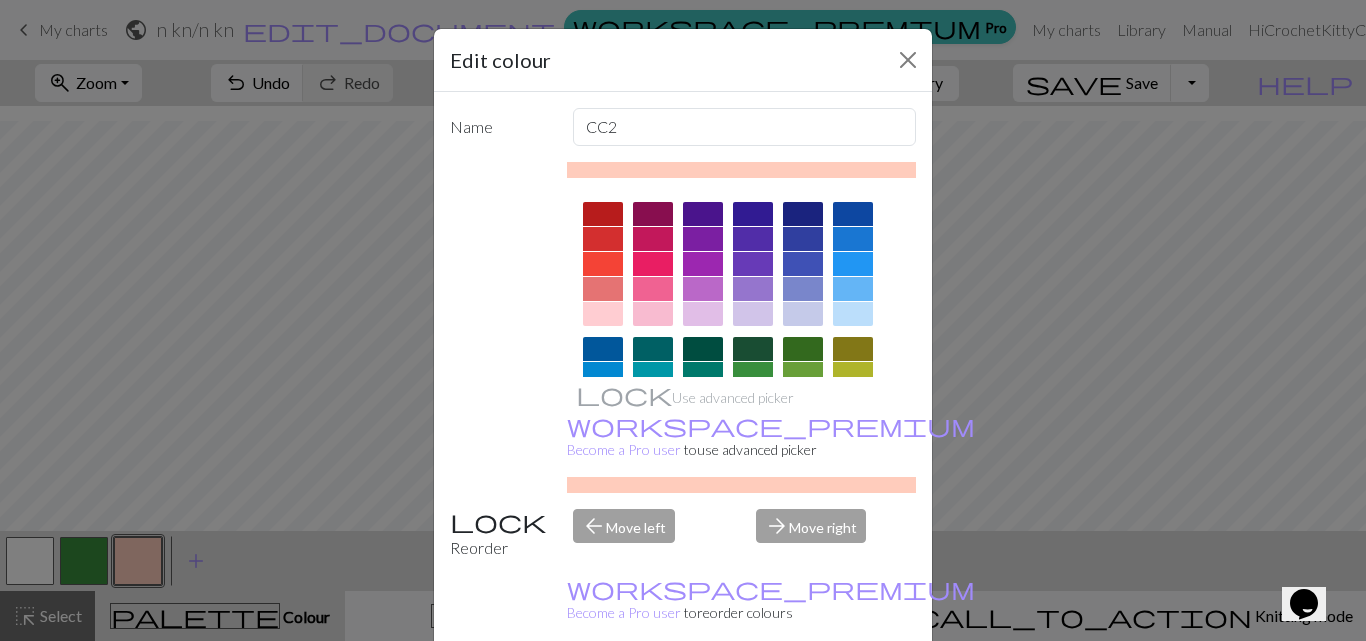 click on "Edit colour Name CC2 Use advanced picker workspace_premium Become a Pro user   to  use advanced picker Reorder arrow_back Move left arrow_forward Move right workspace_premium Become a Pro user   to  reorder colours Delete Done Cancel" at bounding box center (683, 320) 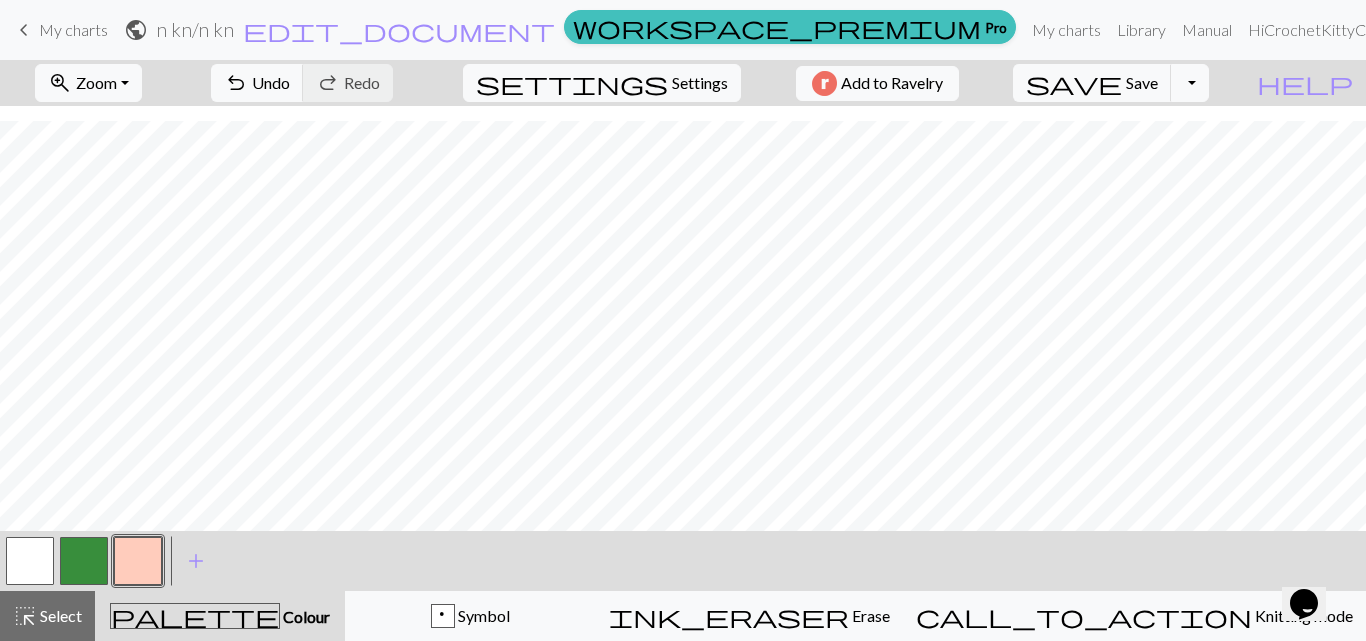 click at bounding box center (84, 561) 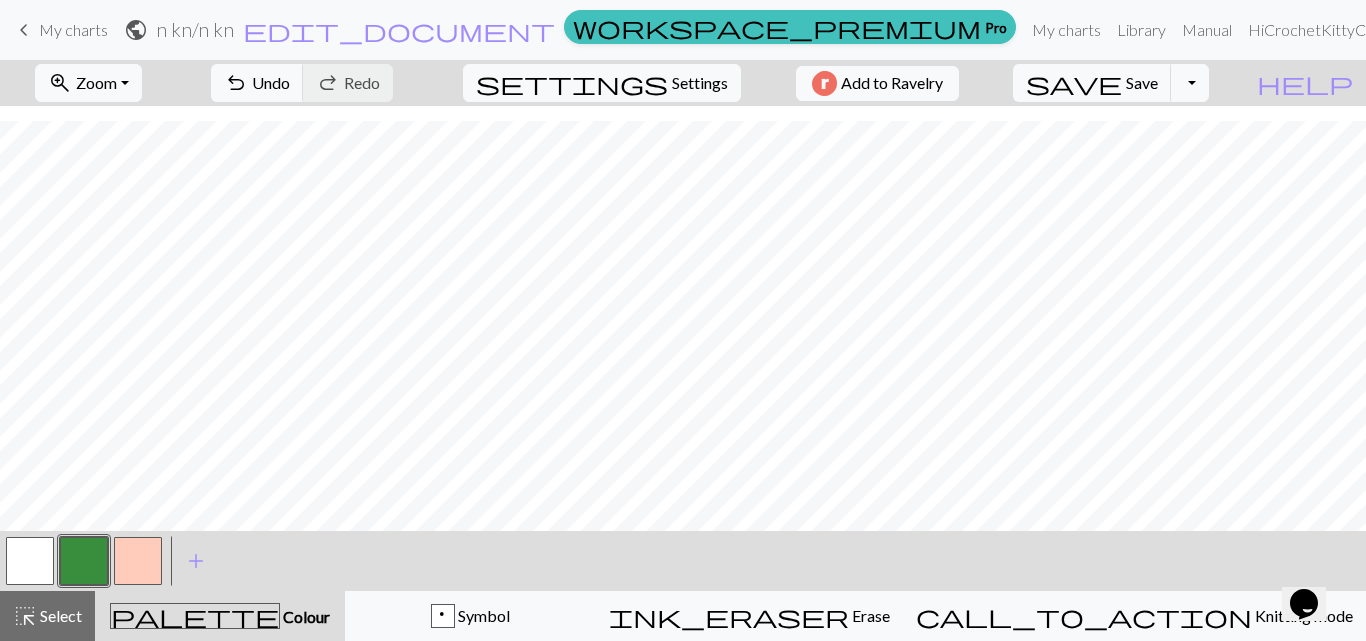 click at bounding box center [84, 561] 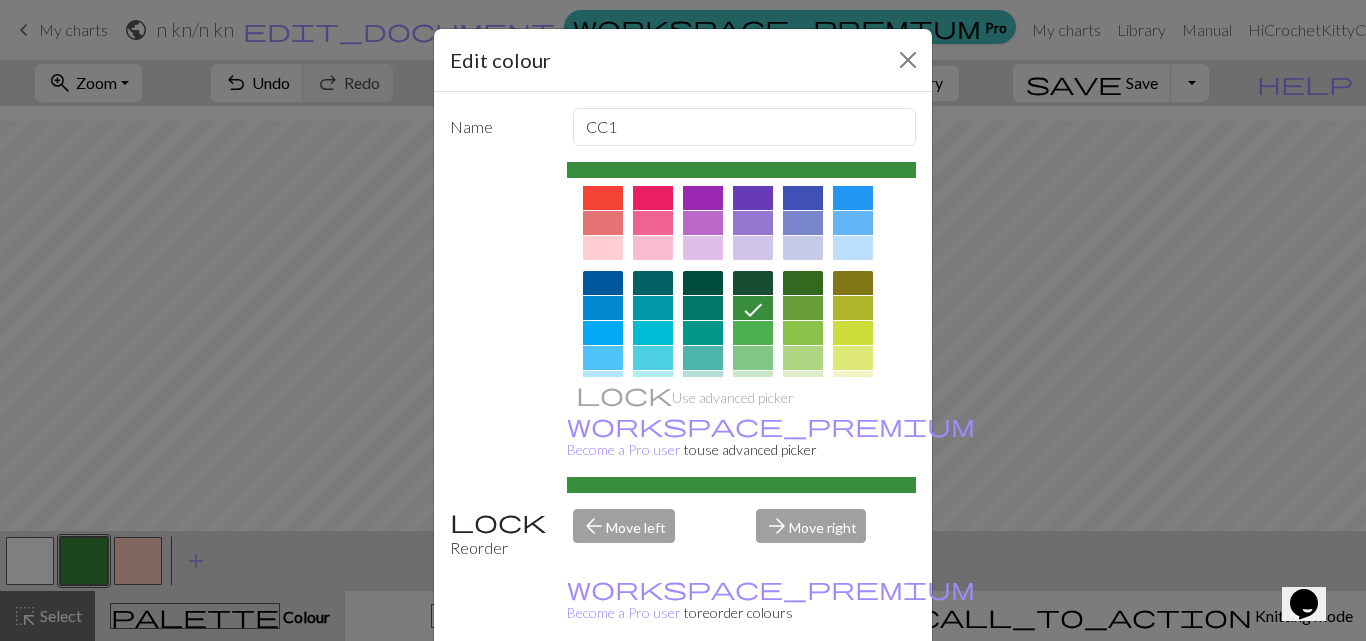 scroll, scrollTop: 114, scrollLeft: 0, axis: vertical 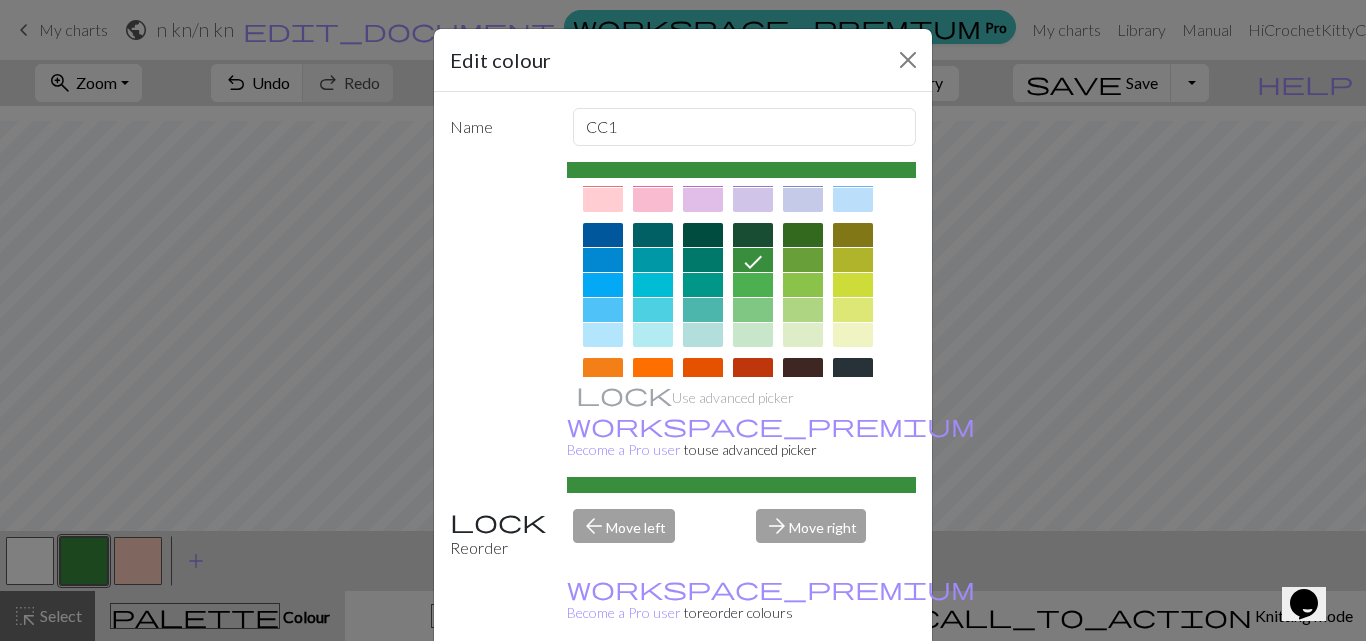 click at bounding box center [603, 335] 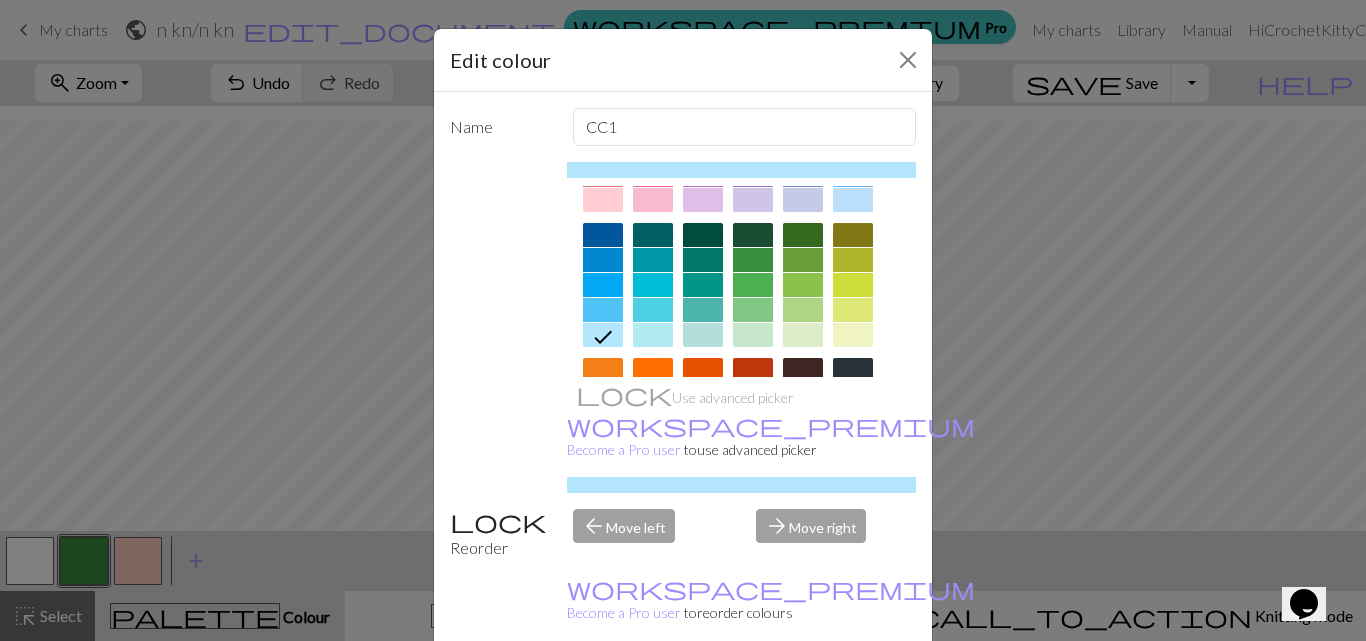 click on "Done" at bounding box center (803, 692) 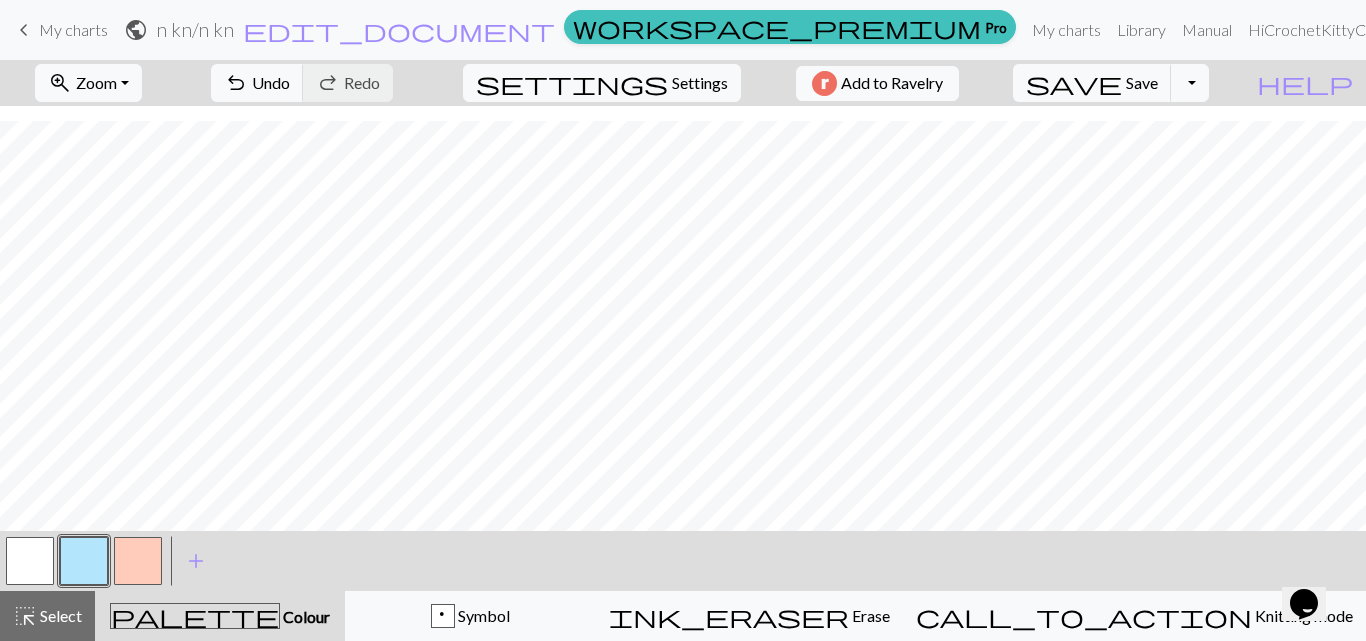 click at bounding box center (84, 561) 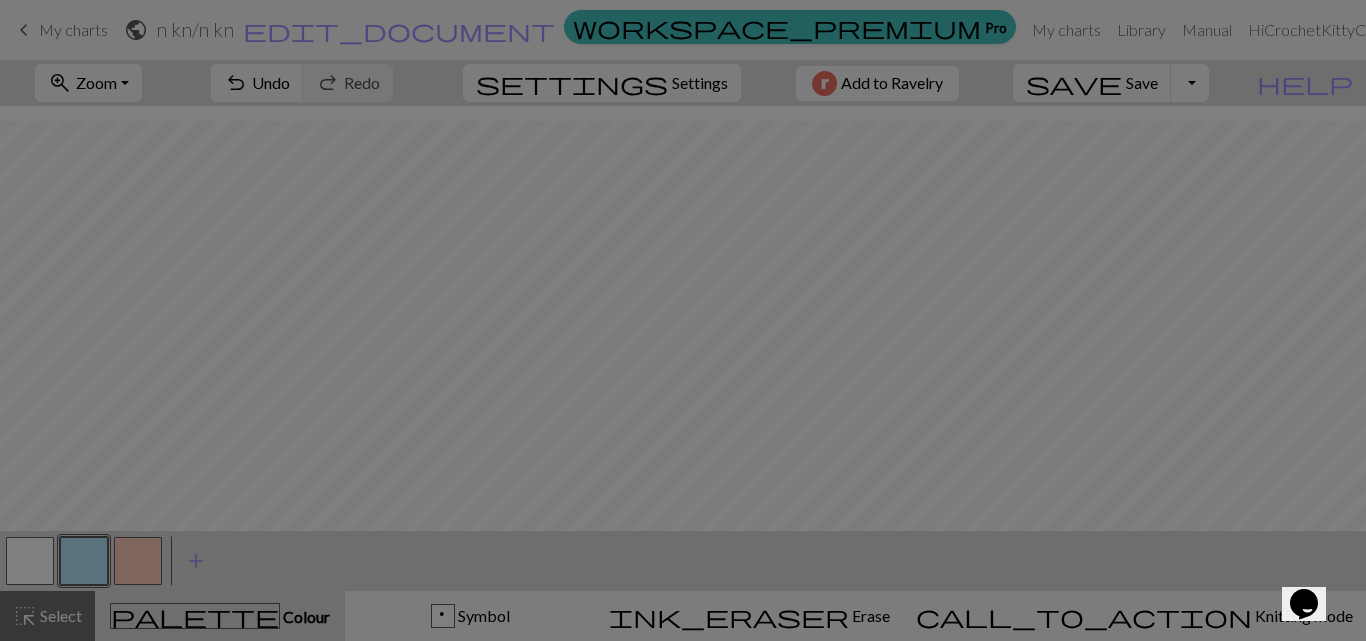 click on "Edit colour Name CC1 Use advanced picker workspace_premium Become a Pro user   to  use advanced picker Reorder arrow_back Move left arrow_forward Move right workspace_premium Become a Pro user   to  reorder colours Delete Done Cancel" at bounding box center [683, 320] 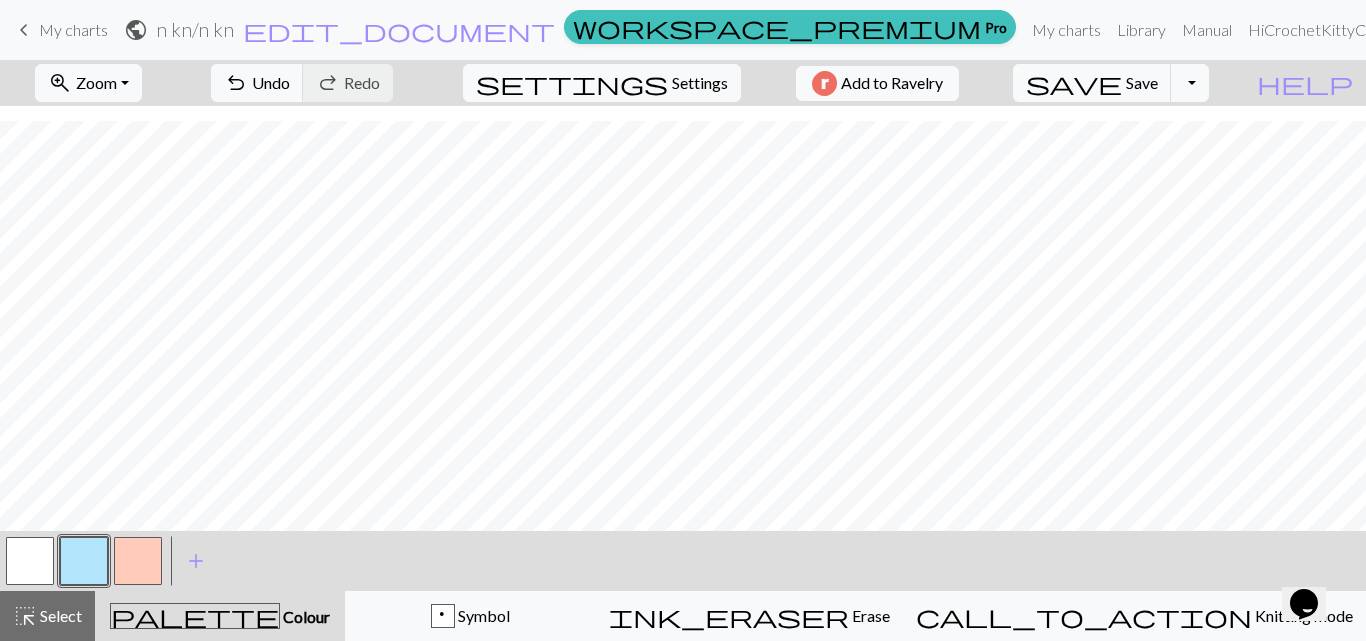 click at bounding box center (84, 561) 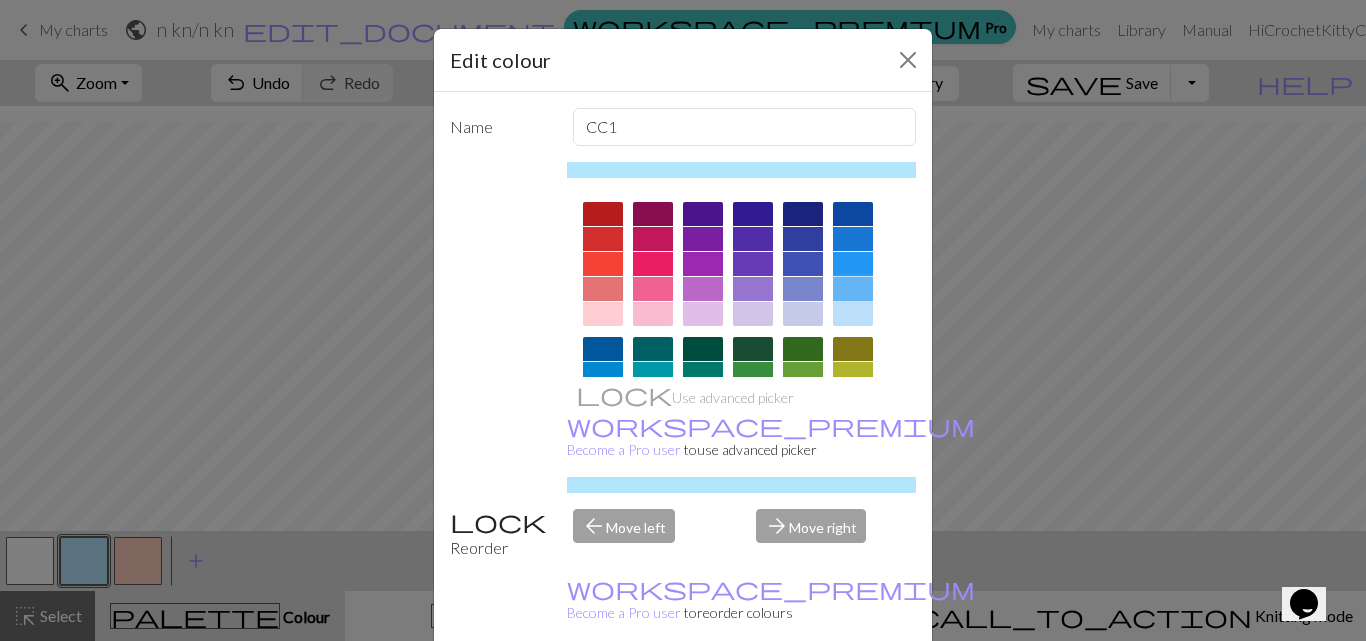 click at bounding box center [853, 289] 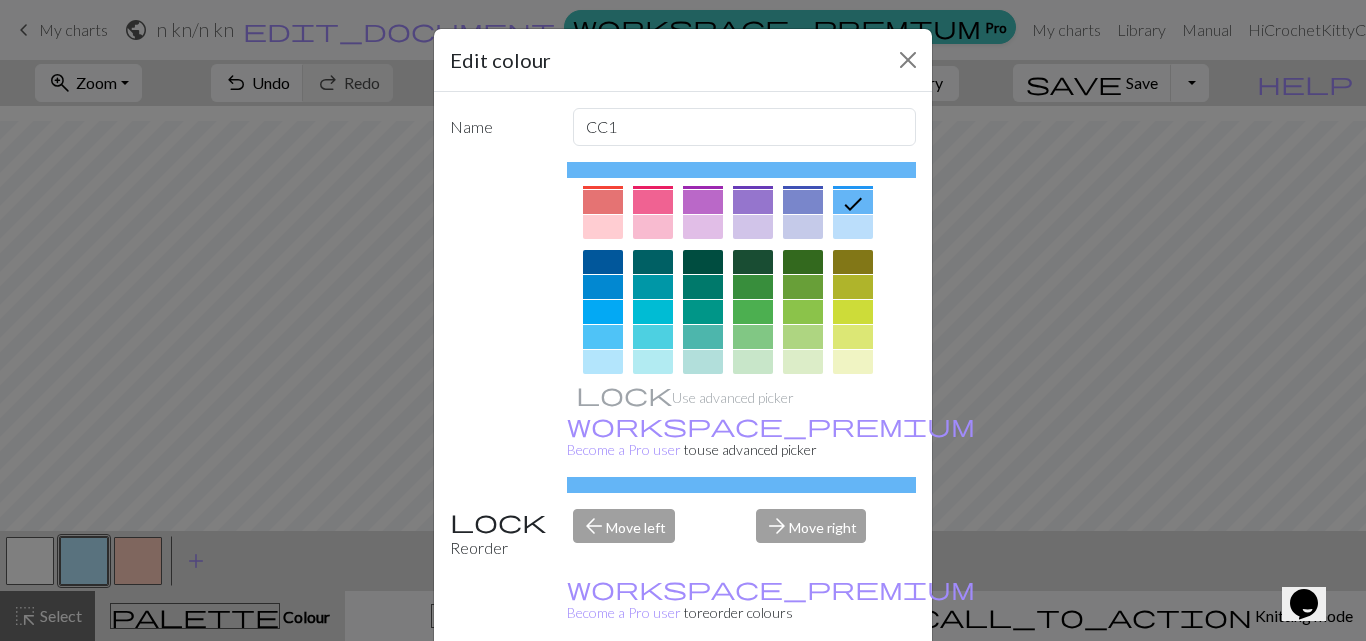scroll, scrollTop: 161, scrollLeft: 0, axis: vertical 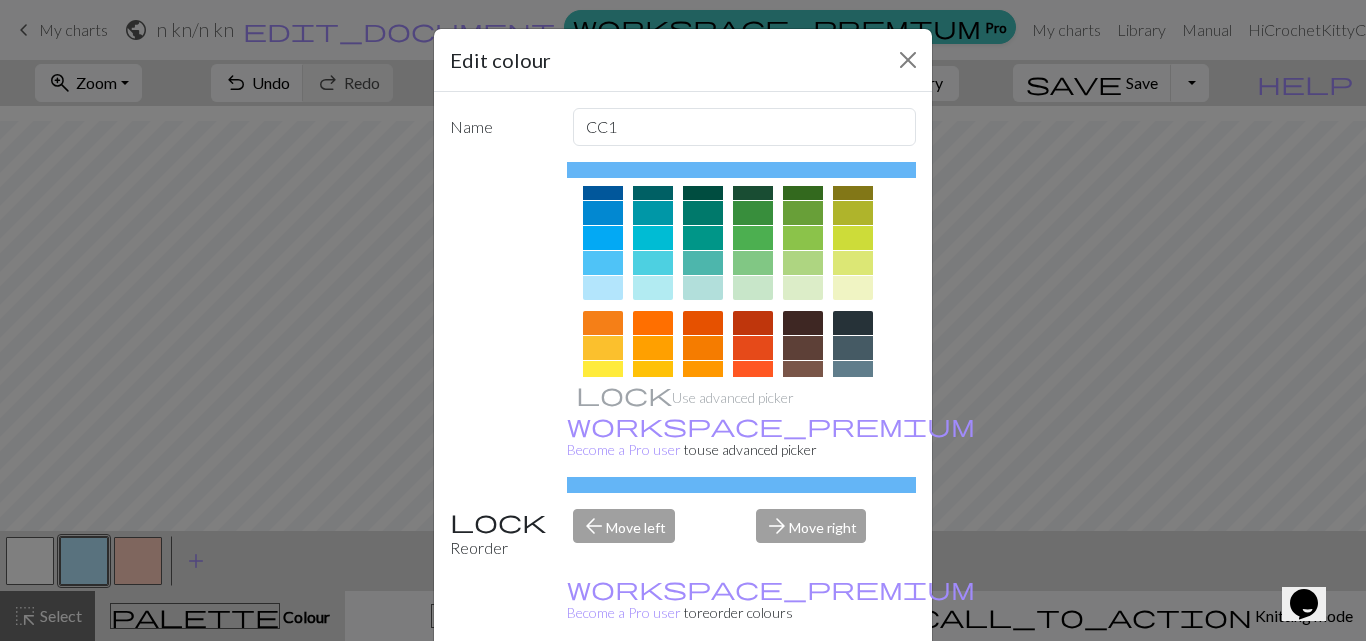 click at bounding box center (703, 263) 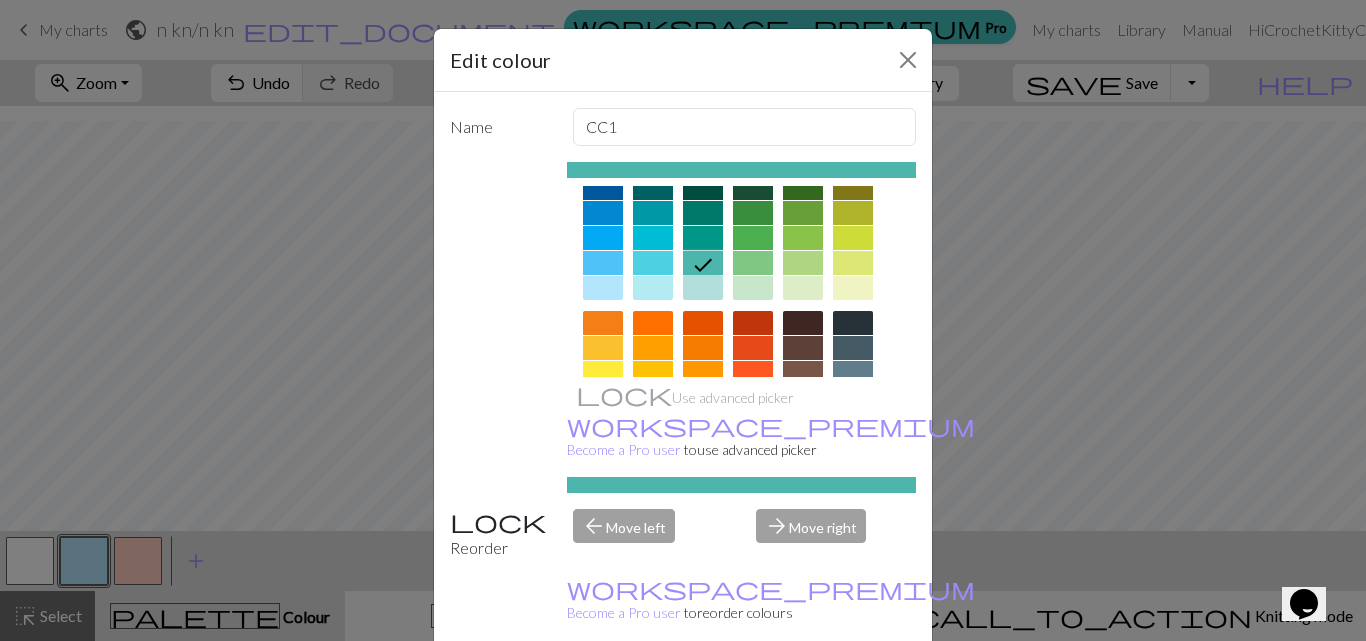 click on "Done" at bounding box center (803, 692) 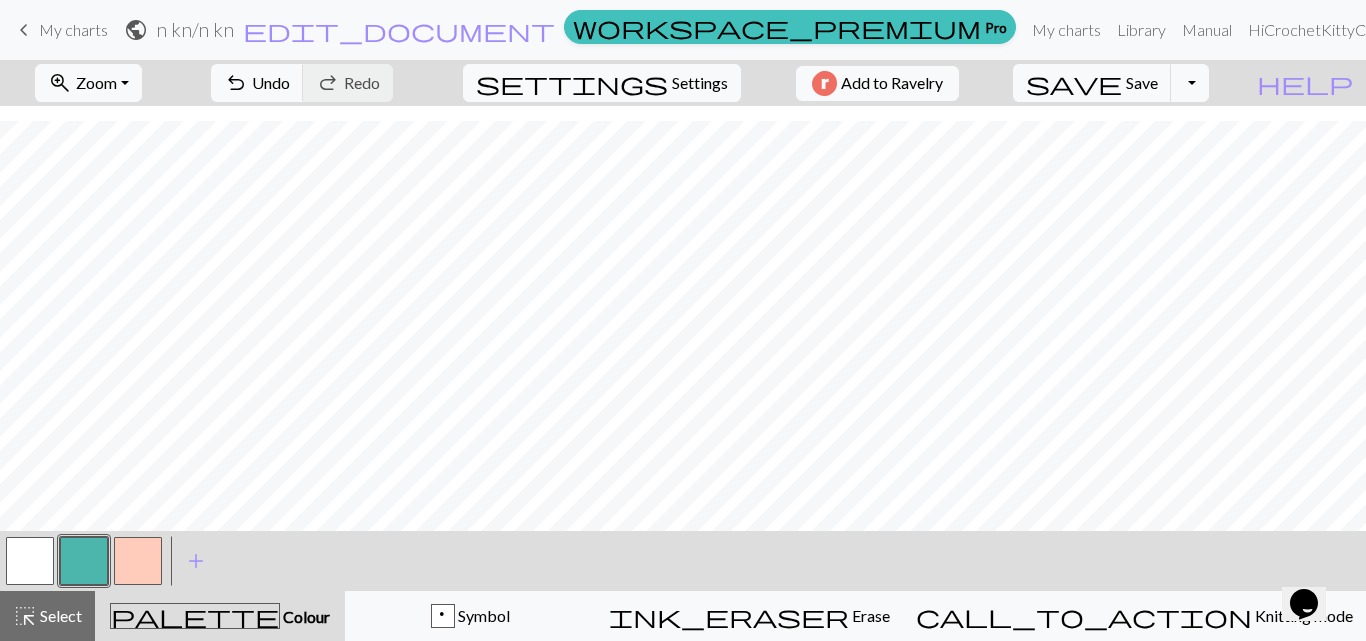 click on "palette   Colour   Colour" at bounding box center [220, 616] 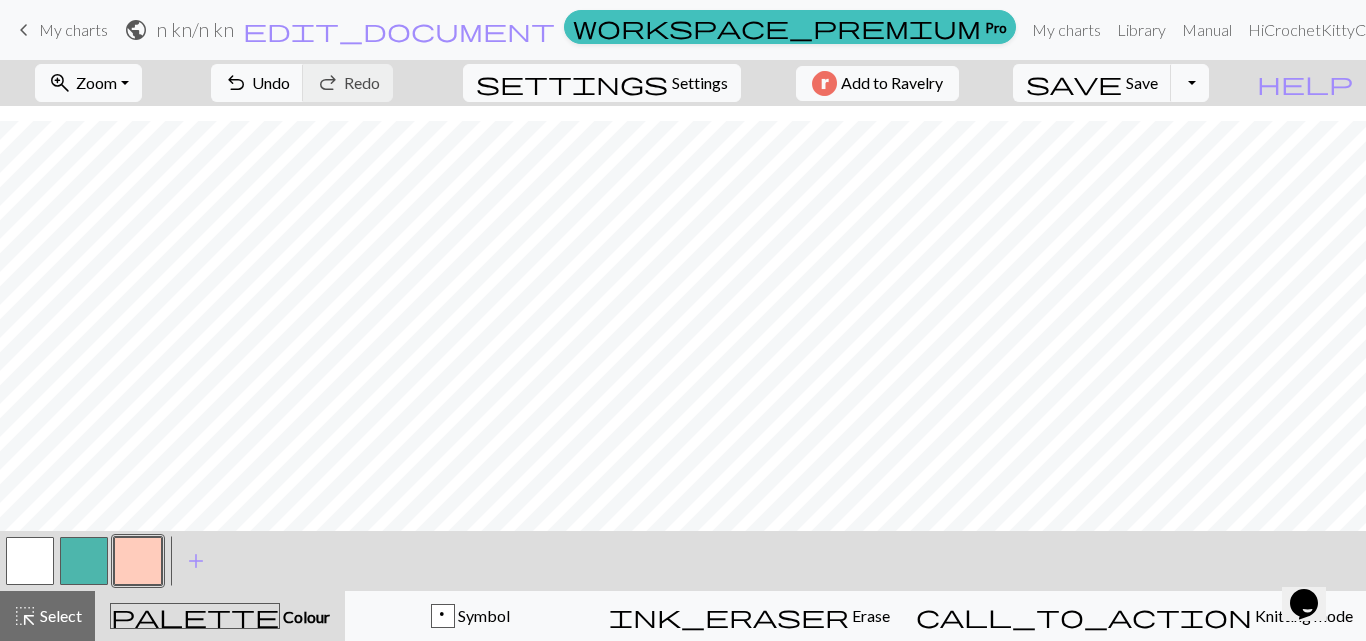 click at bounding box center (138, 561) 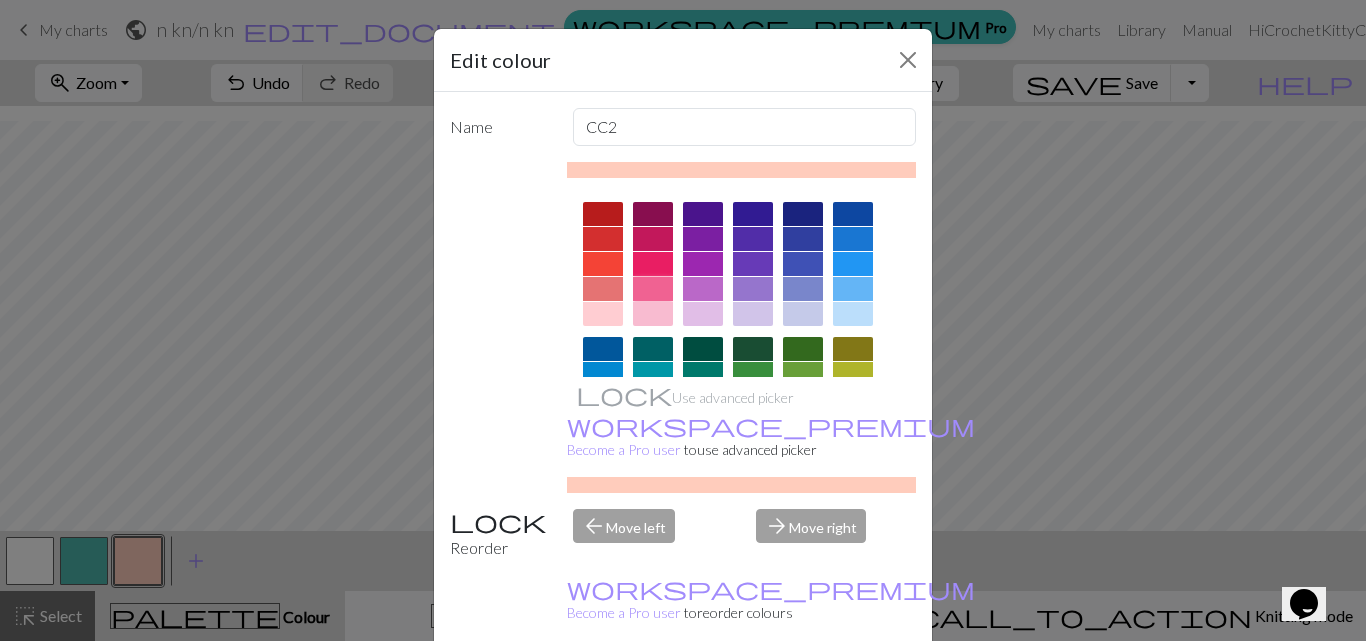 click at bounding box center (653, 289) 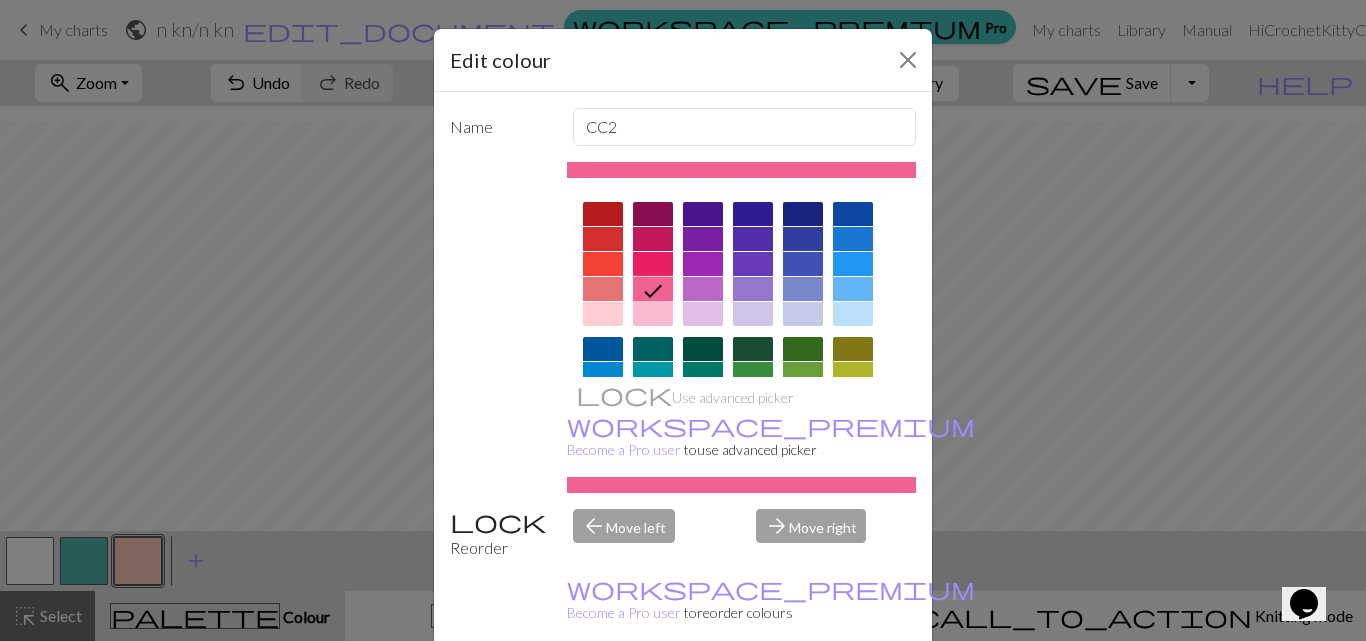 click on "Done" at bounding box center (803, 692) 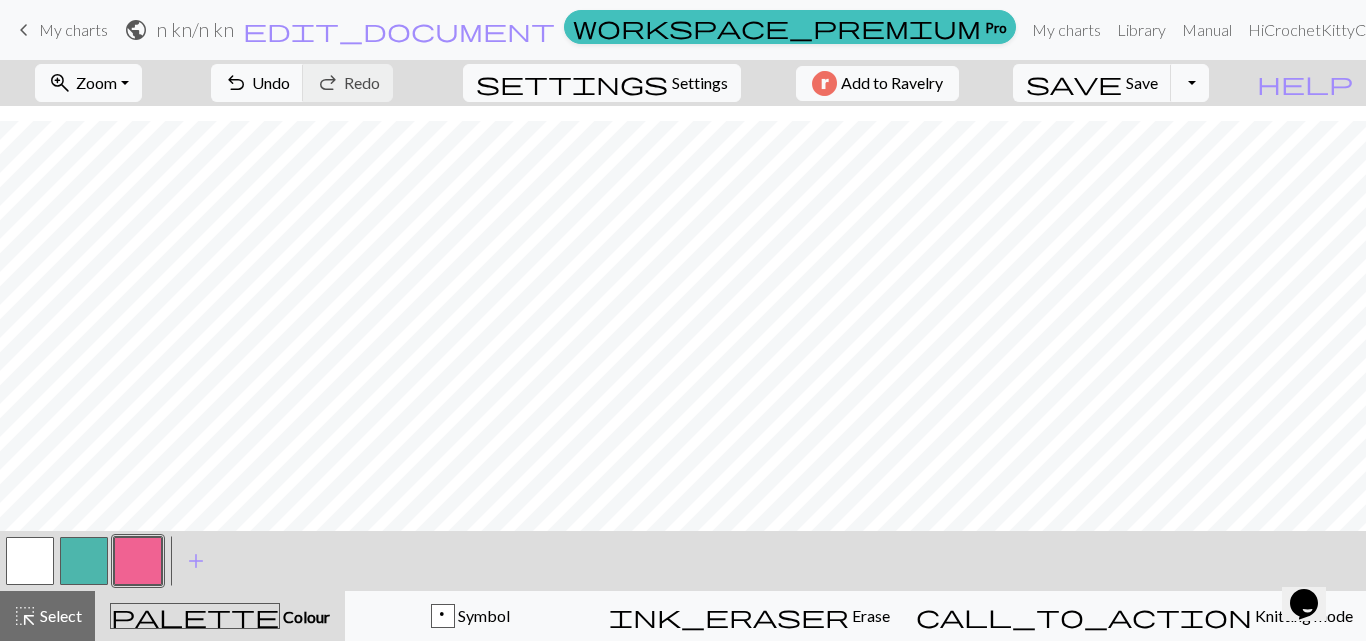 click at bounding box center (84, 561) 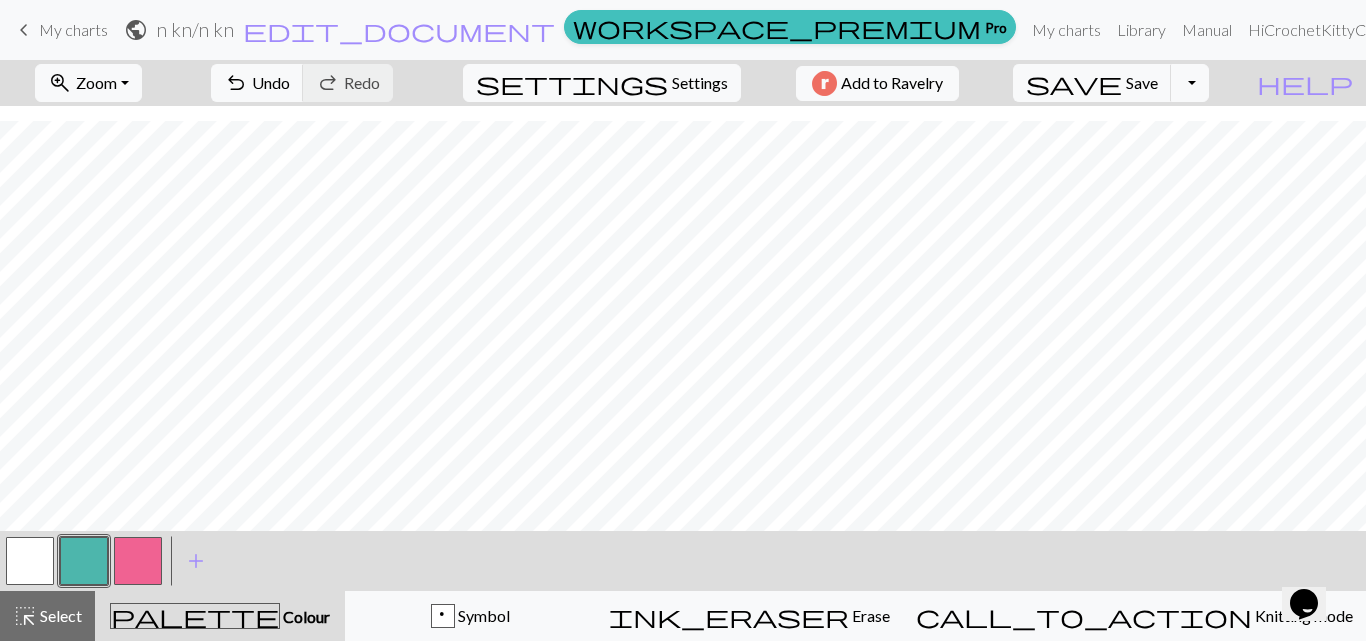 click at bounding box center [84, 561] 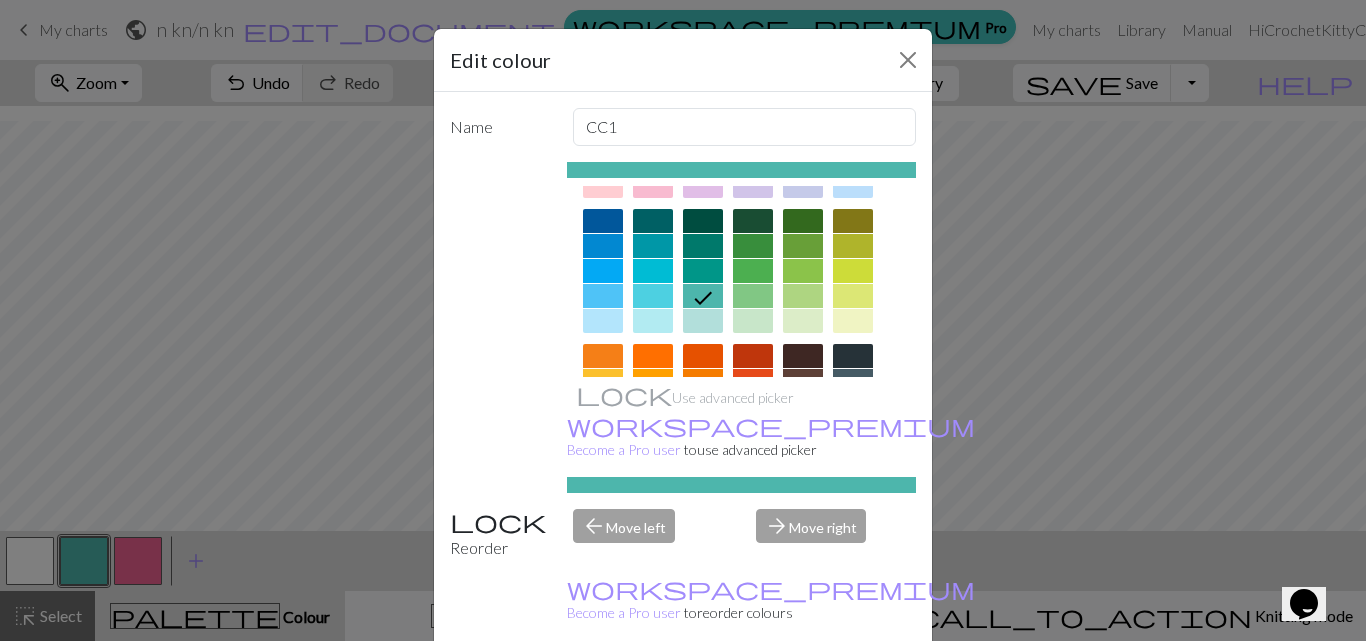 scroll, scrollTop: 175, scrollLeft: 0, axis: vertical 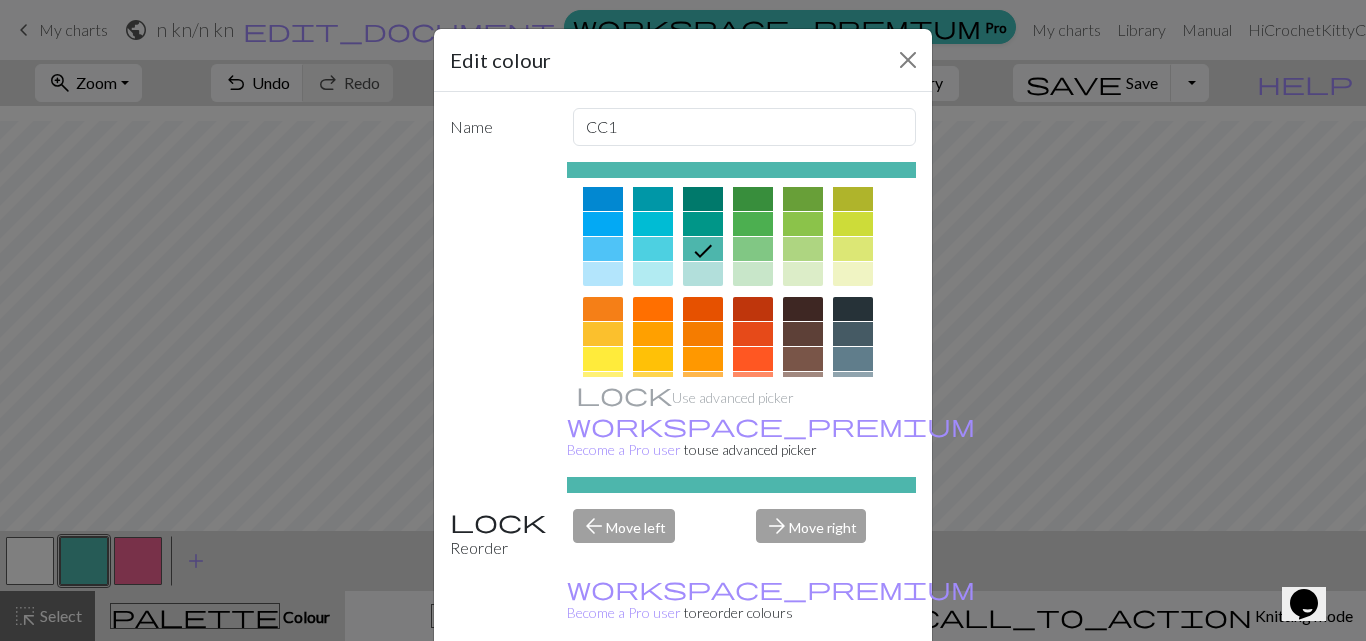 click at bounding box center [803, 249] 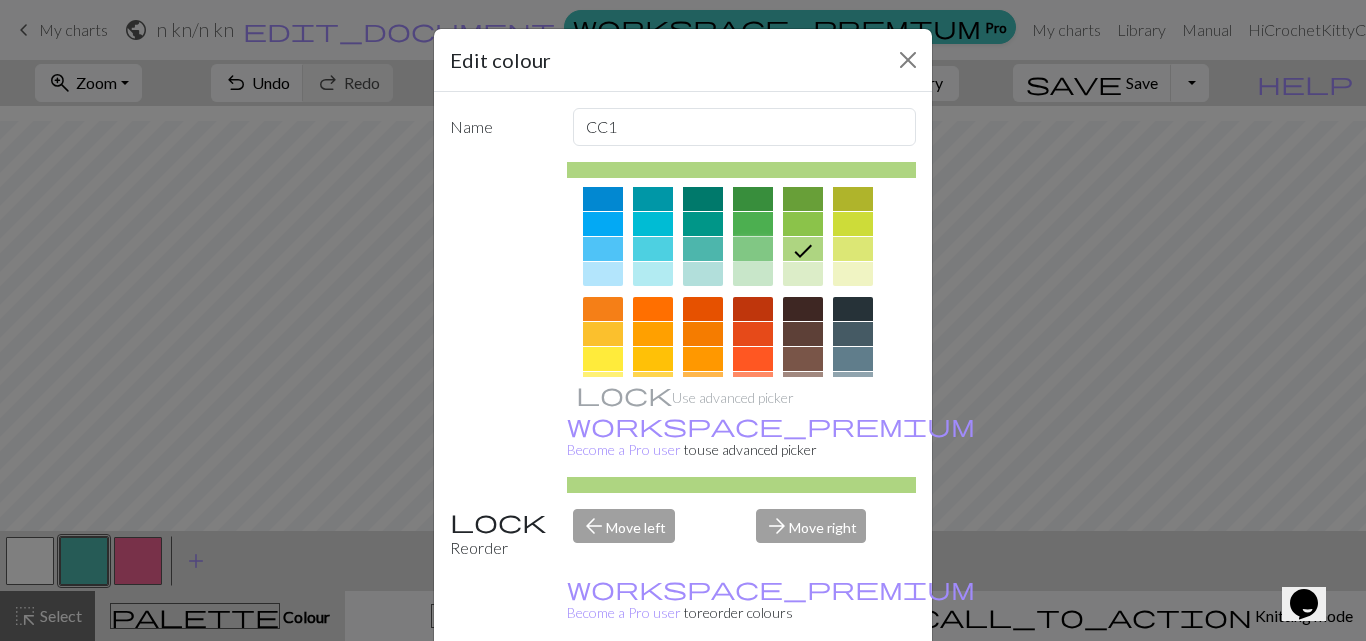 click at bounding box center (753, 249) 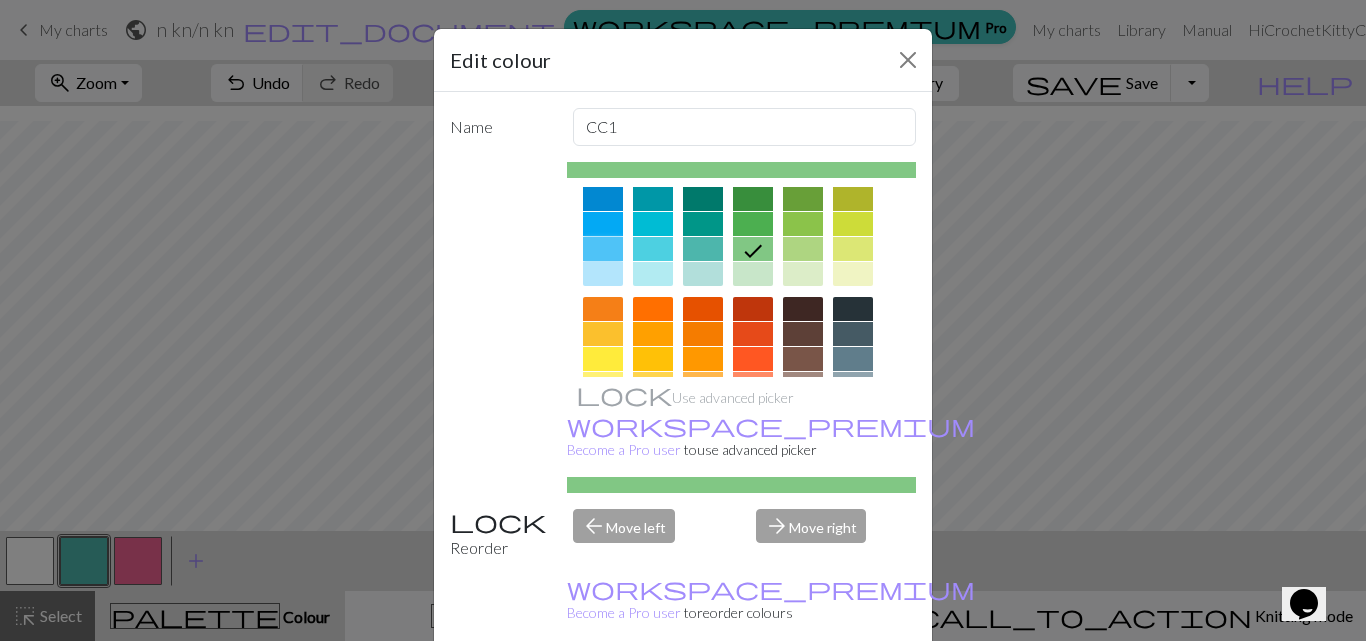click at bounding box center (603, 249) 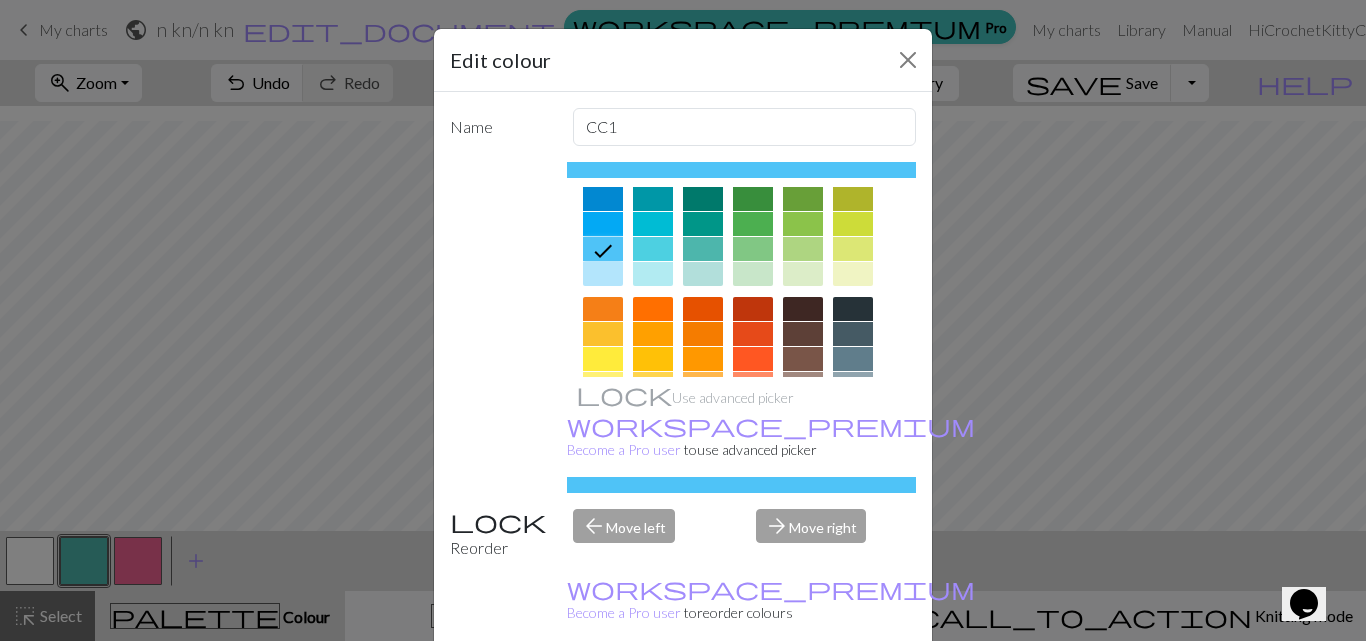 click on "Done" at bounding box center (803, 692) 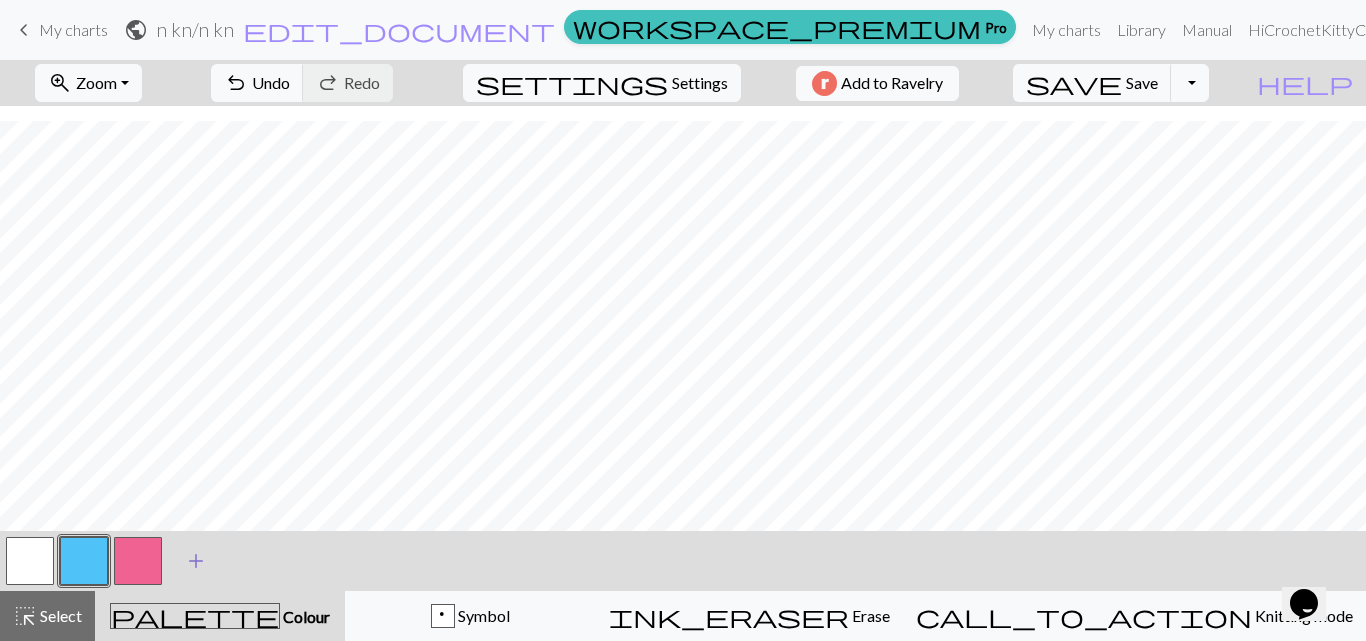 click on "add" at bounding box center [196, 561] 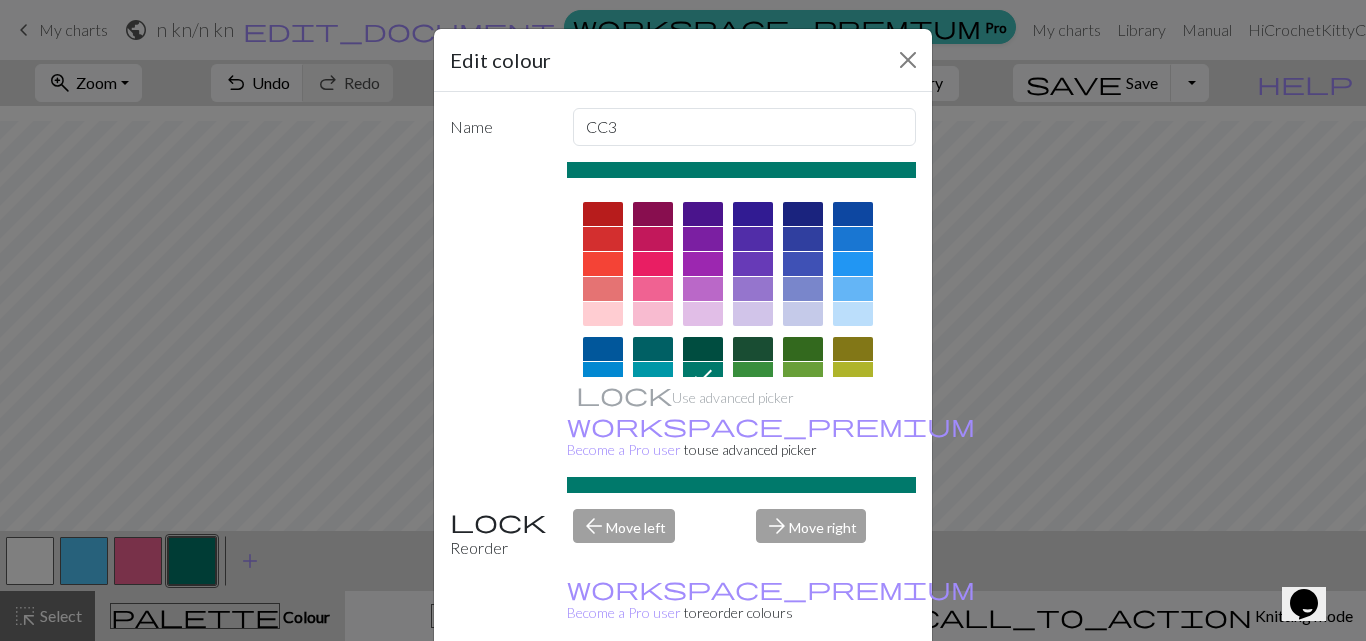 click on "Name CC3 Use advanced picker workspace_premium Become a Pro user   to  use advanced picker Reorder arrow_back Move left arrow_forward Move right workspace_premium Become a Pro user   to  reorder colours" at bounding box center (683, 374) 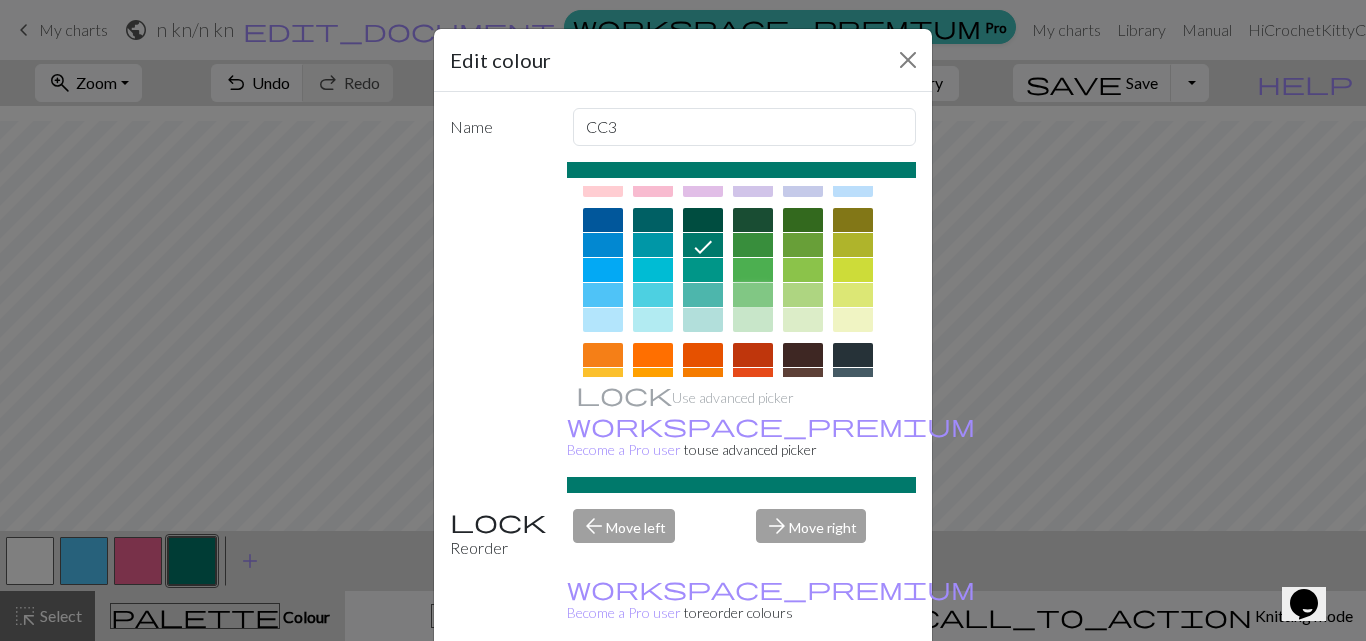 click at bounding box center (753, 295) 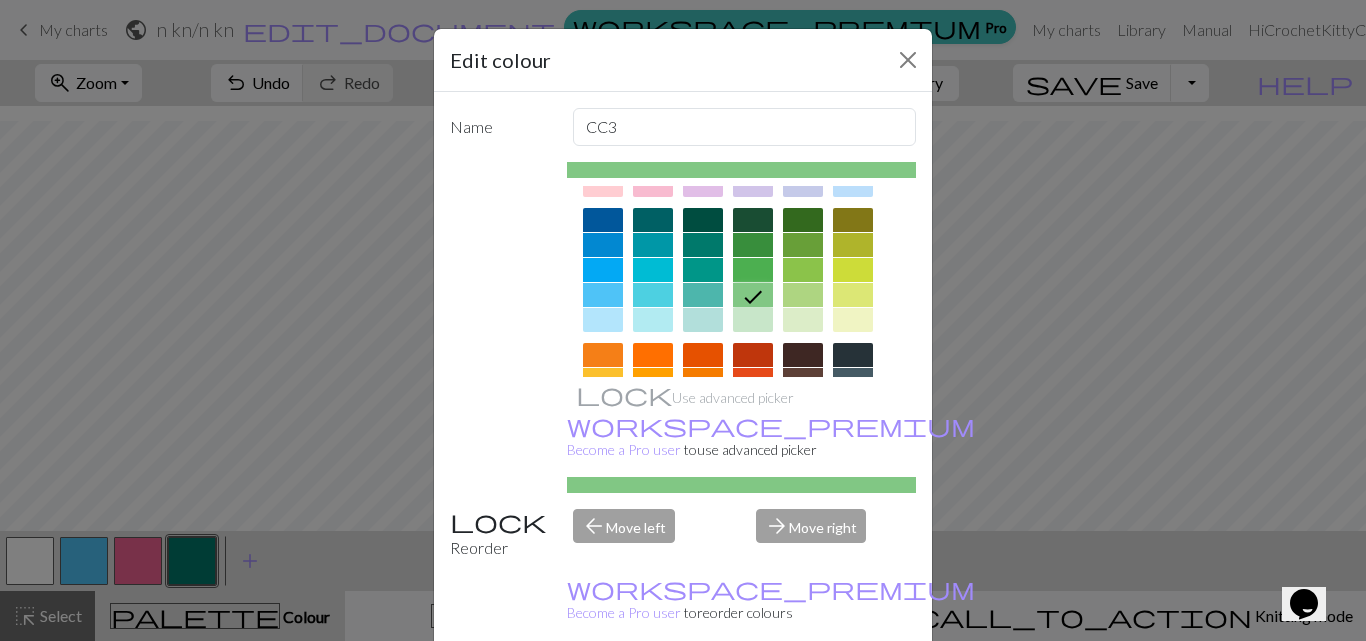click on "Done" at bounding box center [803, 692] 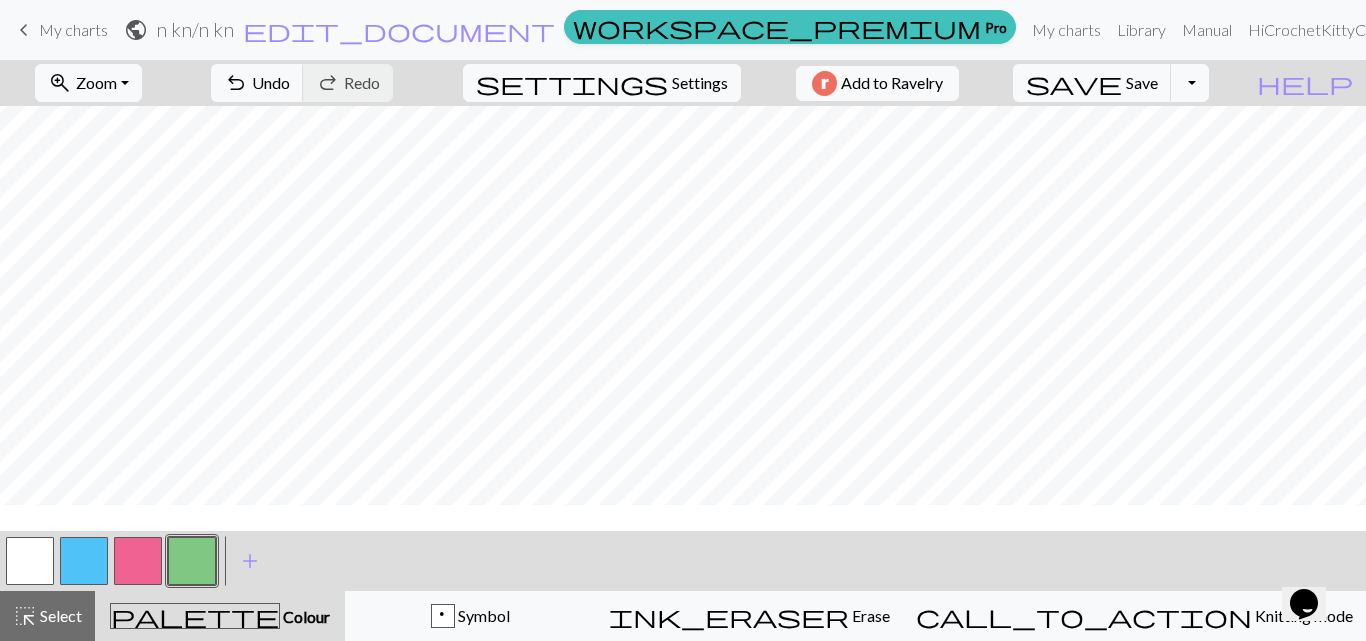 scroll, scrollTop: 0, scrollLeft: 0, axis: both 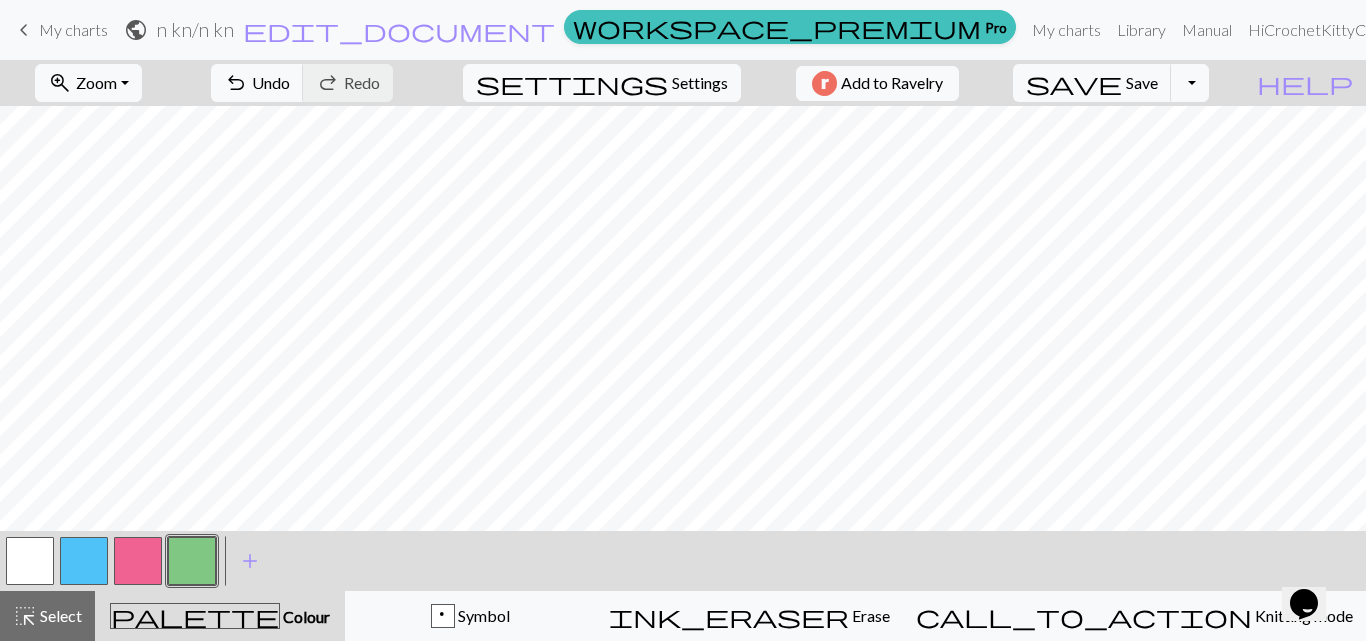 click at bounding box center (30, 561) 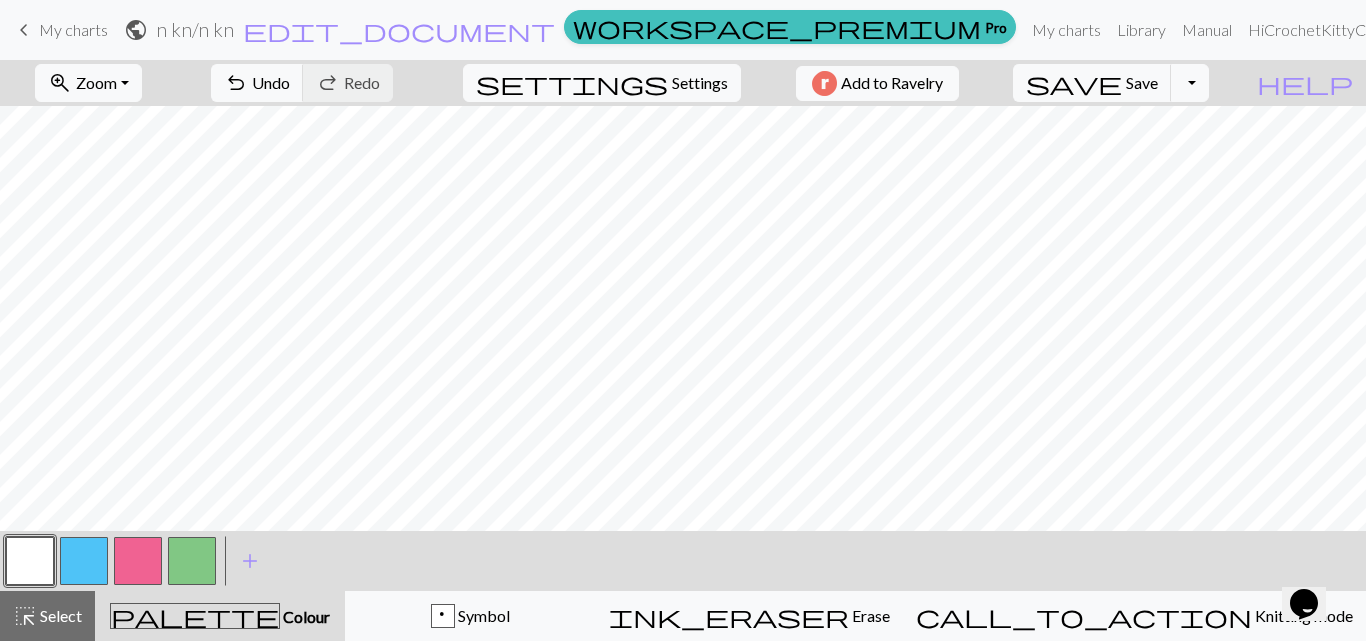 click at bounding box center [30, 561] 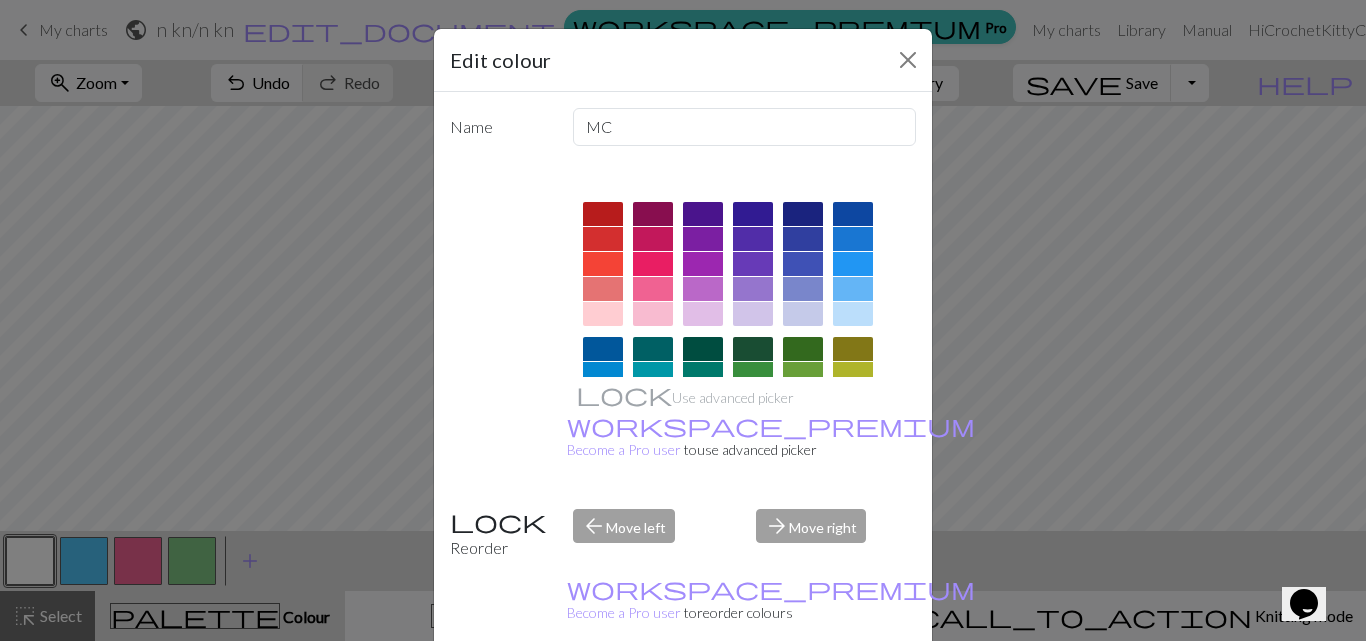 click on "Done" at bounding box center [803, 692] 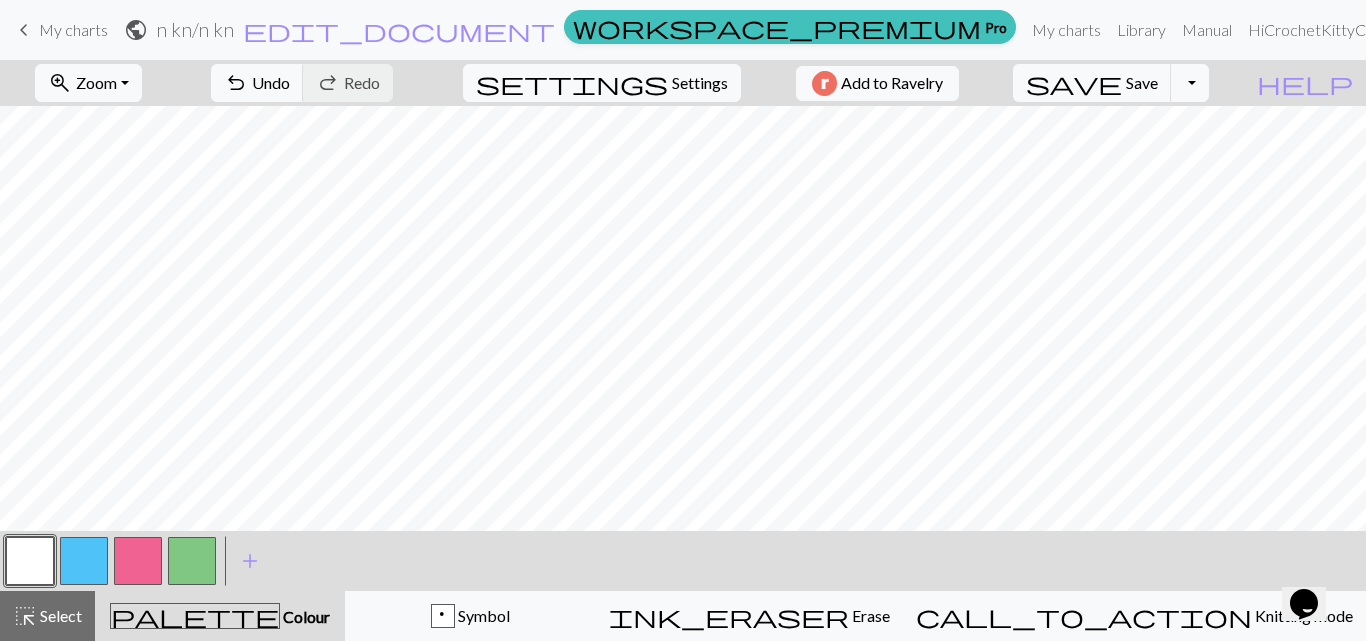 click at bounding box center (192, 561) 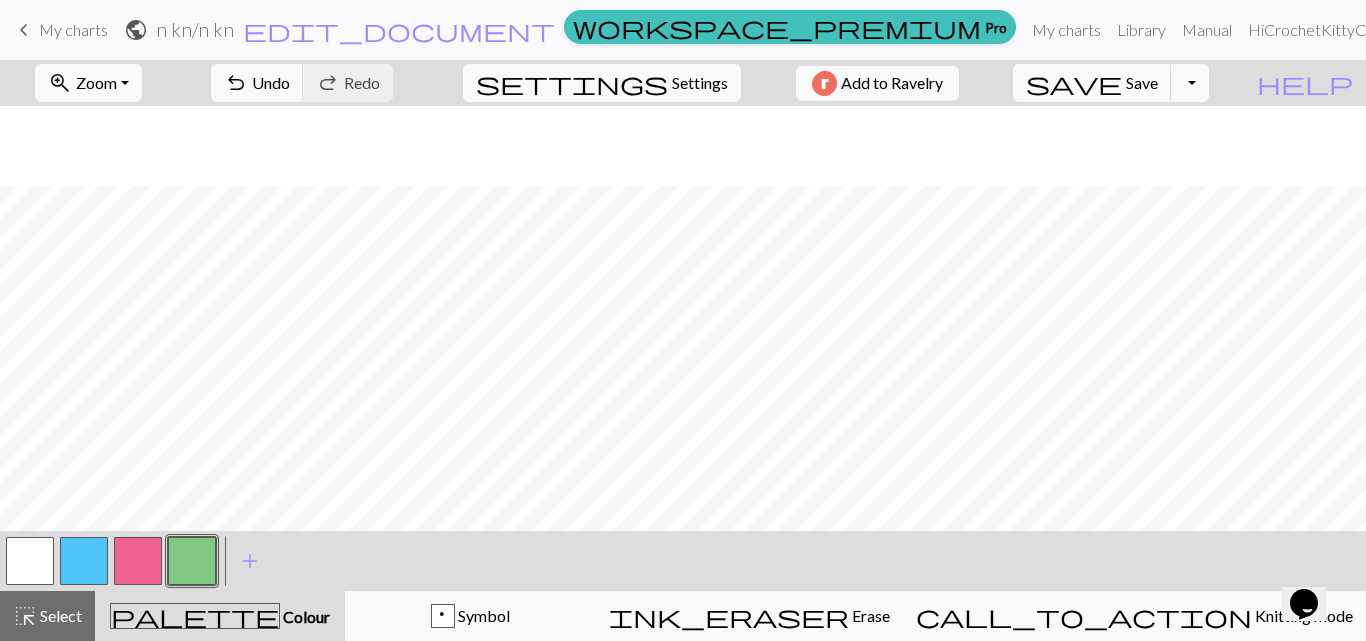 scroll, scrollTop: 80, scrollLeft: 0, axis: vertical 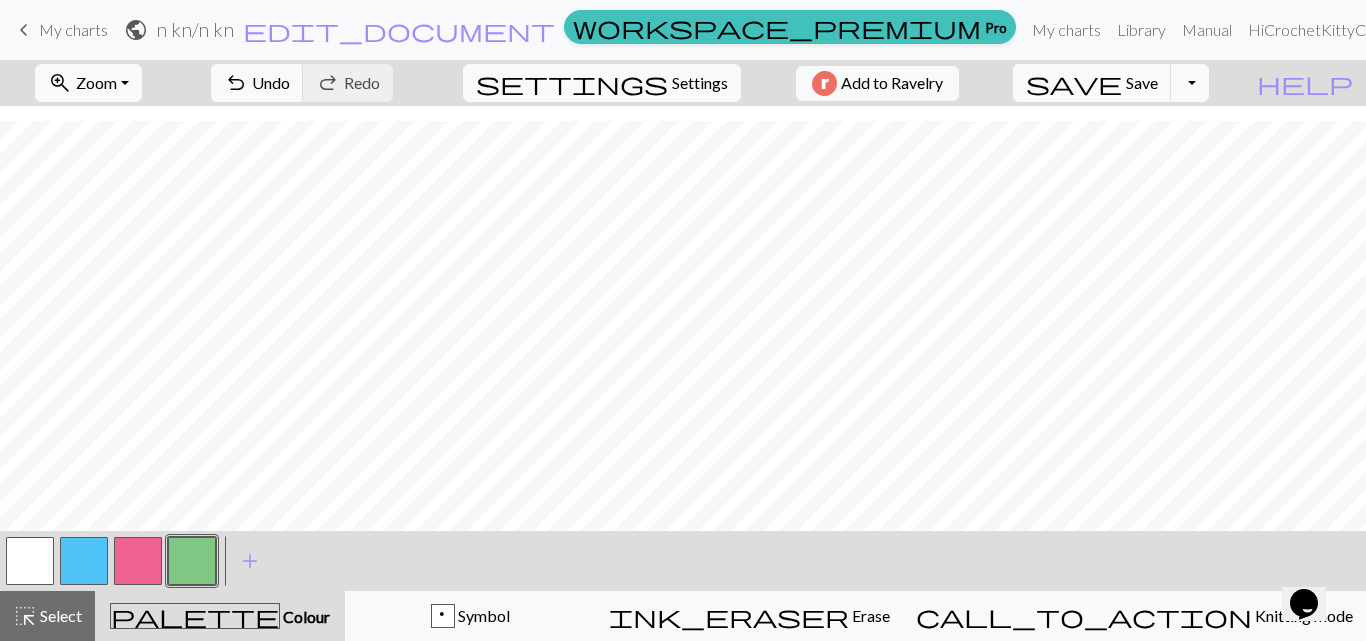 click at bounding box center (138, 561) 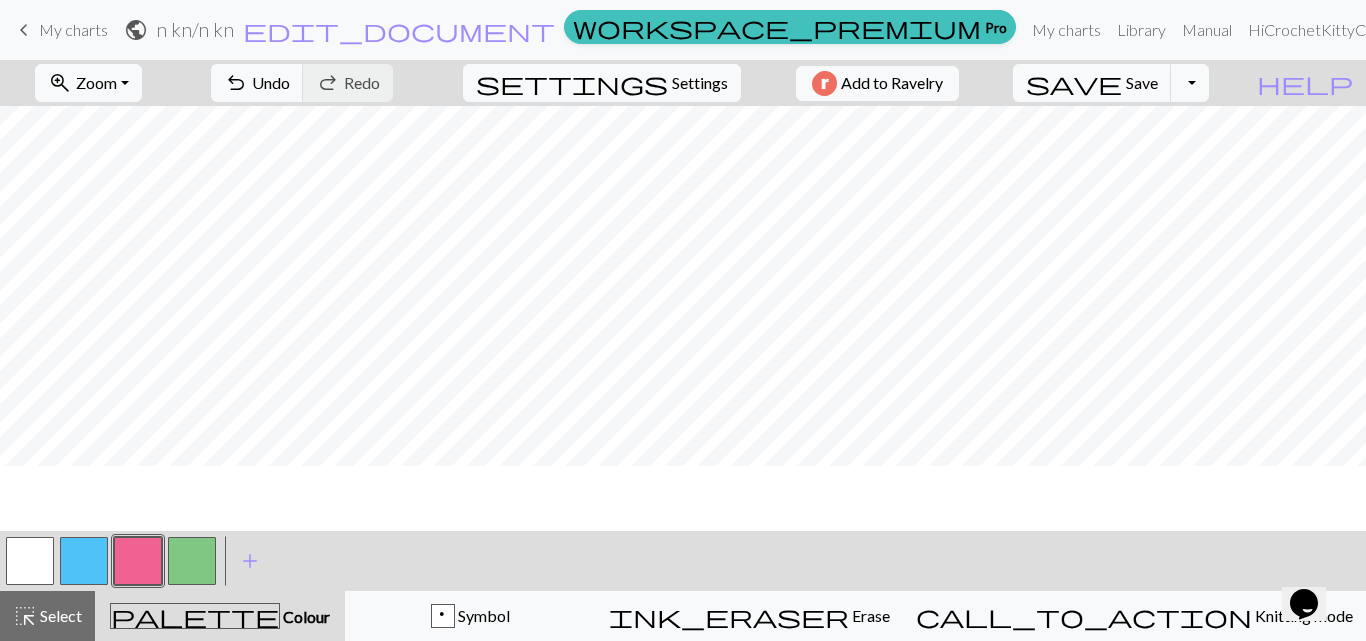 scroll, scrollTop: 0, scrollLeft: 0, axis: both 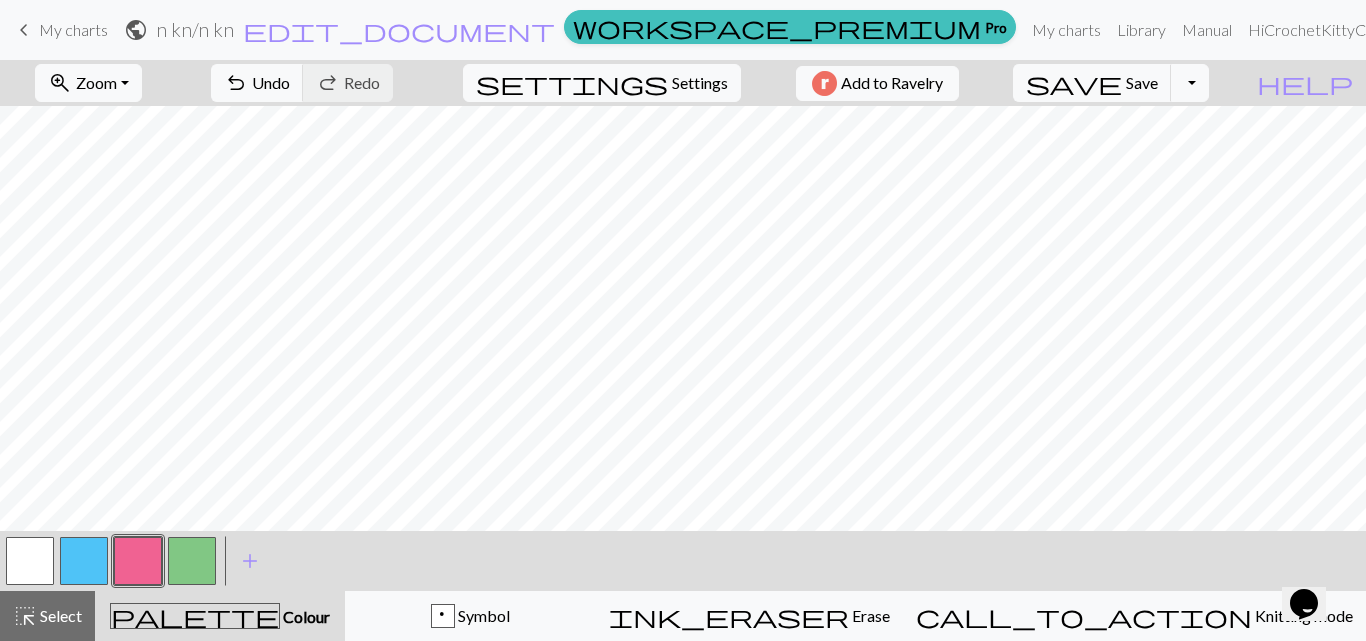 click at bounding box center [84, 561] 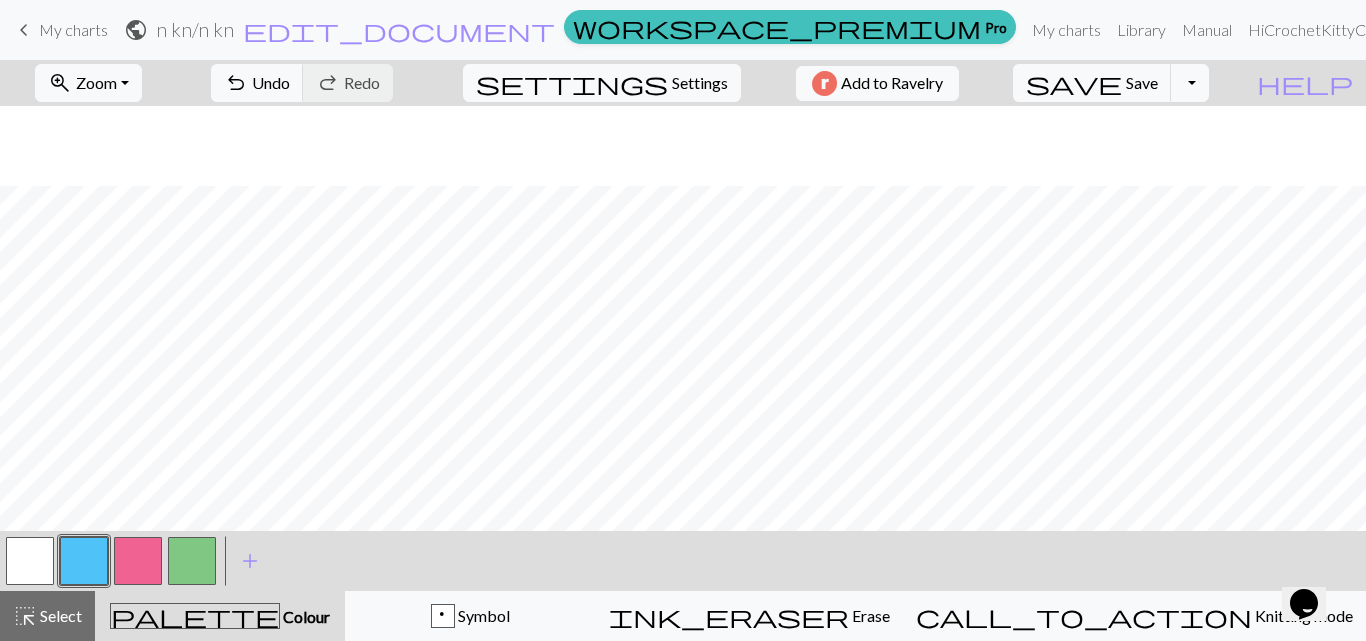 scroll, scrollTop: 80, scrollLeft: 0, axis: vertical 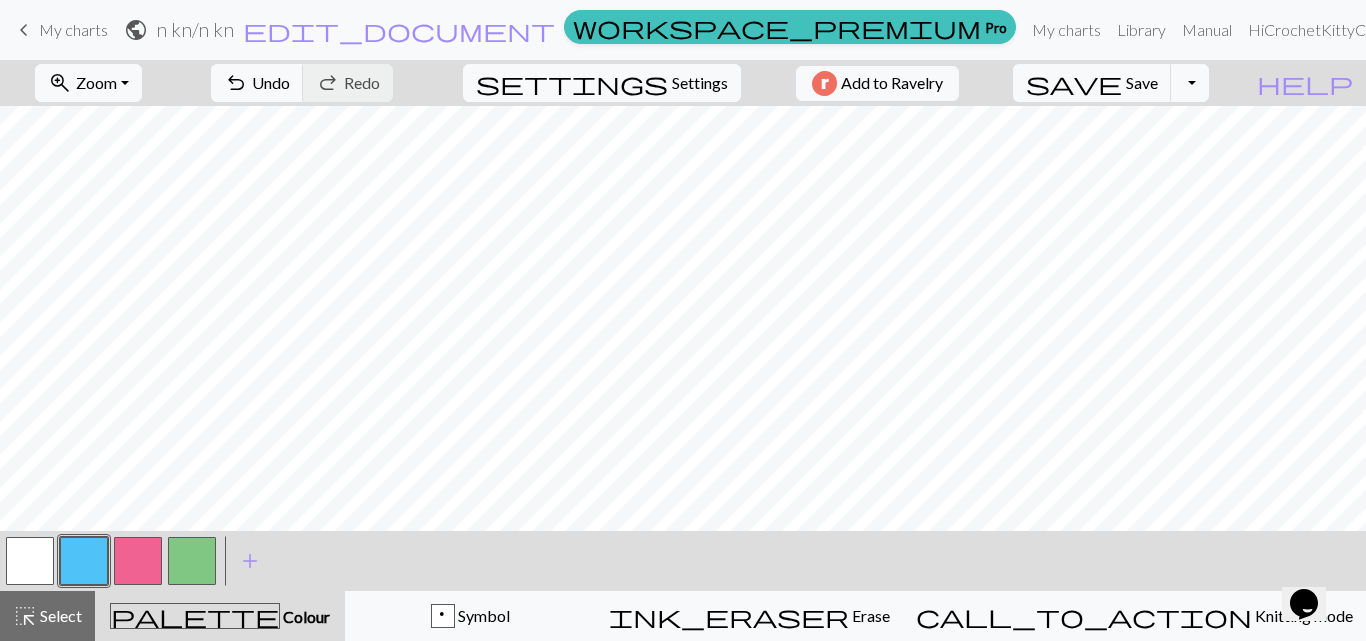 click at bounding box center (30, 561) 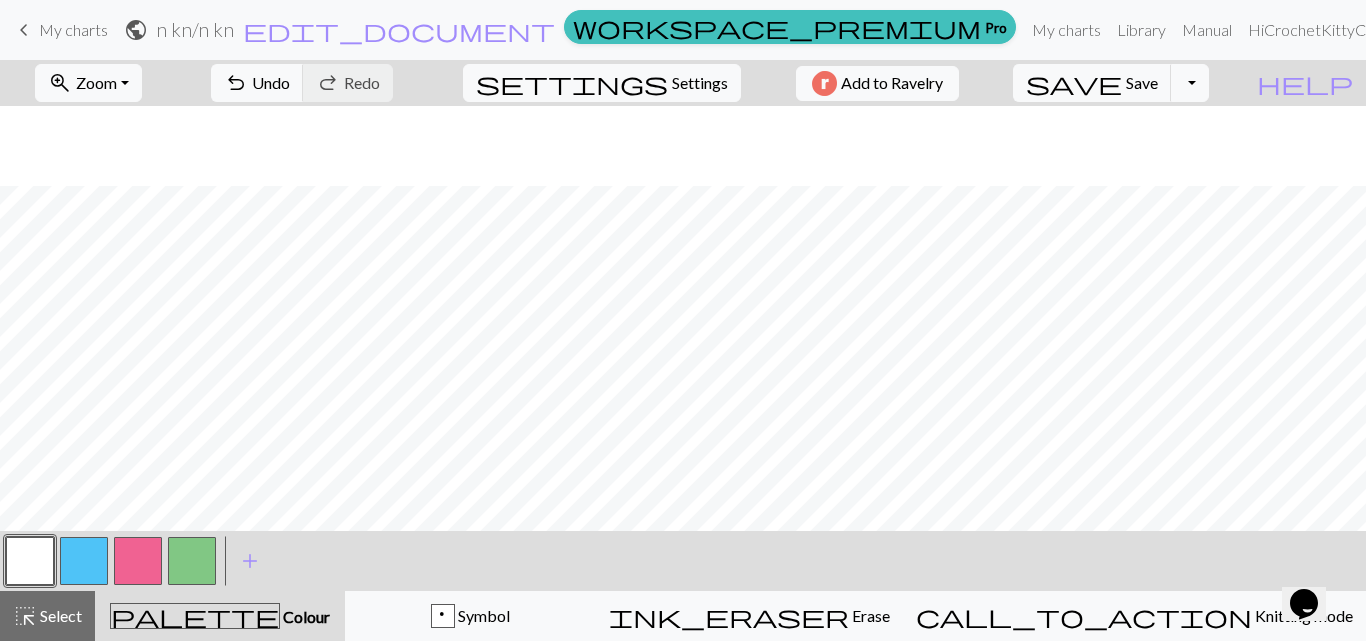 scroll, scrollTop: 80, scrollLeft: 0, axis: vertical 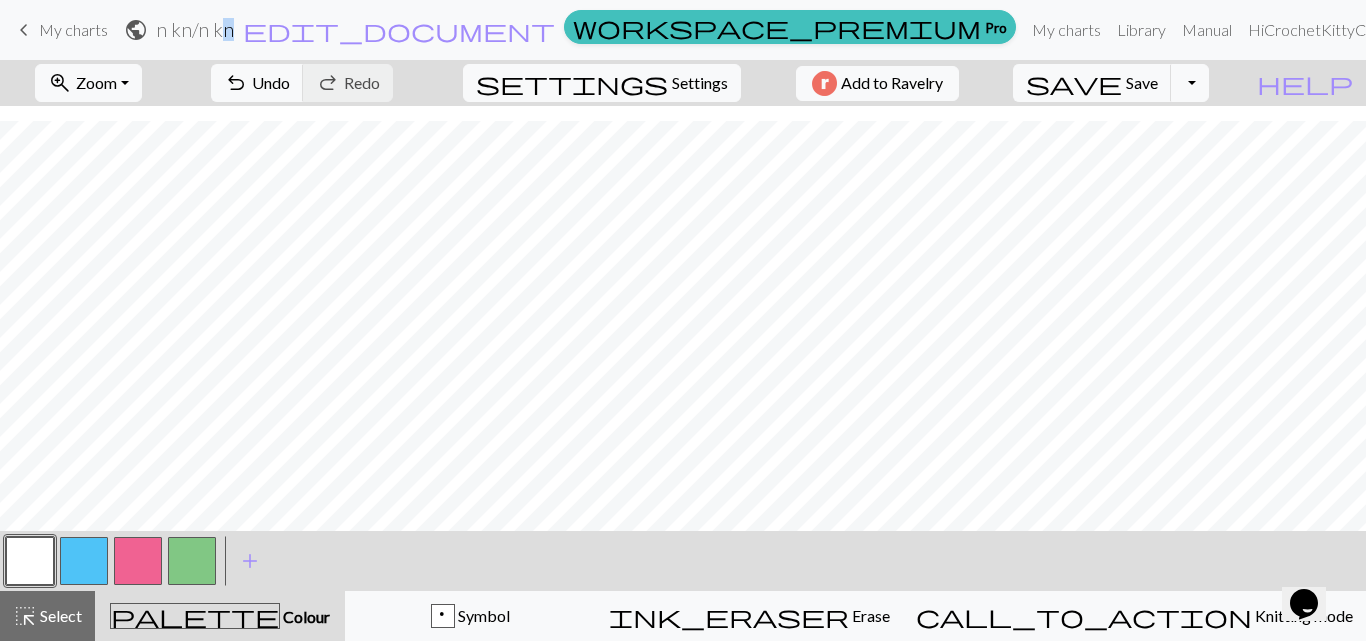 click on "n kn   /  n kn" at bounding box center [195, 29] 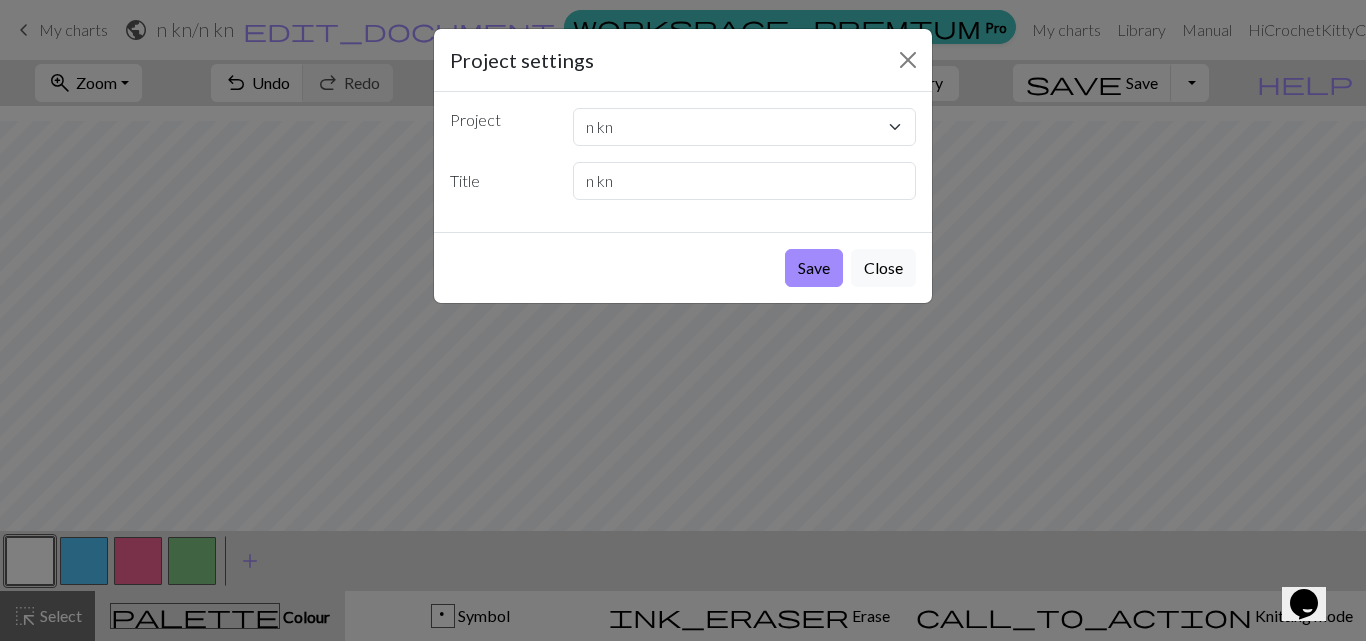 click on "Project settings" at bounding box center (522, 60) 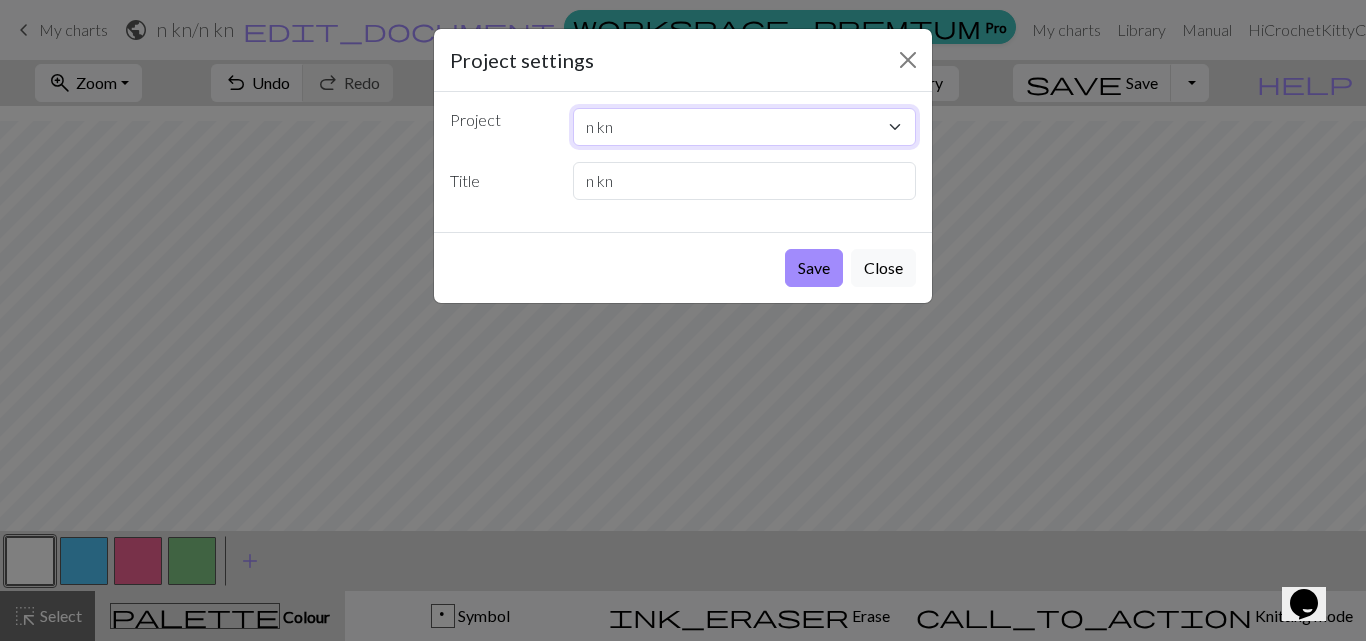 click on "yoke [PERSON_NAME] mmm Copy of Copy of Copy of Copy of Copy of bugs Copy of Lizard Copy of Lizard main hoon om arcane Copy of arcane-jinx-monkey-graffiti-lunch-bag.jpg bollywood Copy of mittens 1 mittens 1 Copy of [PERSON_NAME] Mitten n kn  small chart Copy of Motifs Copy of Animals Copy of Dinosaurs and Space first try" at bounding box center (745, 127) 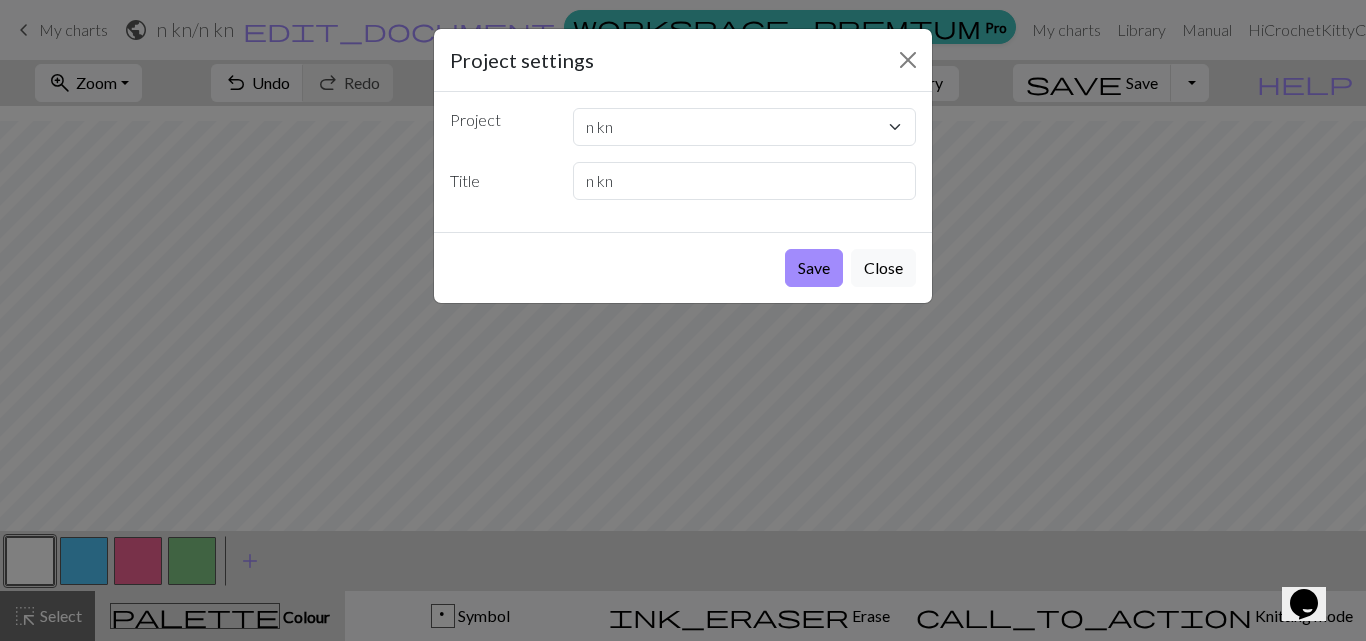 click on "Project" at bounding box center [499, 123] 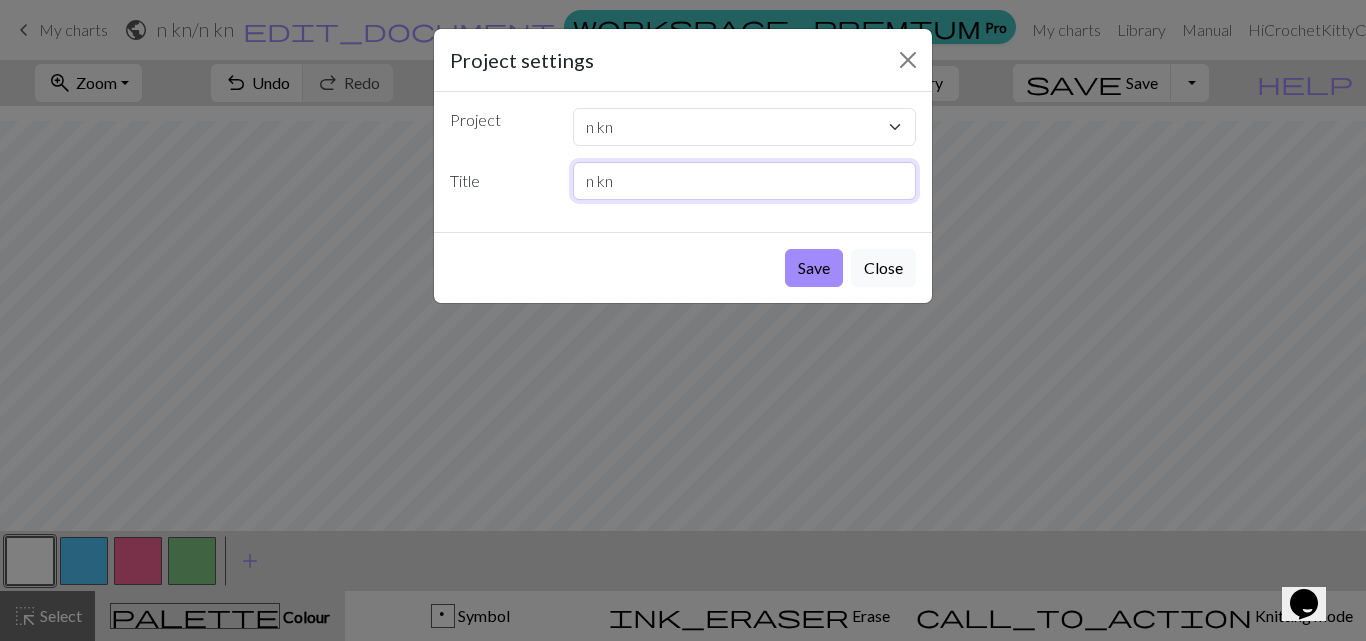 drag, startPoint x: 645, startPoint y: 178, endPoint x: 528, endPoint y: 188, distance: 117.426575 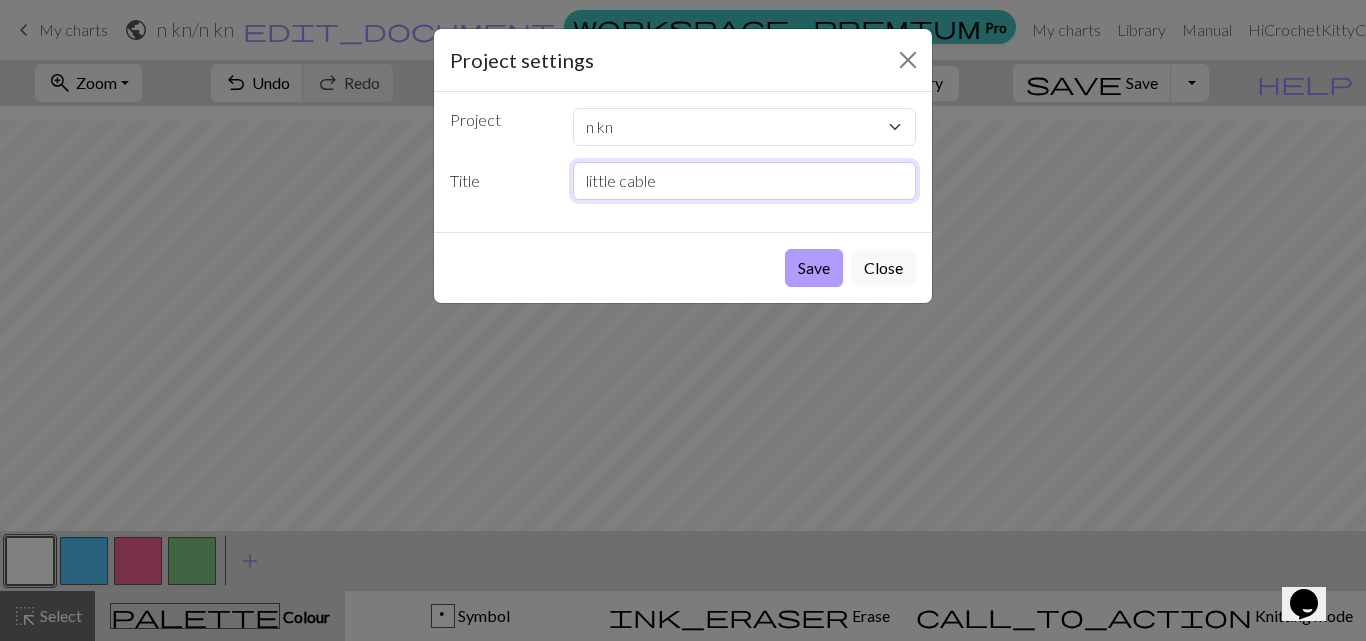 type on "little cable" 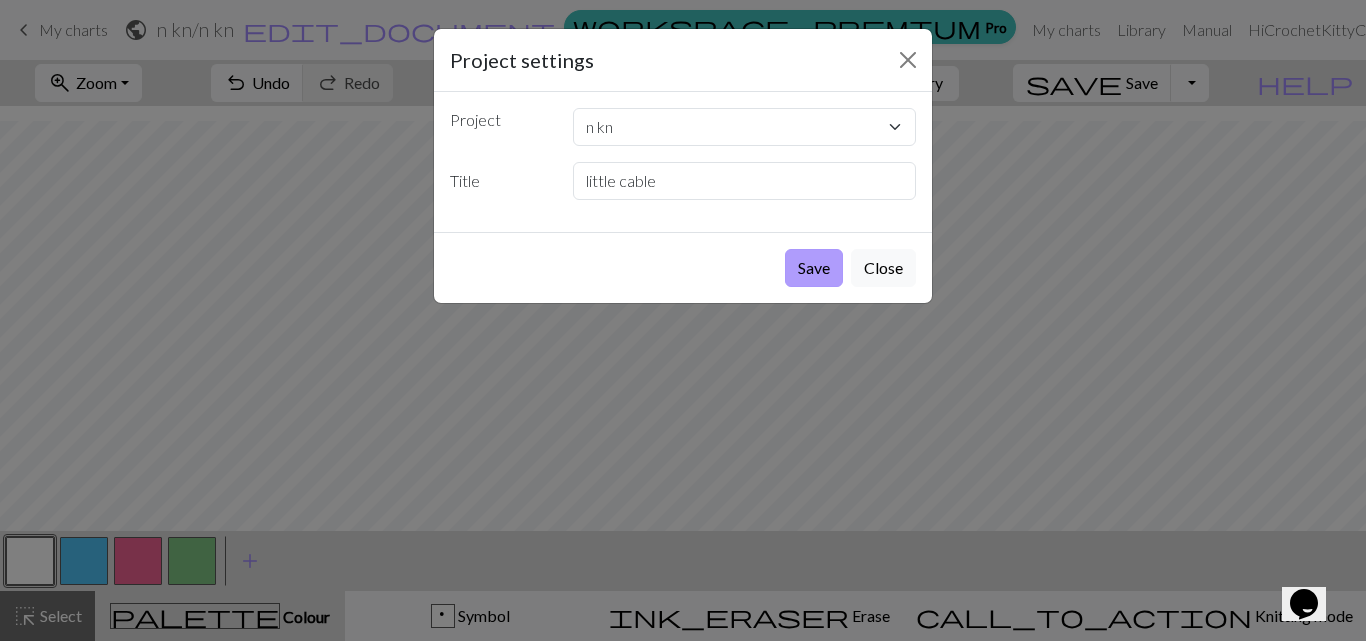 click on "Save" at bounding box center (814, 268) 